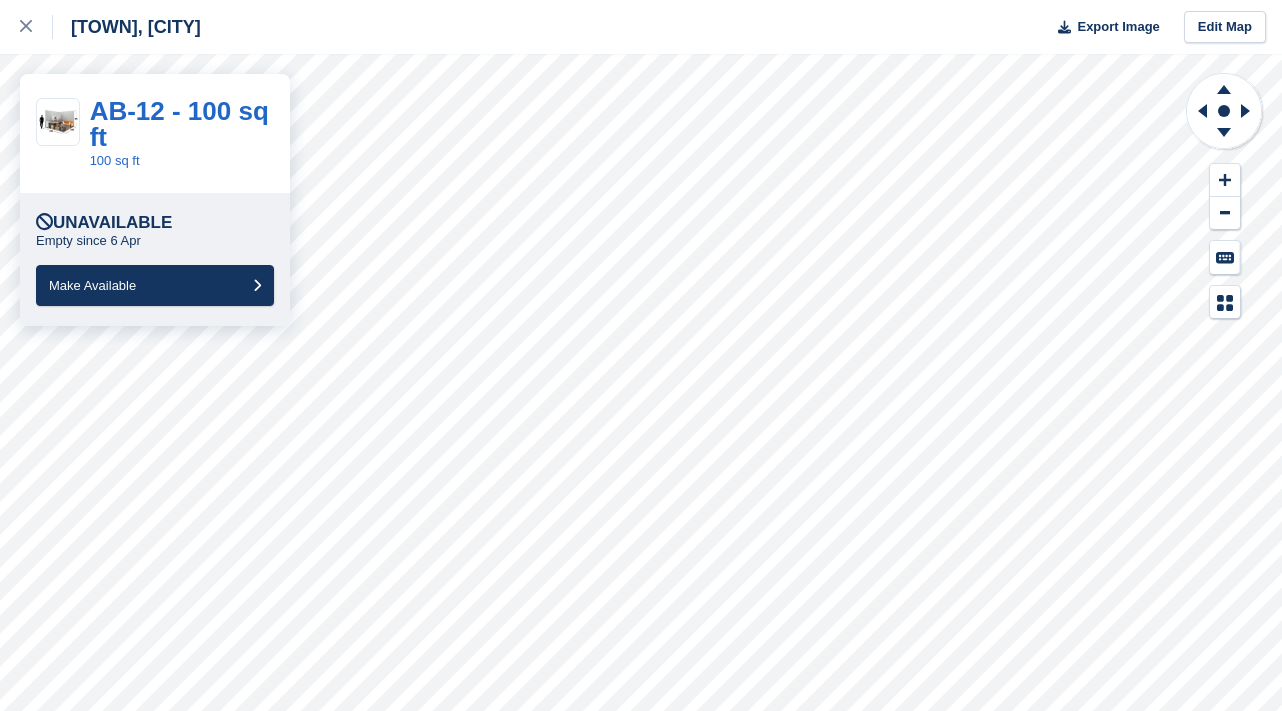 scroll, scrollTop: 0, scrollLeft: 0, axis: both 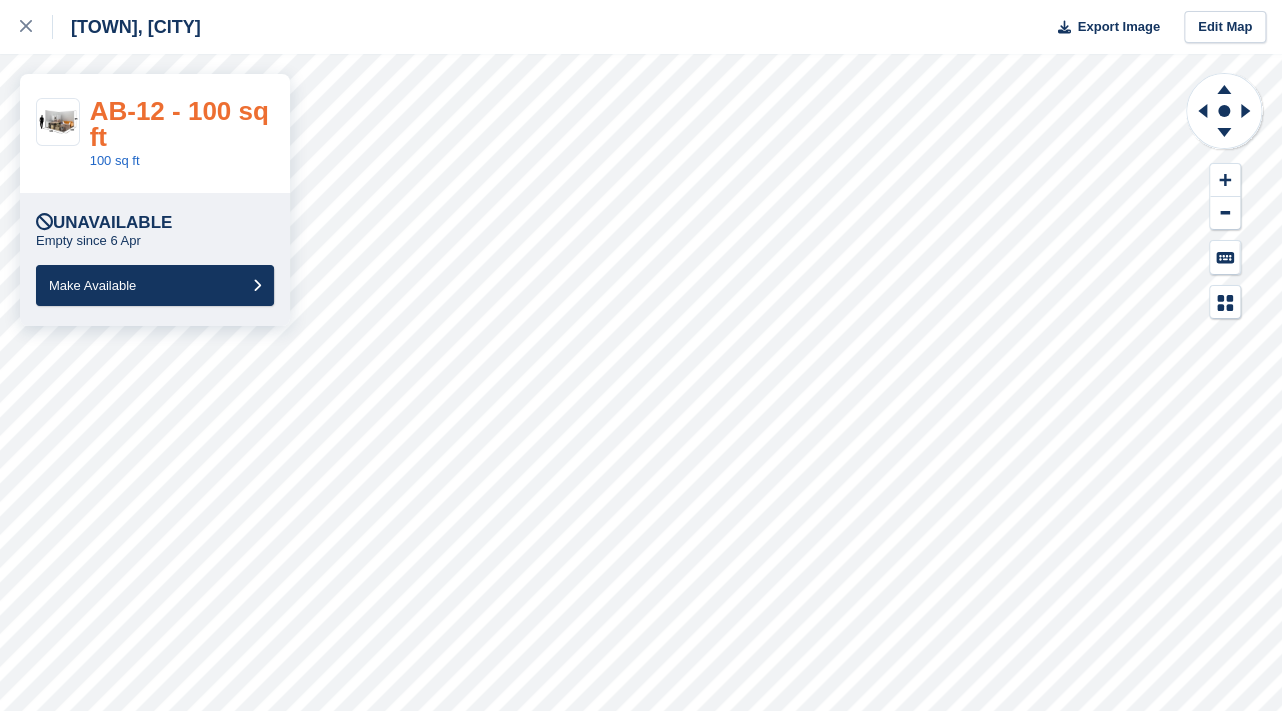 click on "AB-12  -  100 sq ft" at bounding box center [179, 124] 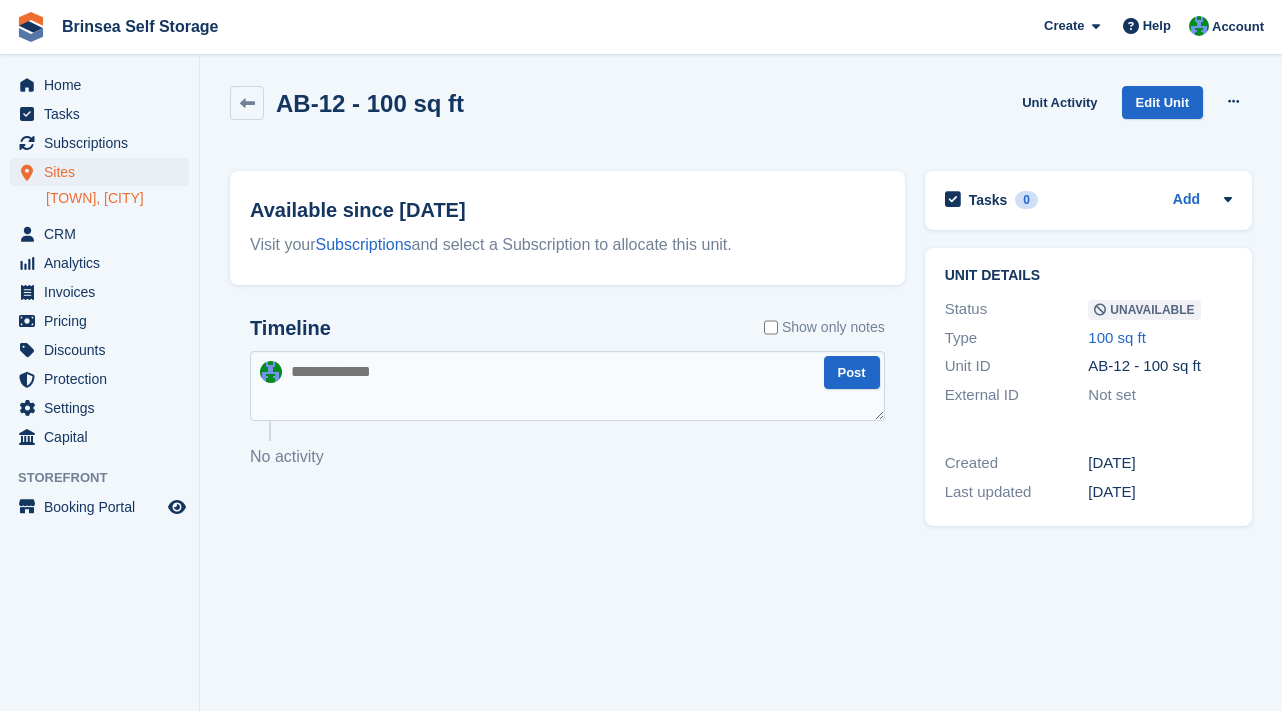 scroll, scrollTop: 0, scrollLeft: 0, axis: both 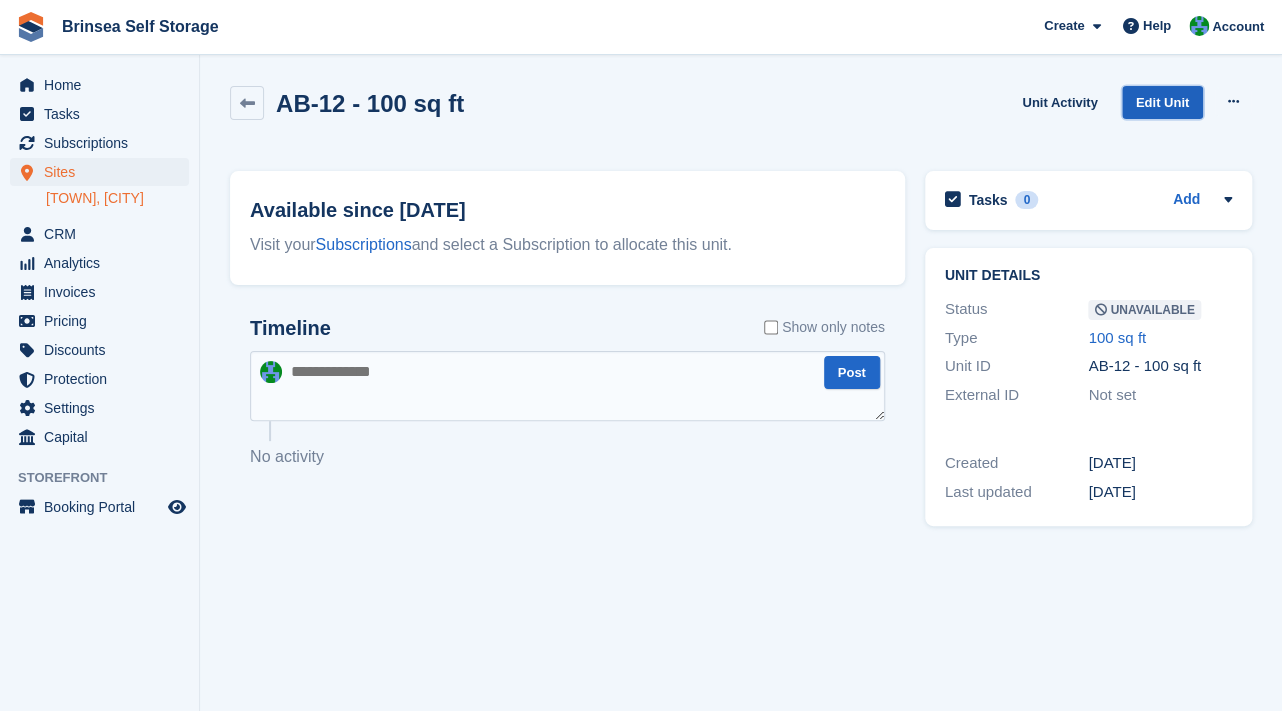 click on "Edit Unit" at bounding box center (1162, 102) 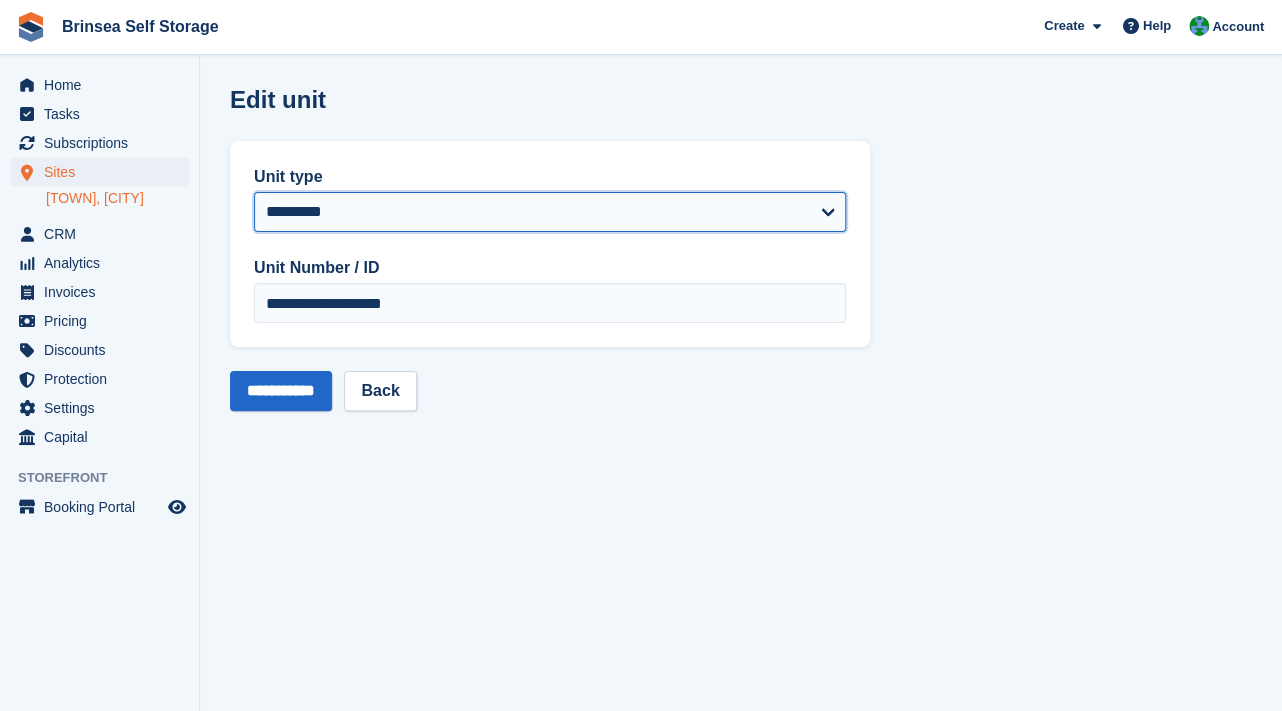 click on "**********" at bounding box center (550, 212) 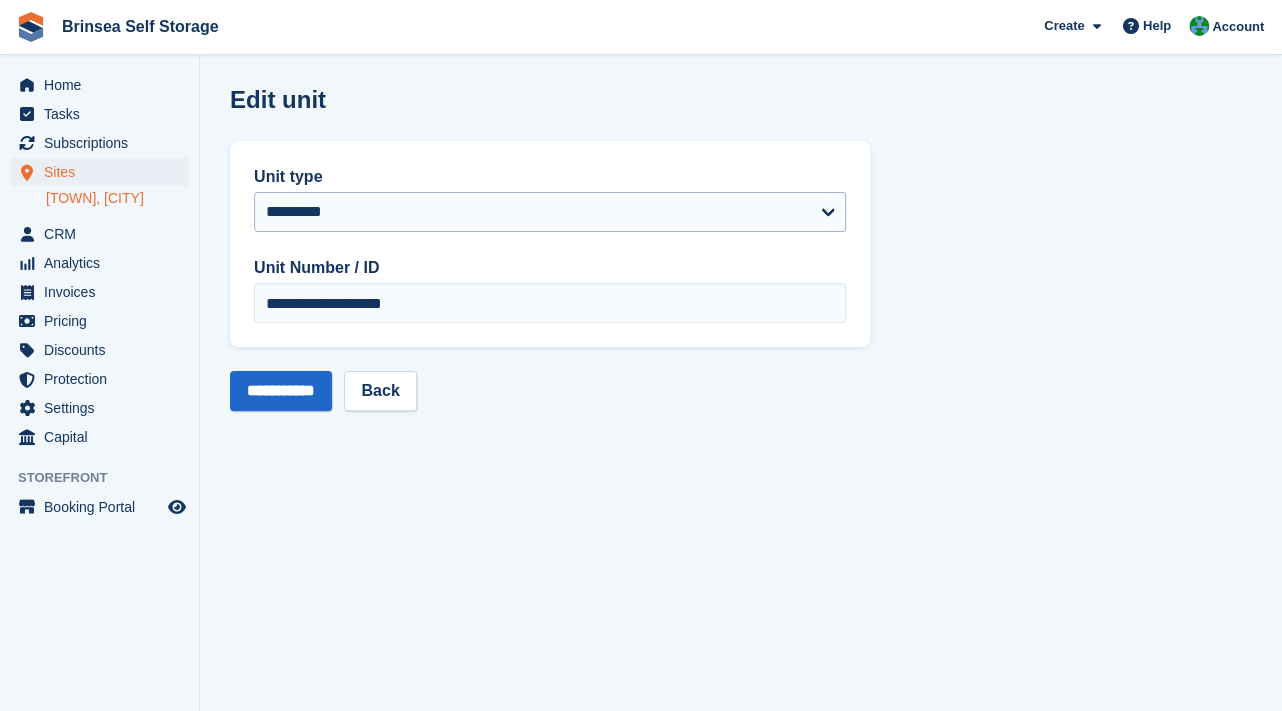 click on "**********" at bounding box center (741, 355) 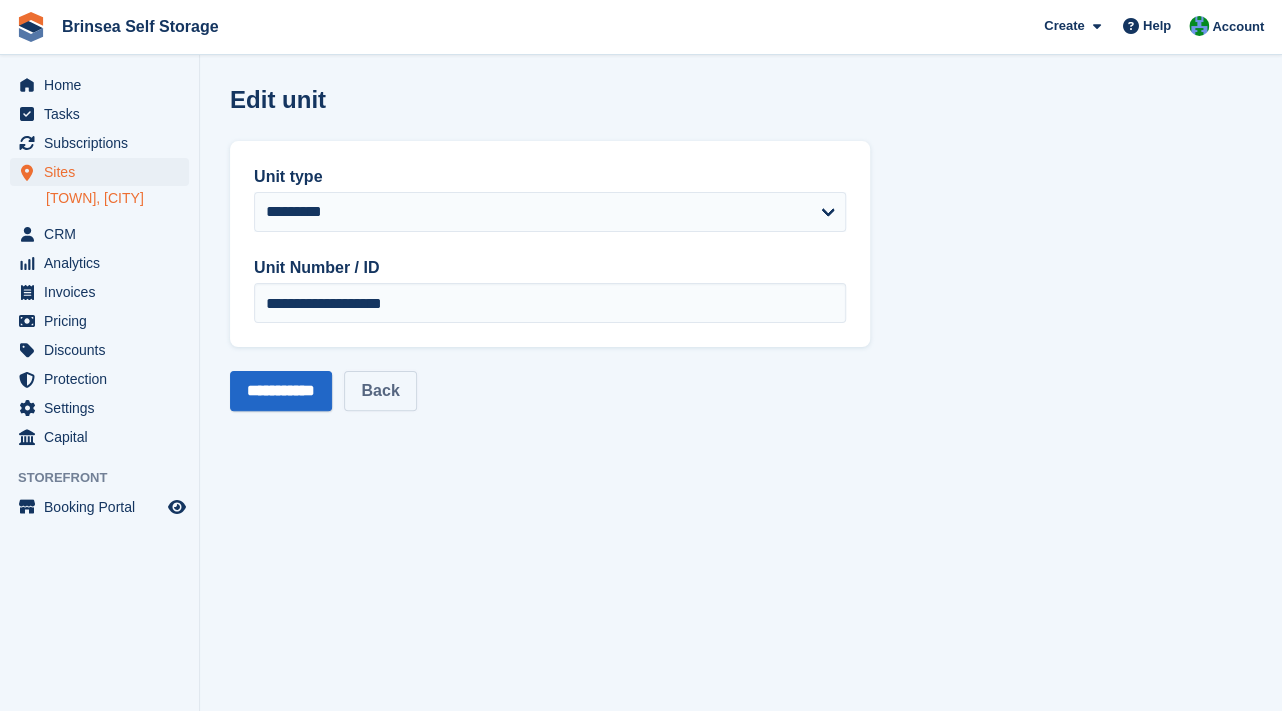 click on "Back" at bounding box center (380, 391) 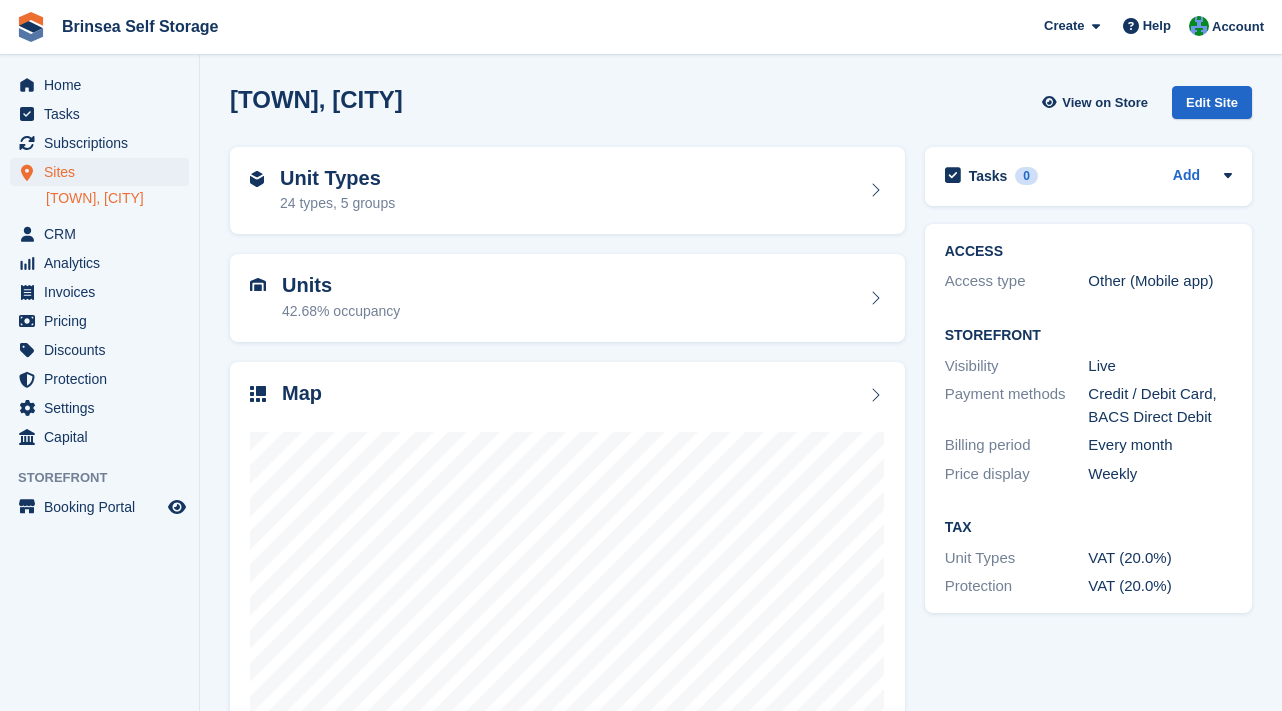 scroll, scrollTop: 0, scrollLeft: 0, axis: both 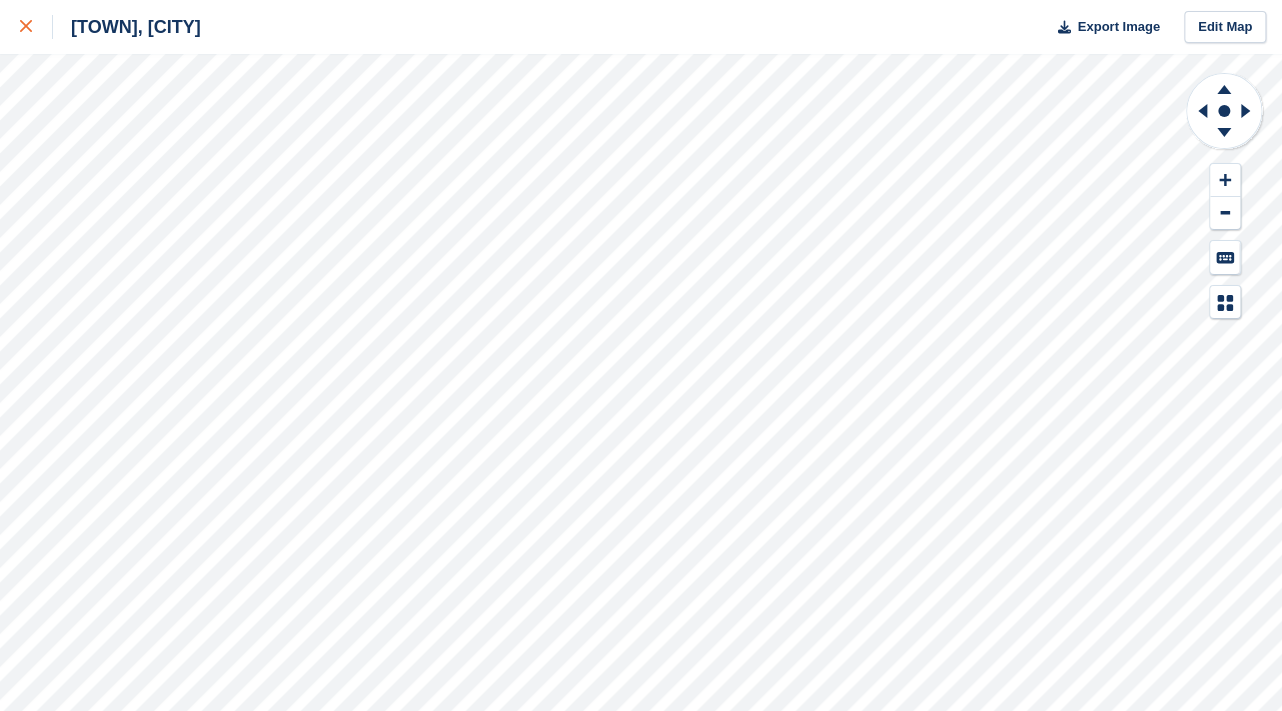 click 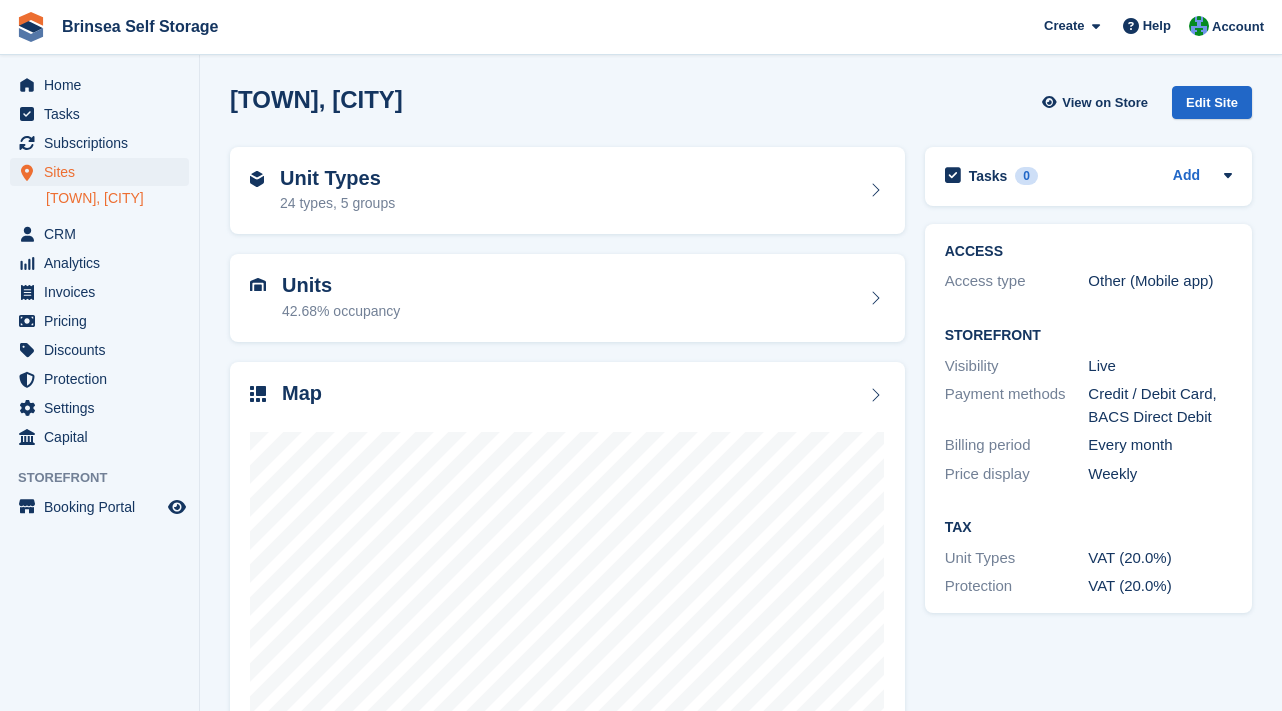 scroll, scrollTop: 0, scrollLeft: 0, axis: both 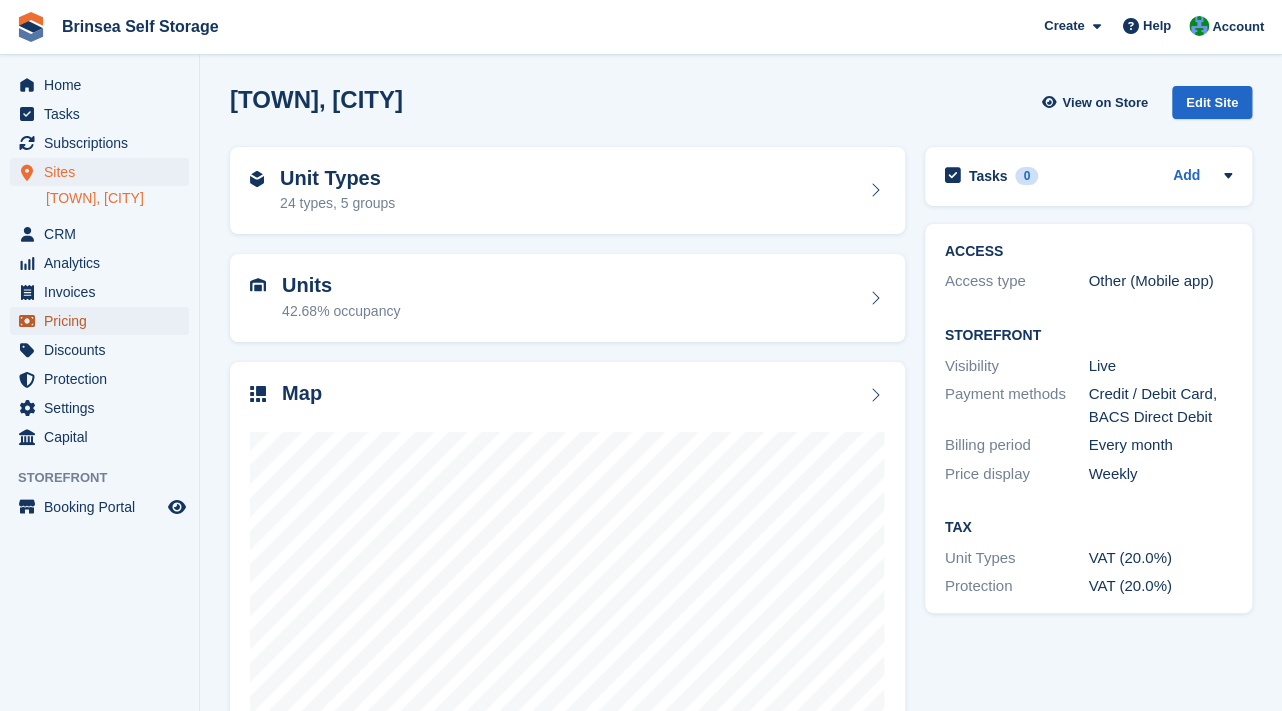 click on "Pricing" at bounding box center (104, 321) 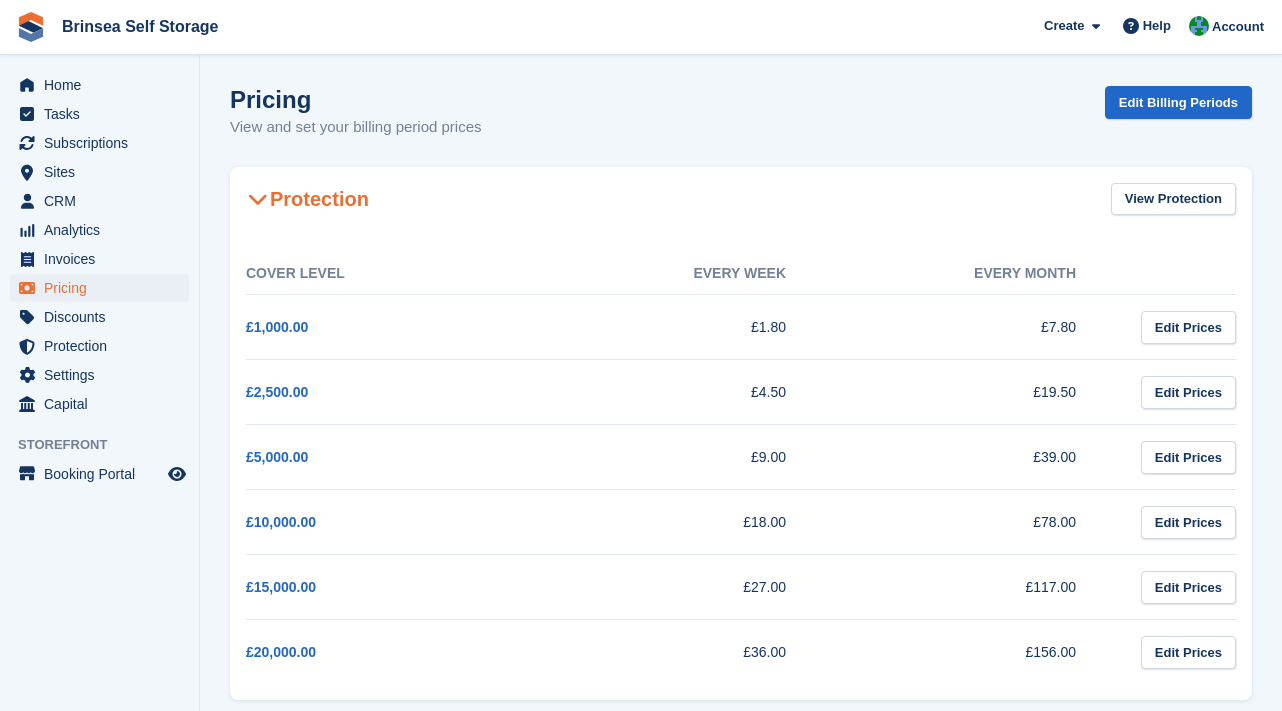 scroll, scrollTop: 0, scrollLeft: 0, axis: both 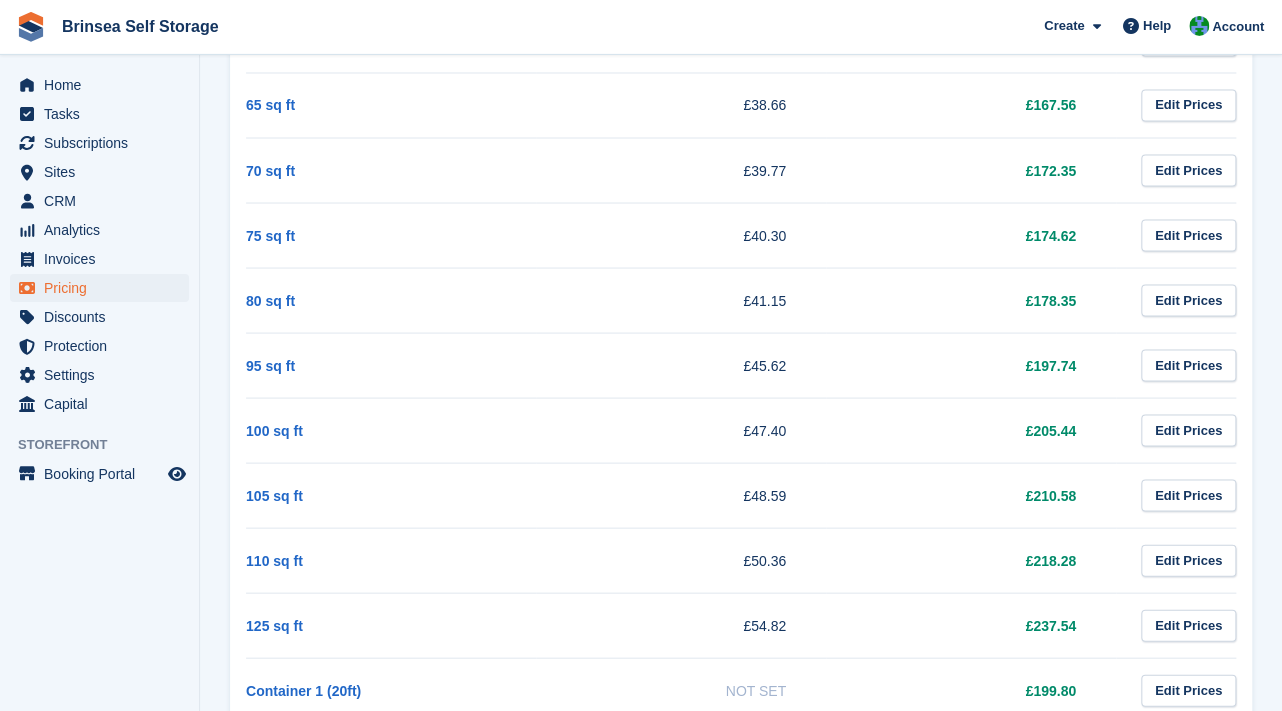 click on "Brinsea Self Storage
Create
Subscription
Invoice
Contact
Deal
Discount
Page
Help
Chat Support
Submit a support request
Help Center
Get answers to Stora questions
What's New" at bounding box center (641, 27) 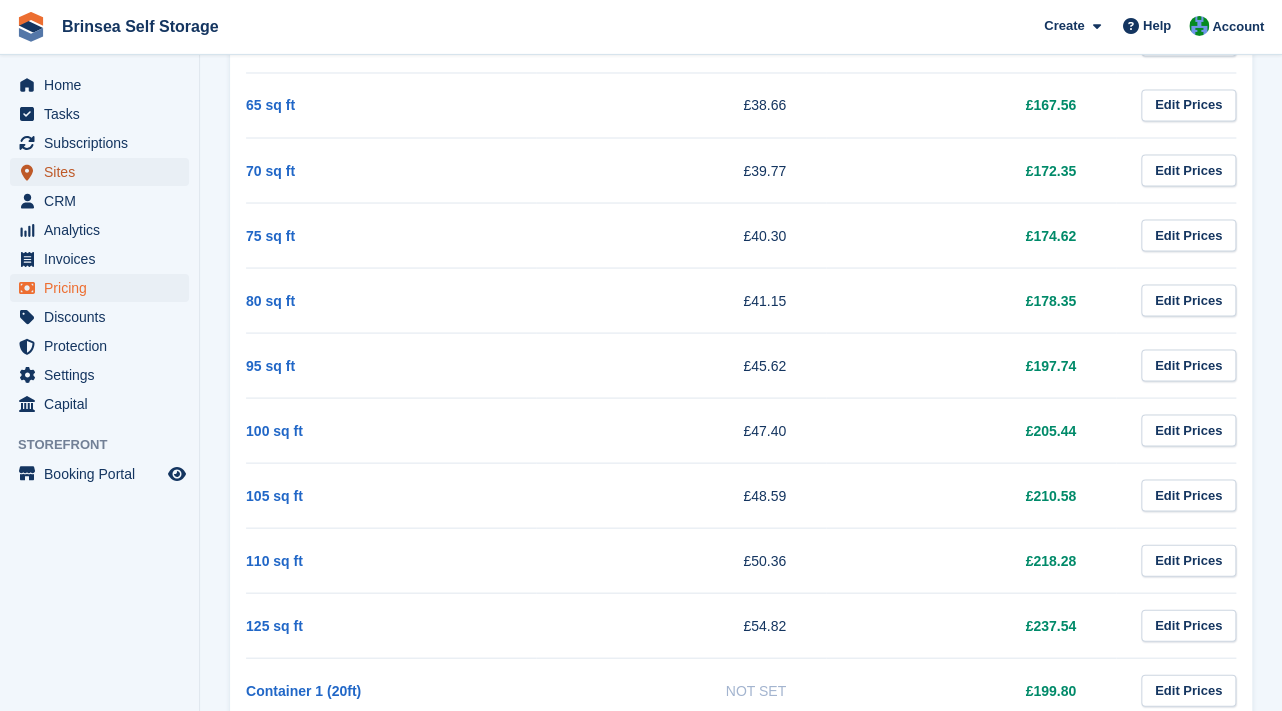 click on "Sites" at bounding box center (104, 172) 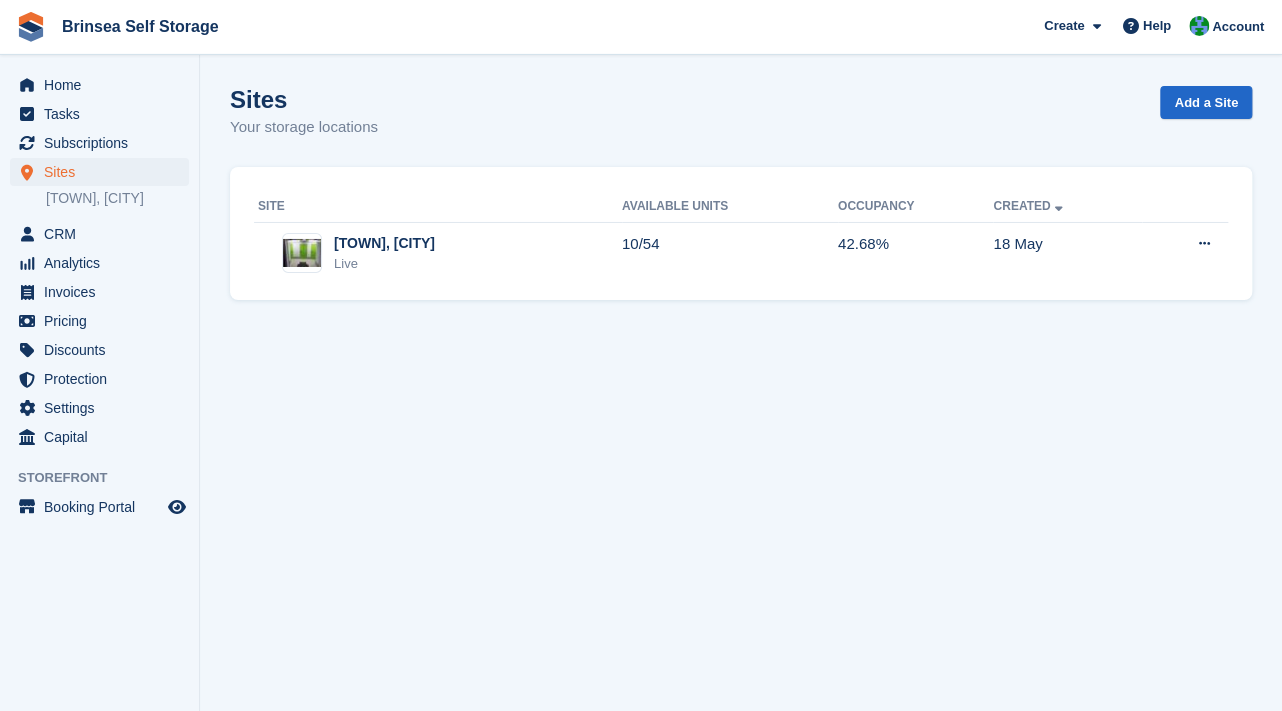 scroll, scrollTop: 0, scrollLeft: 0, axis: both 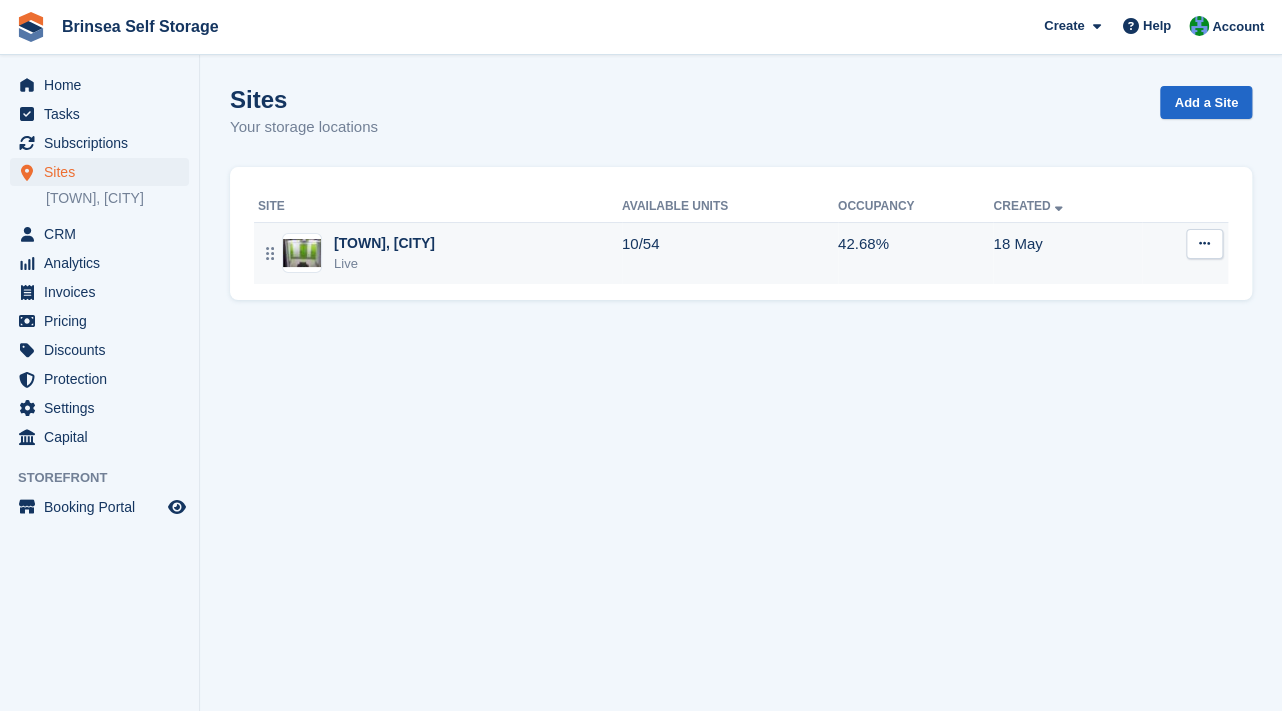 click on "[CITY], [CITY]" at bounding box center (384, 243) 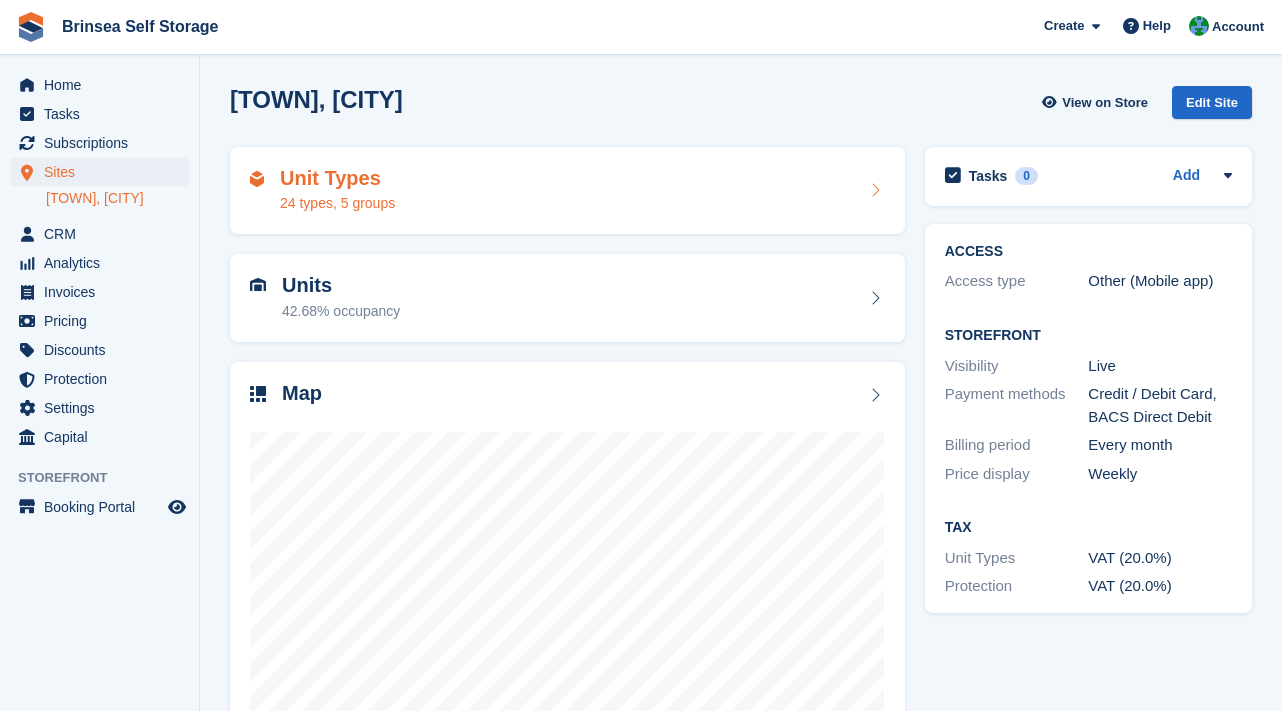 scroll, scrollTop: 0, scrollLeft: 0, axis: both 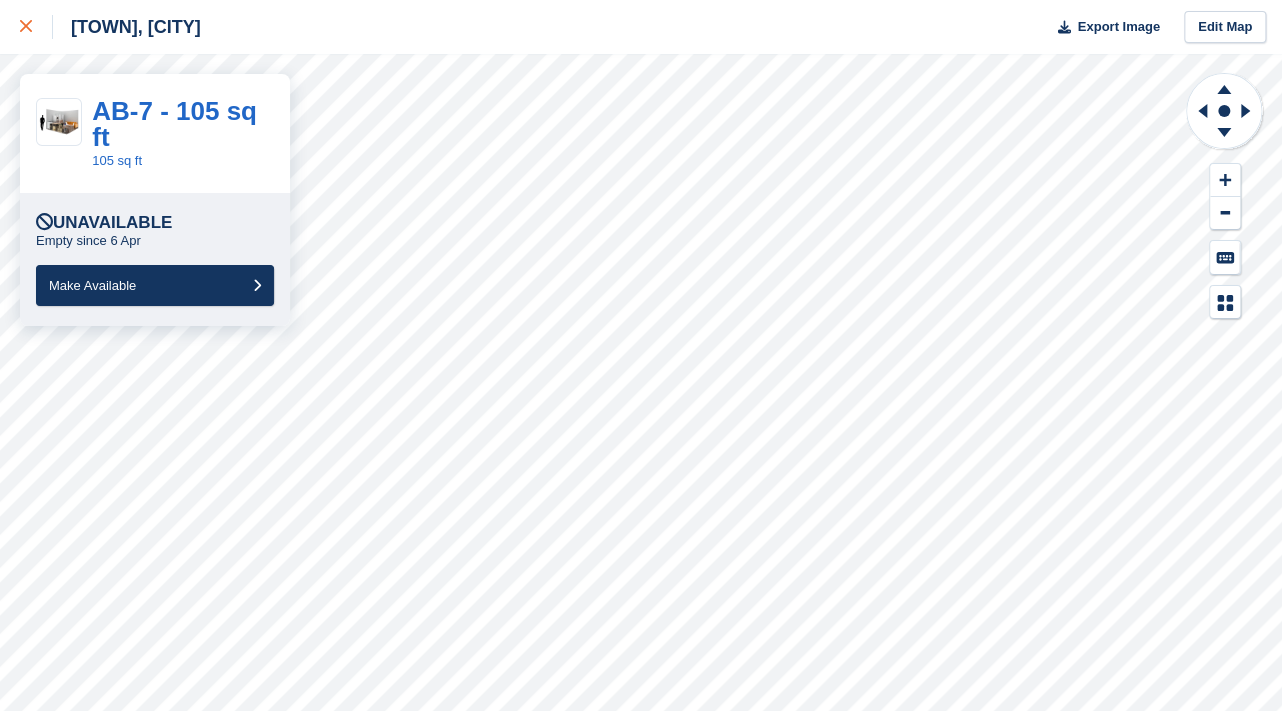 click 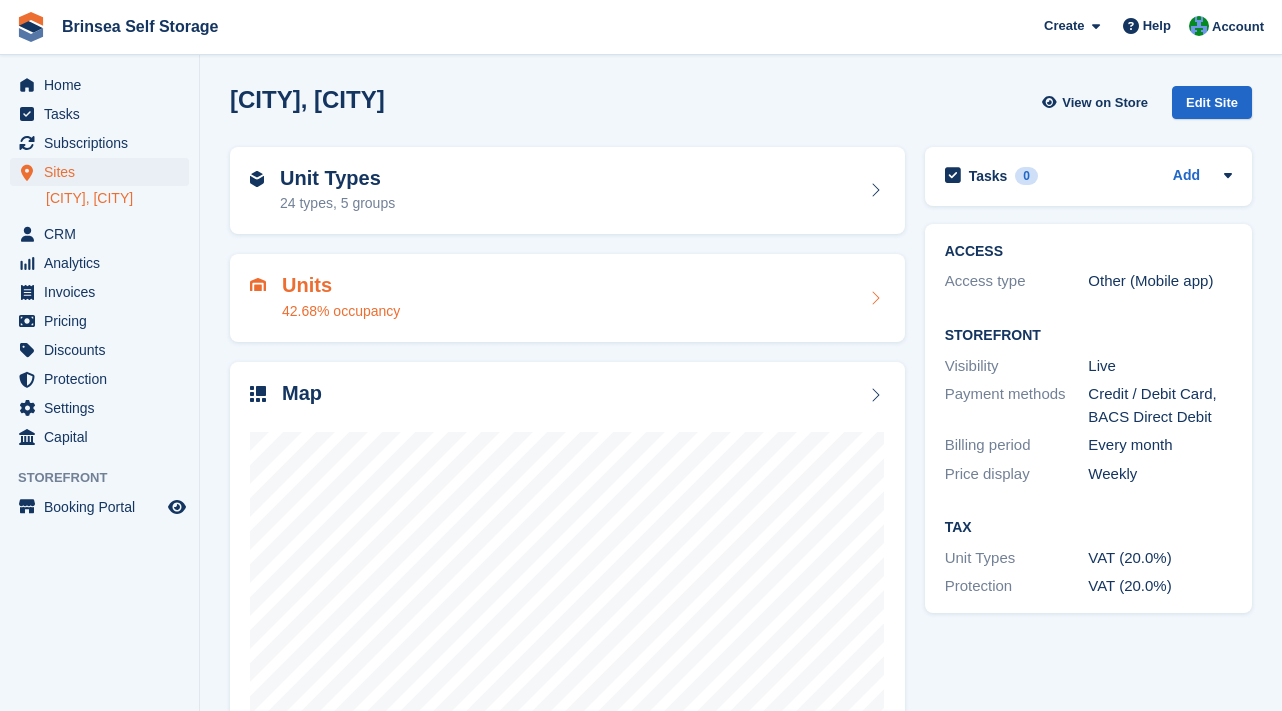 scroll, scrollTop: 0, scrollLeft: 0, axis: both 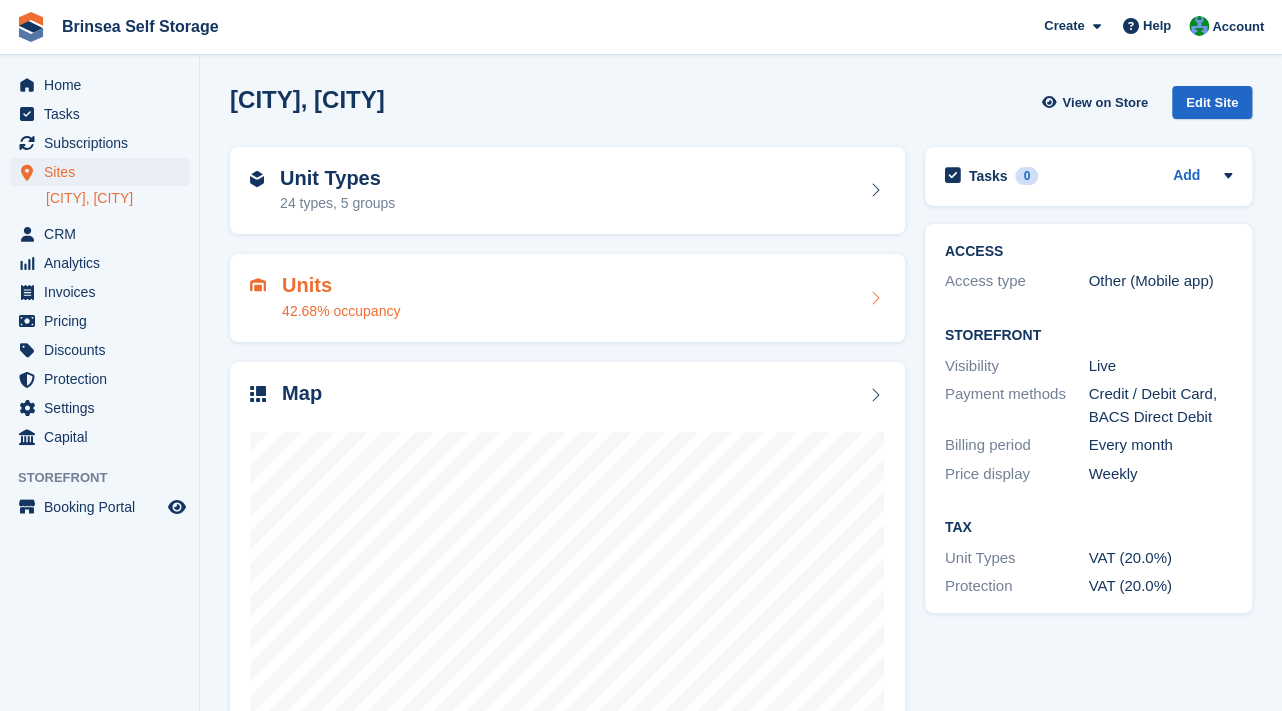 click on "Units" at bounding box center (341, 285) 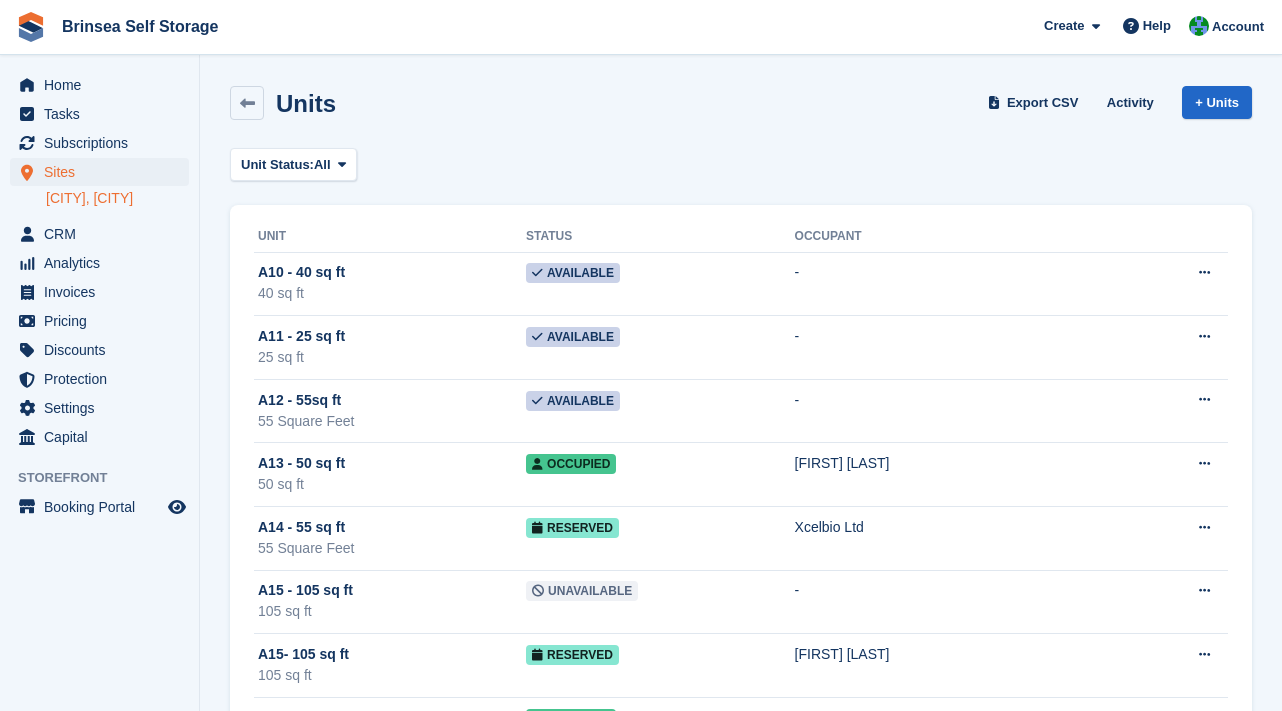 scroll, scrollTop: 0, scrollLeft: 0, axis: both 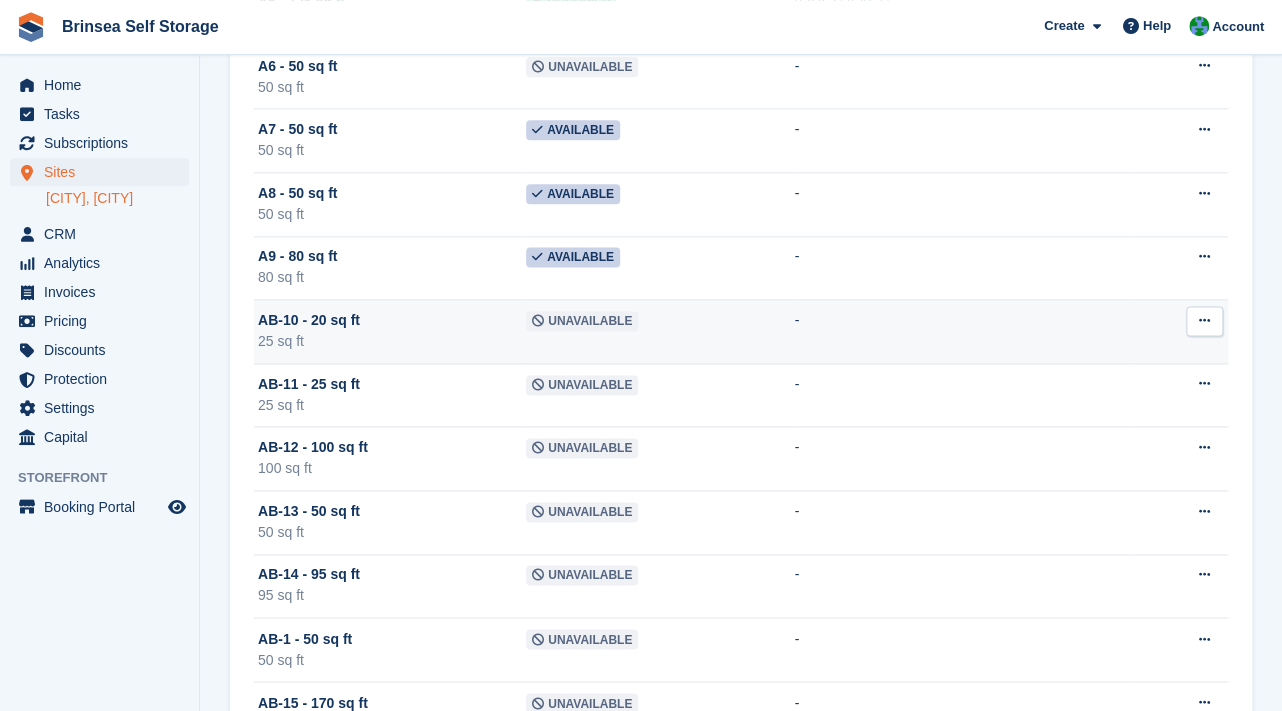 click on "Unavailable" at bounding box center [660, 332] 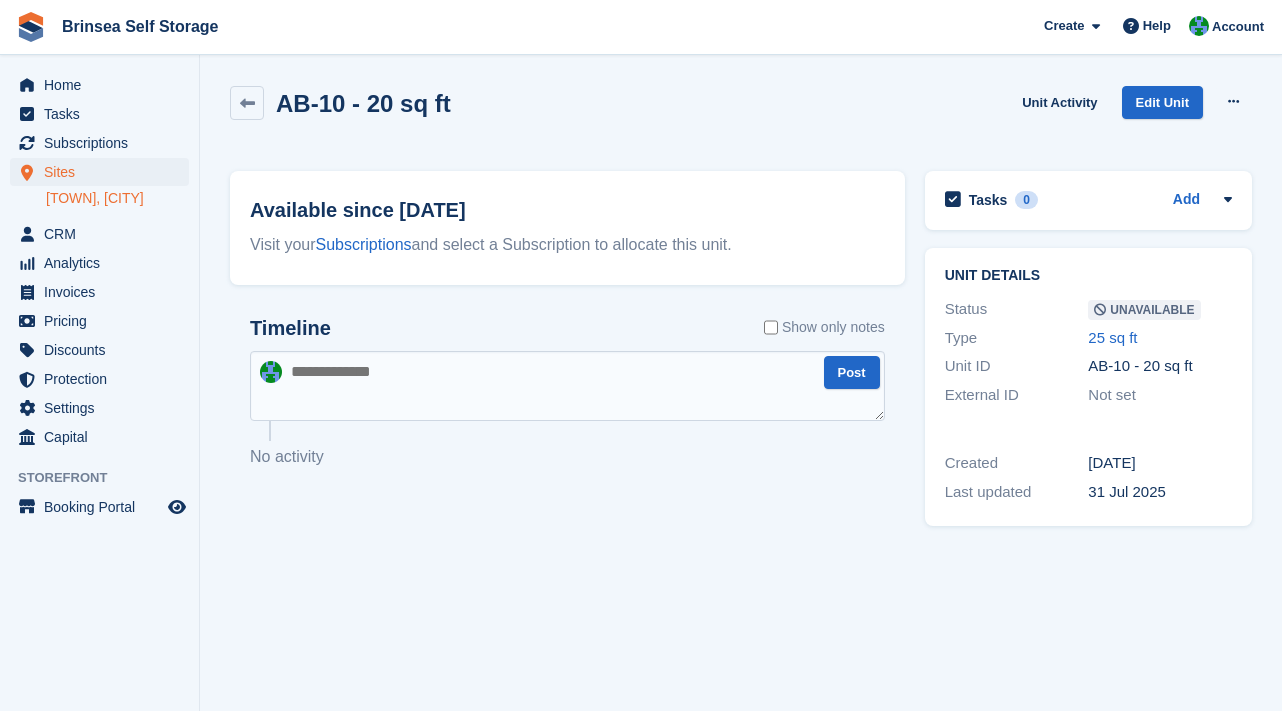 scroll, scrollTop: 0, scrollLeft: 0, axis: both 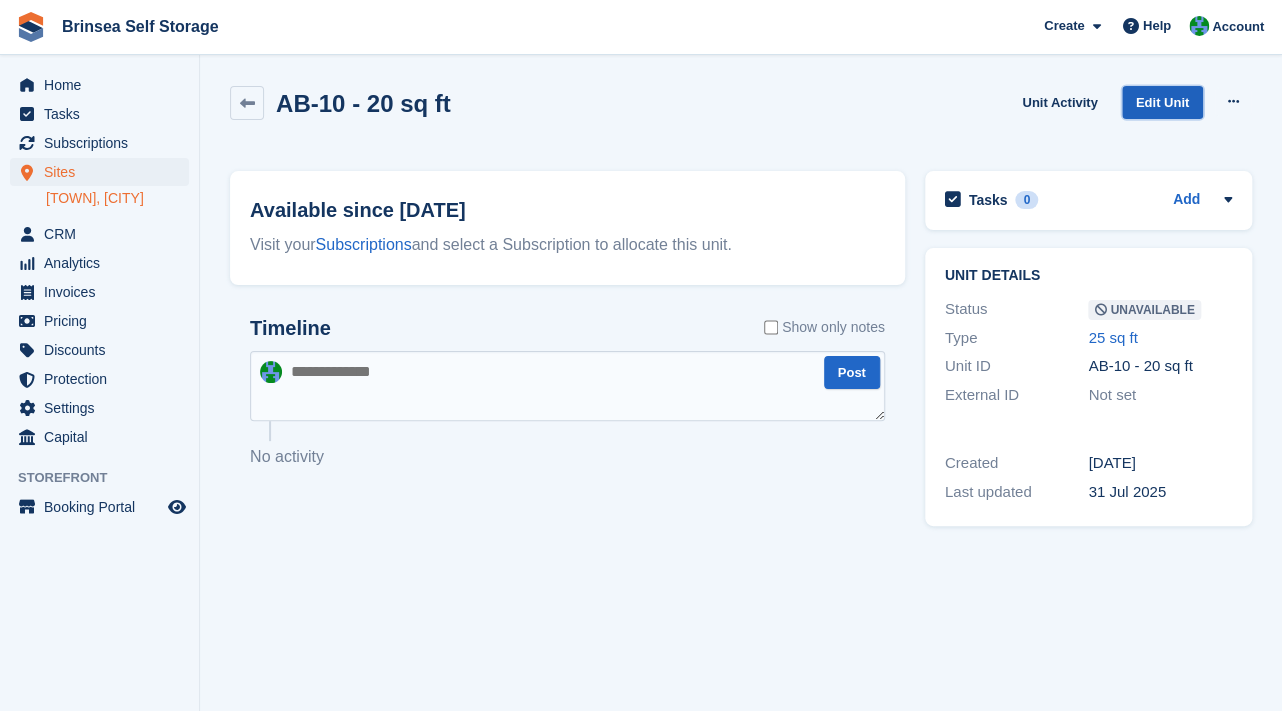 click on "Edit Unit" at bounding box center (1162, 102) 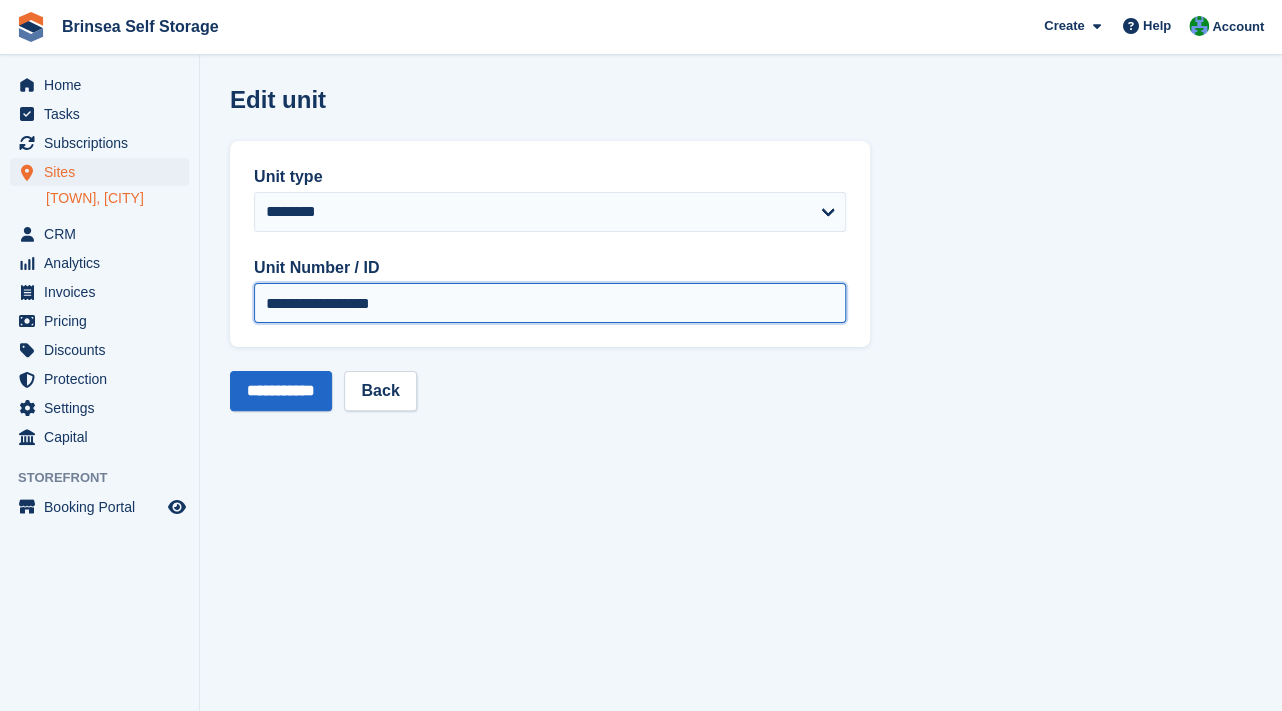 click on "**********" at bounding box center [550, 303] 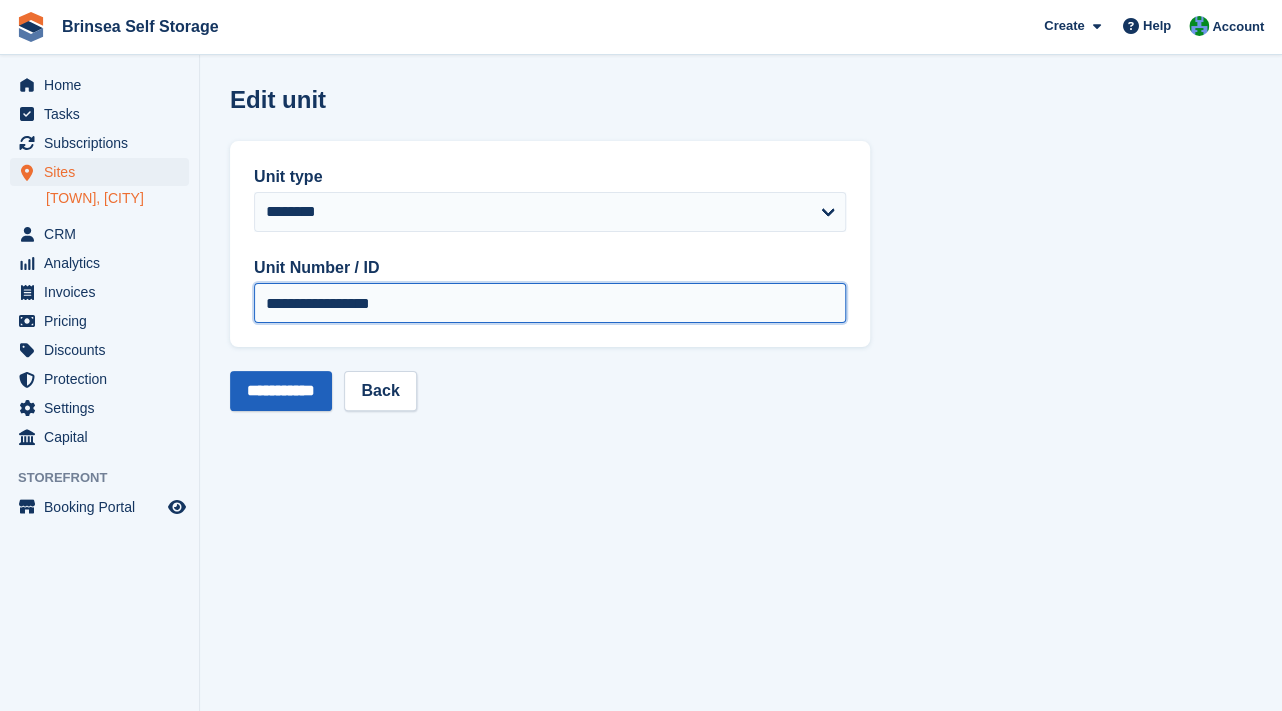 type on "**********" 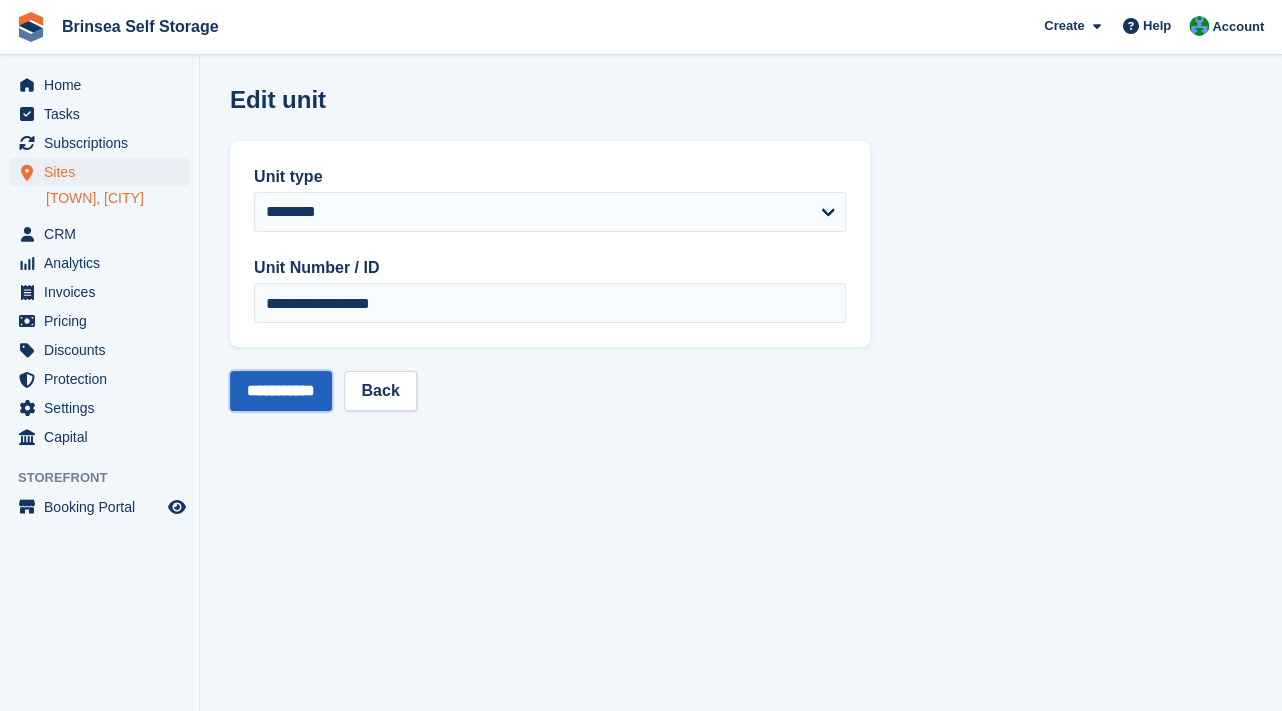 click on "**********" at bounding box center (281, 391) 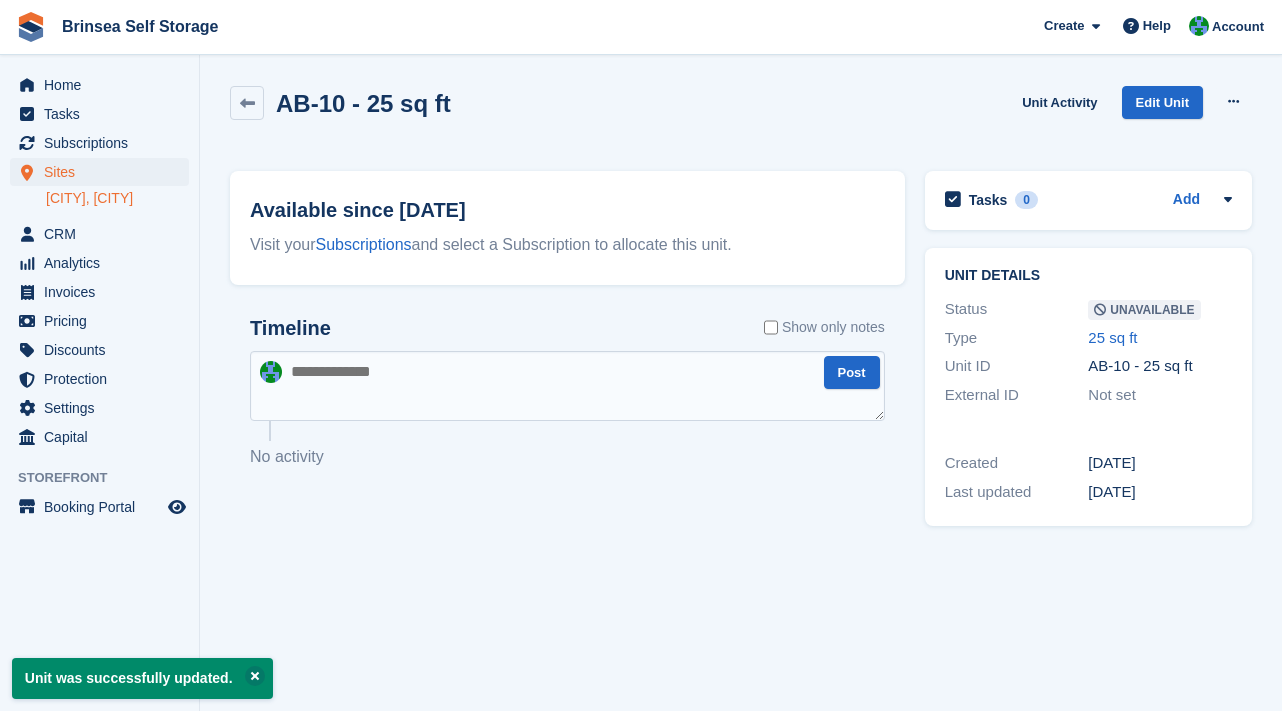 scroll, scrollTop: 0, scrollLeft: 0, axis: both 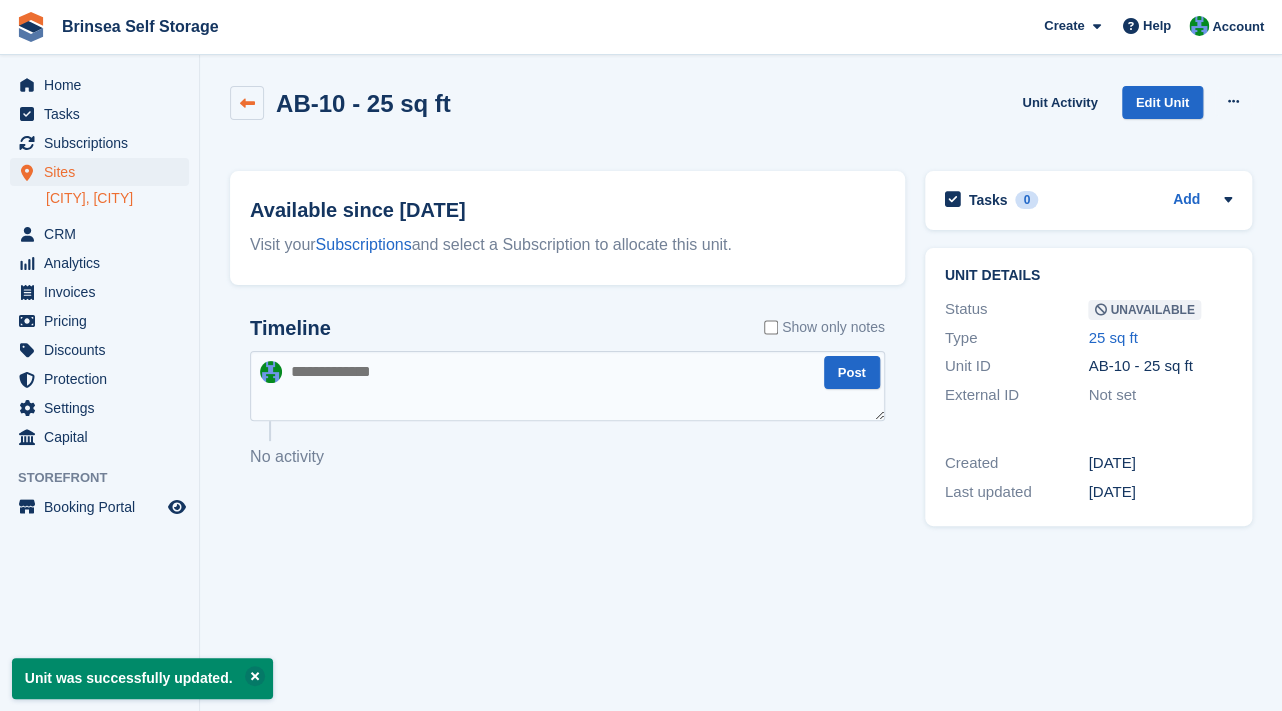 click at bounding box center [247, 103] 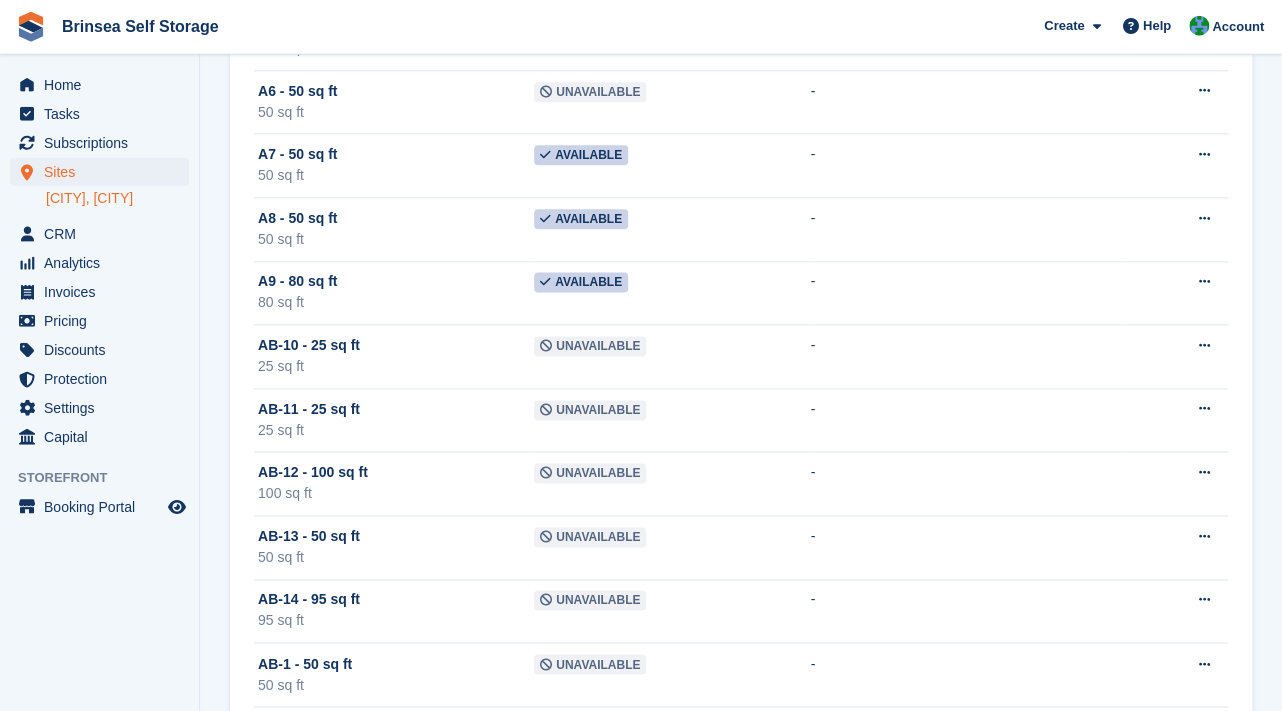 scroll, scrollTop: 952, scrollLeft: 0, axis: vertical 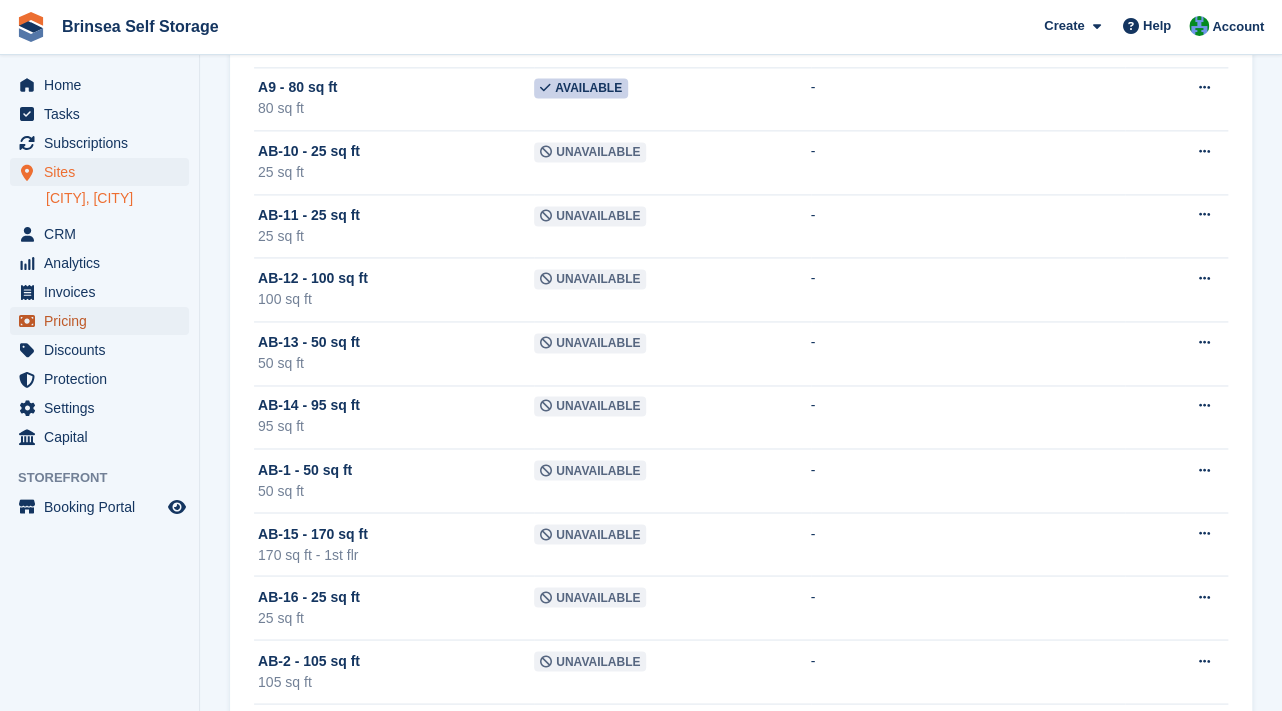 click on "Pricing" at bounding box center [104, 321] 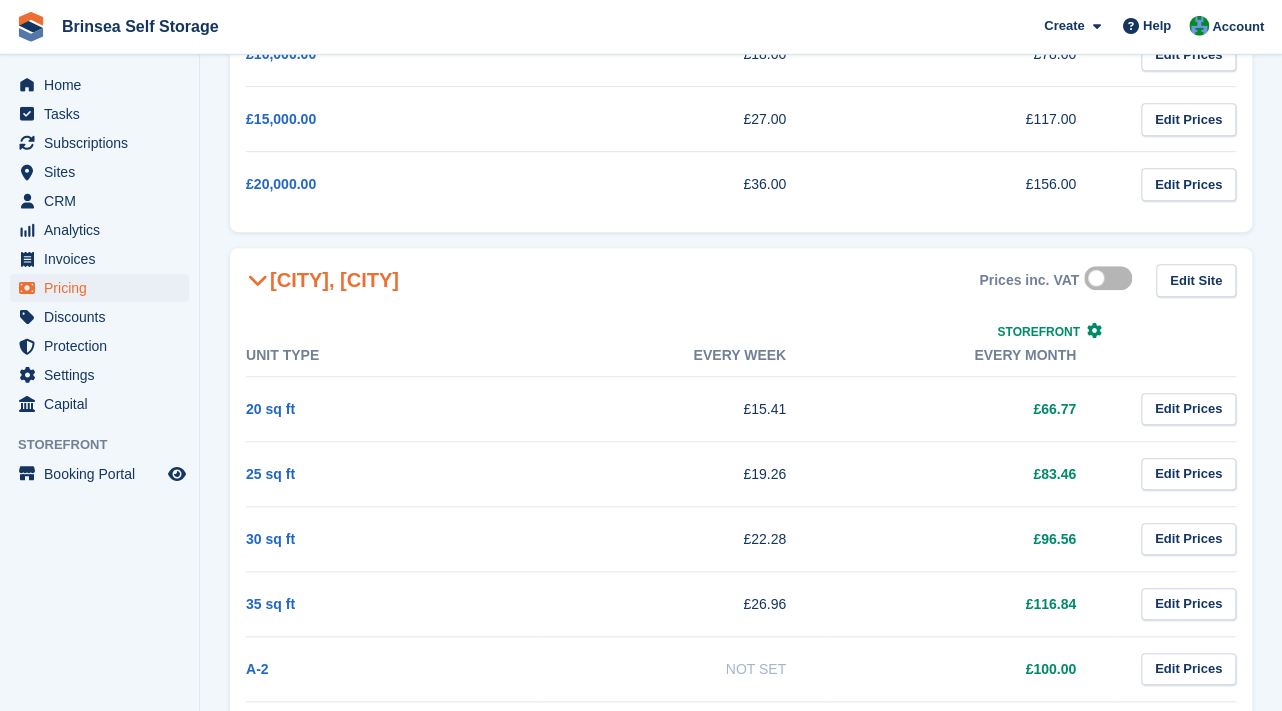 scroll, scrollTop: 474, scrollLeft: 0, axis: vertical 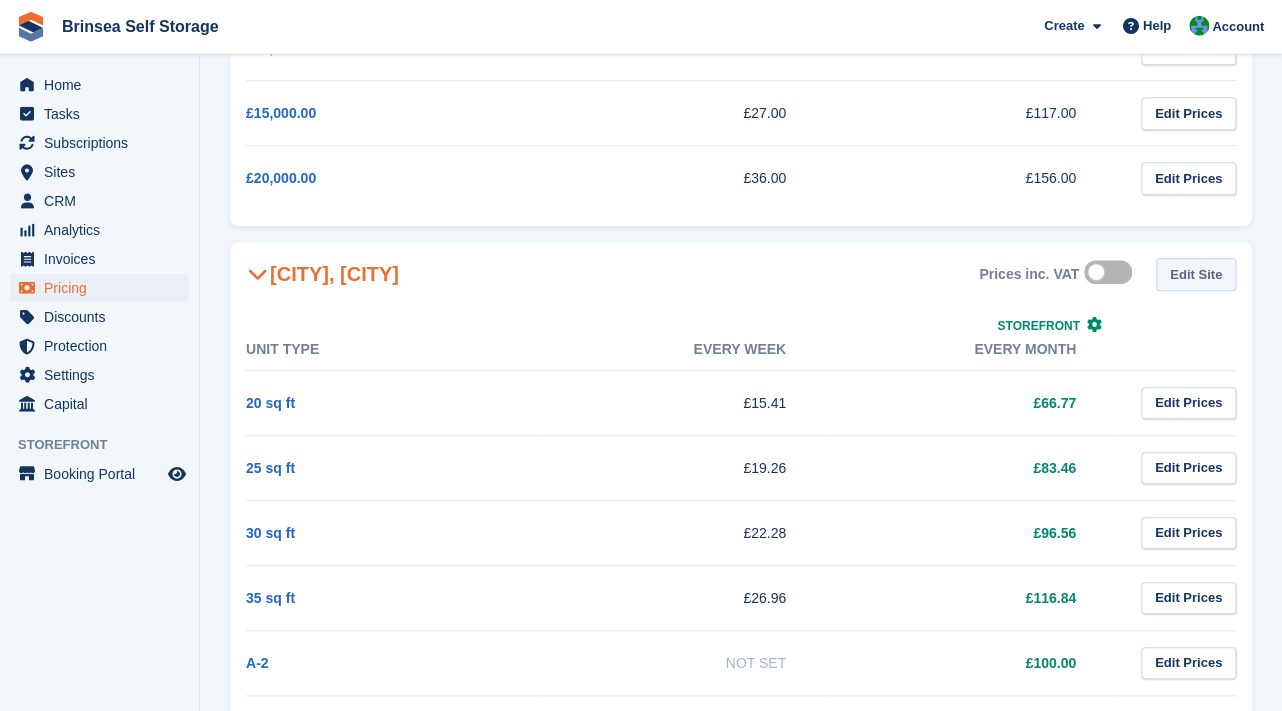 click on "Edit Site" at bounding box center [1196, 274] 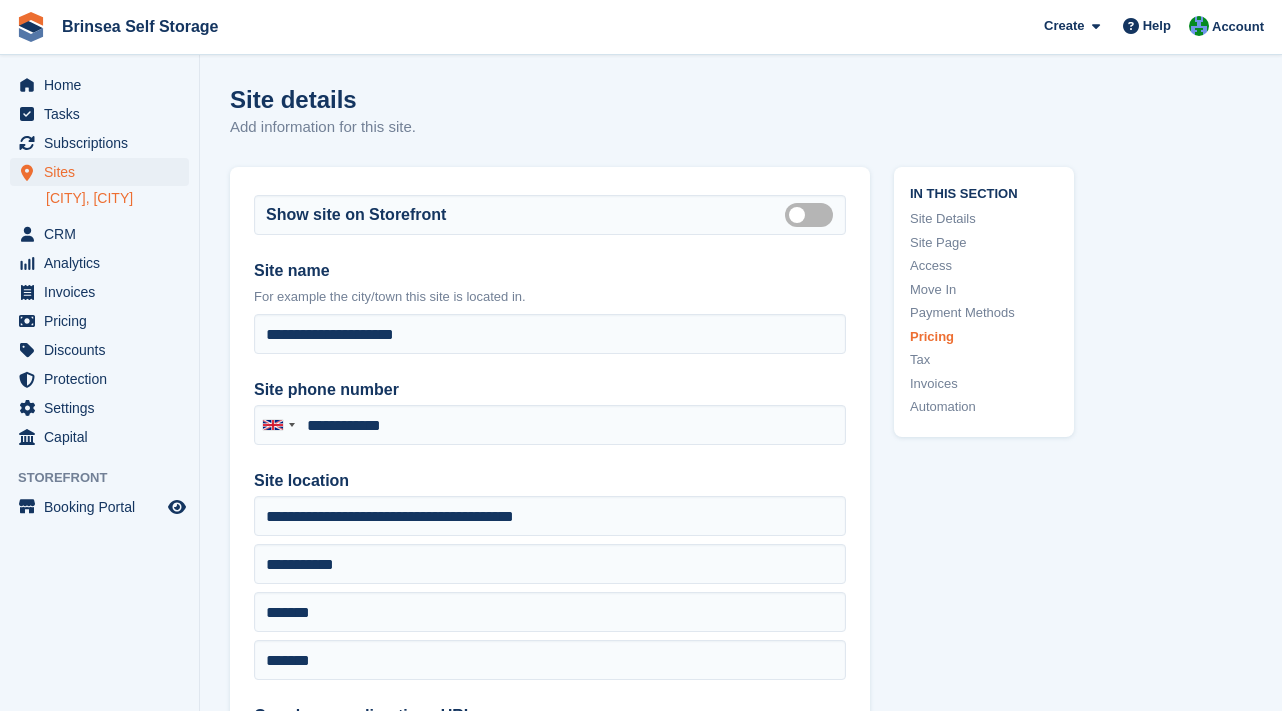 scroll, scrollTop: 7043, scrollLeft: 0, axis: vertical 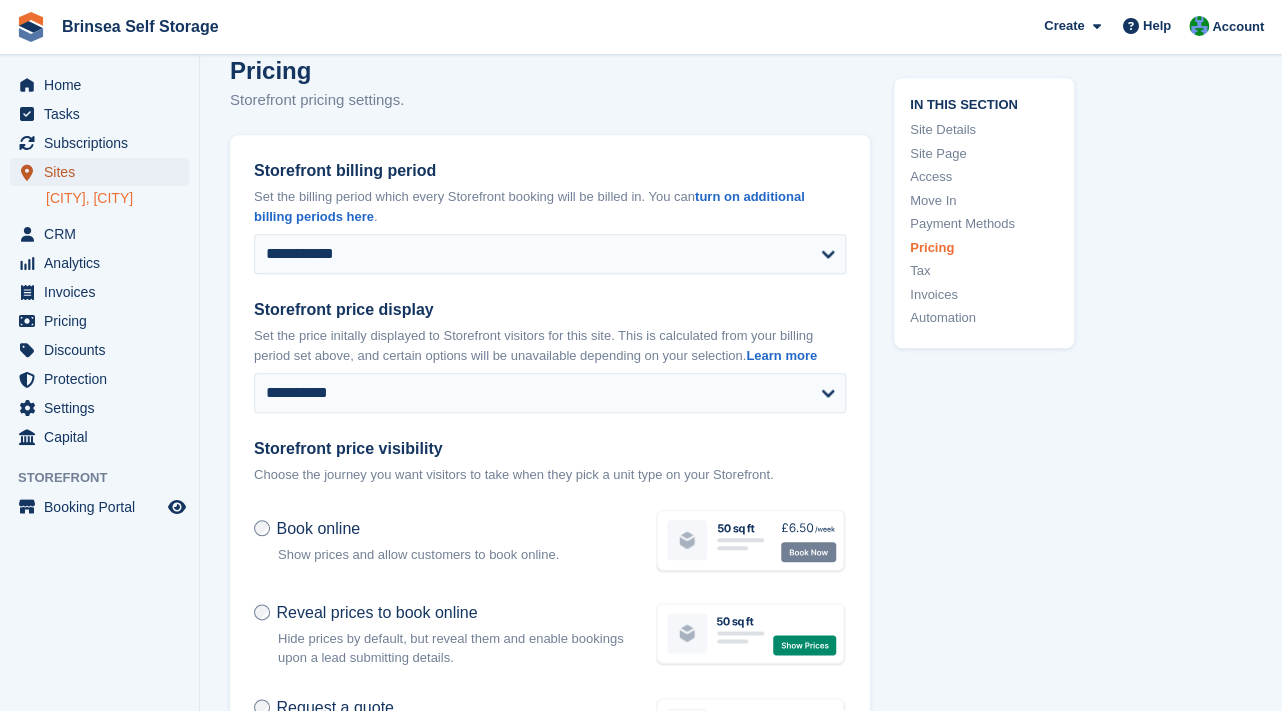 click on "Sites" at bounding box center [104, 172] 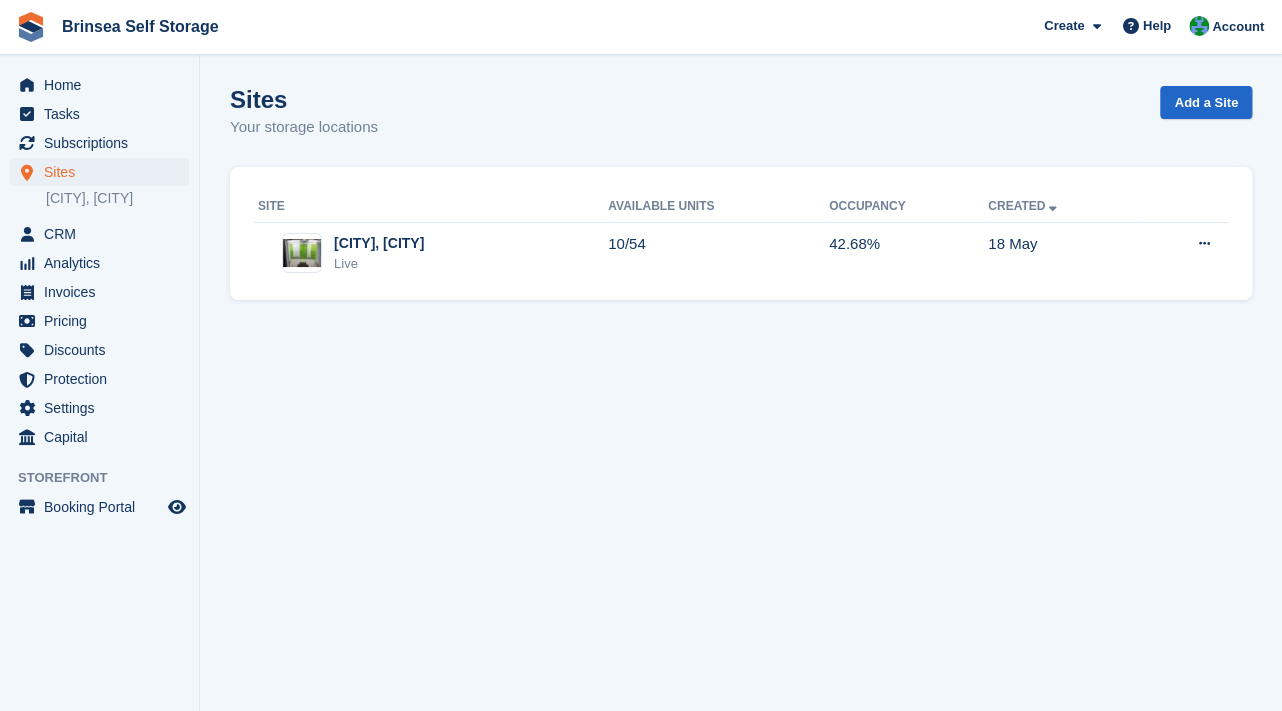scroll, scrollTop: 0, scrollLeft: 0, axis: both 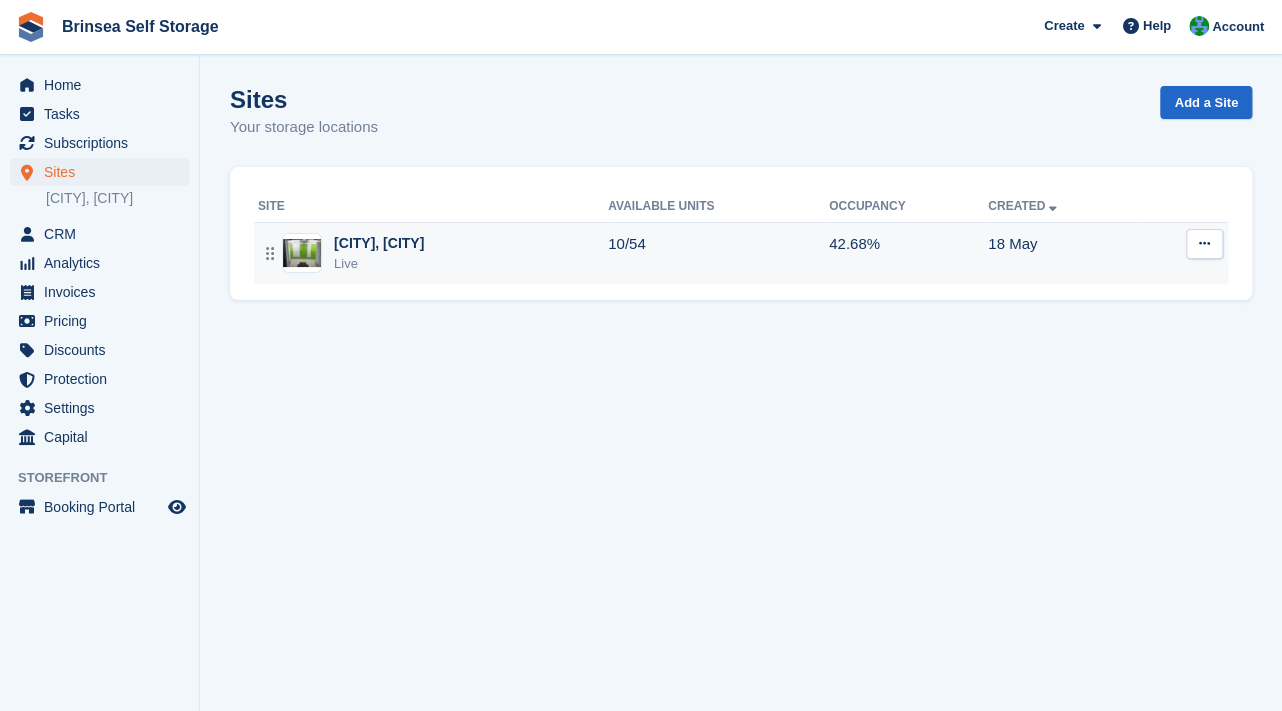 click on "[CITY], [CITY]" at bounding box center (379, 243) 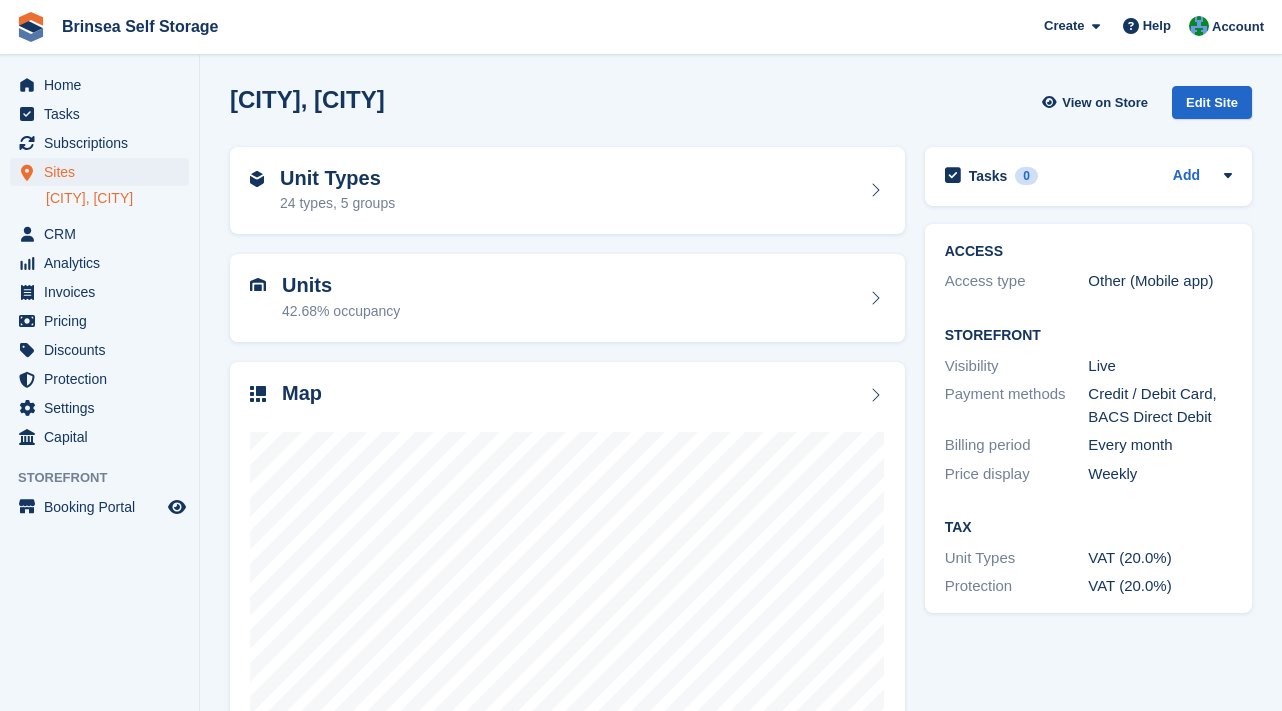 scroll, scrollTop: 0, scrollLeft: 0, axis: both 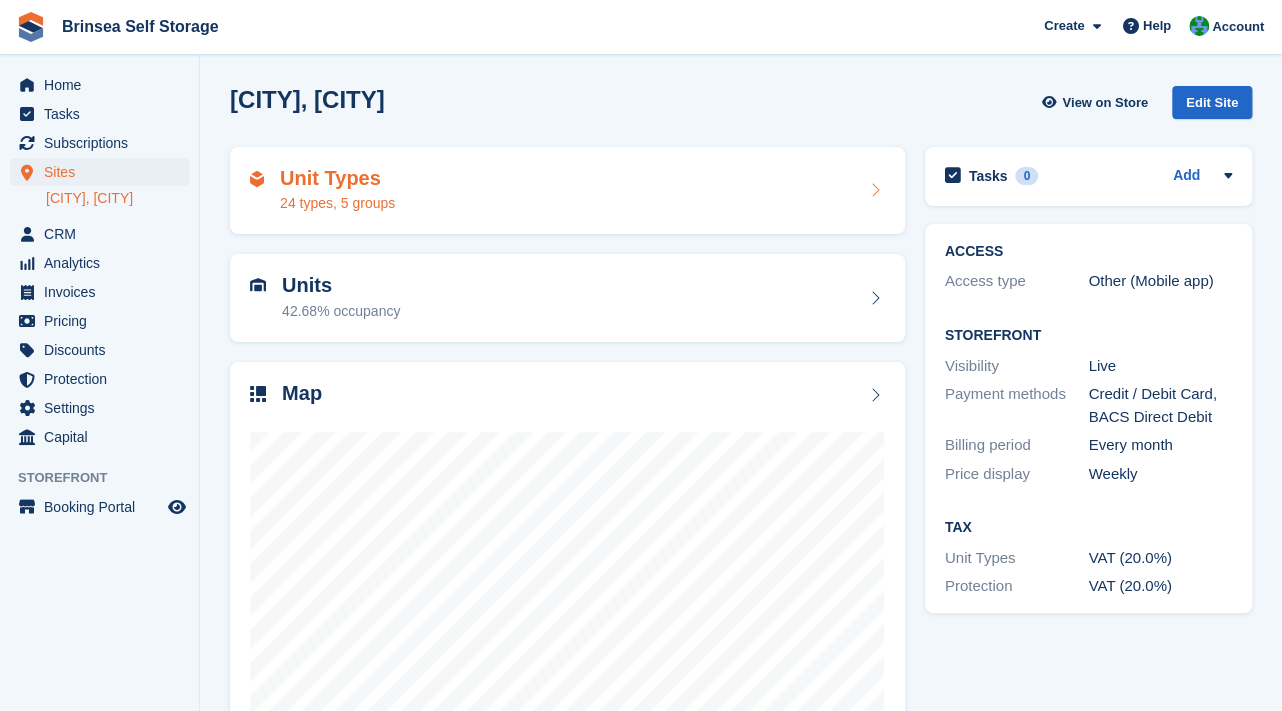 click on "Unit Types" at bounding box center [337, 178] 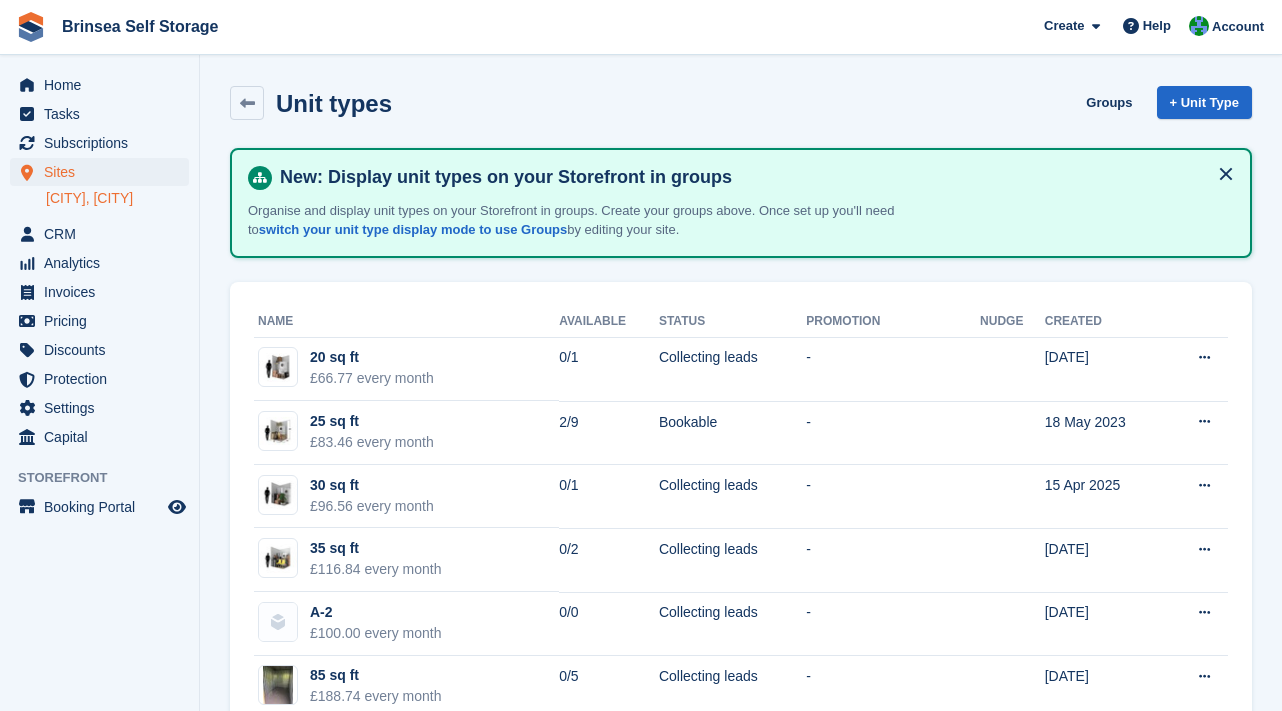 scroll, scrollTop: 0, scrollLeft: 0, axis: both 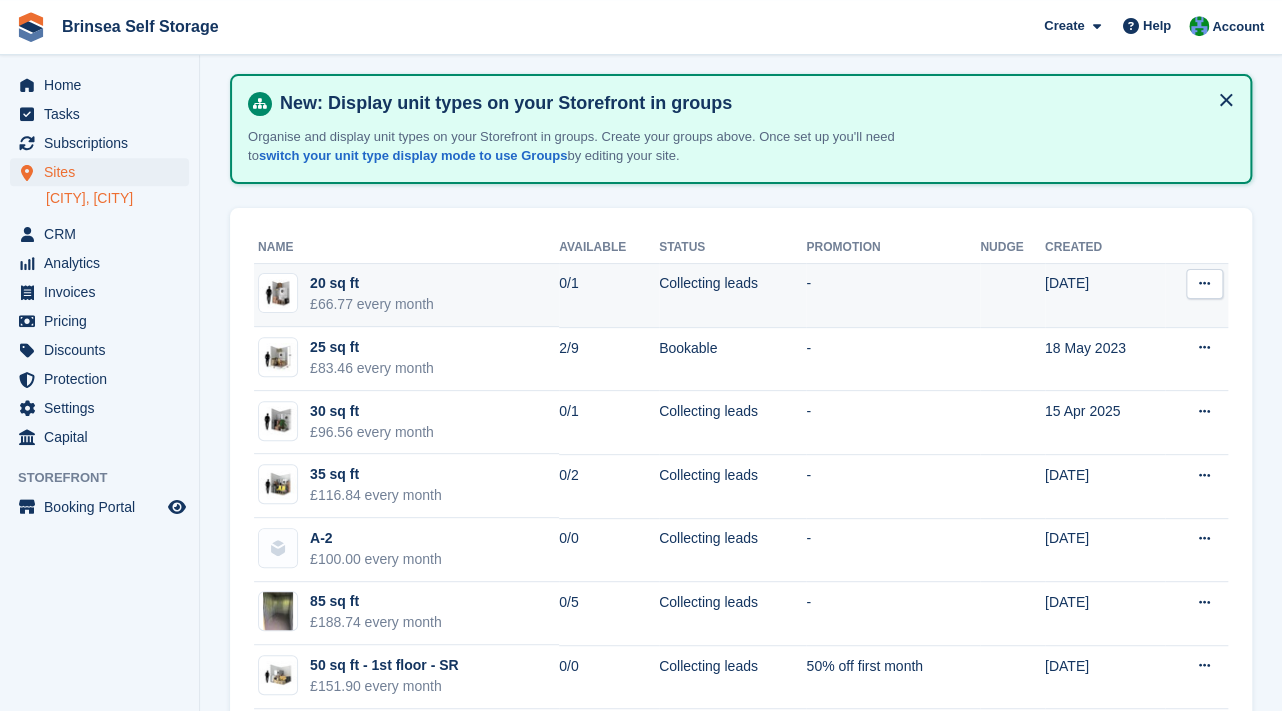 click at bounding box center (1204, 283) 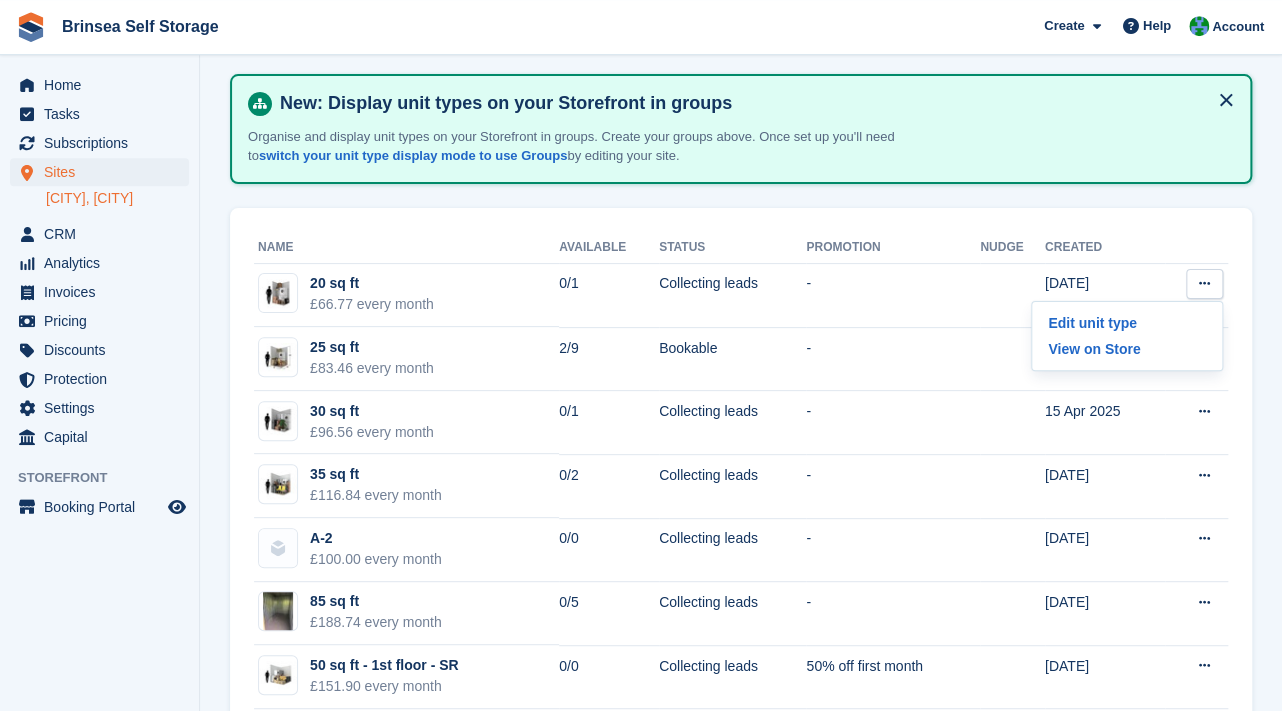 click on "Unit types
Groups
+ Unit Type
New: Display unit types on your Storefront in groups
Organise and display unit types on your Storefront in groups. Create your groups above. Once set up you'll need to  switch your unit type display mode to use Groups  by editing your site.
Name
Available
Status
Promotion
Nudge
Created
20 sq ft
£66.77 every month
0/1" at bounding box center (741, 880) 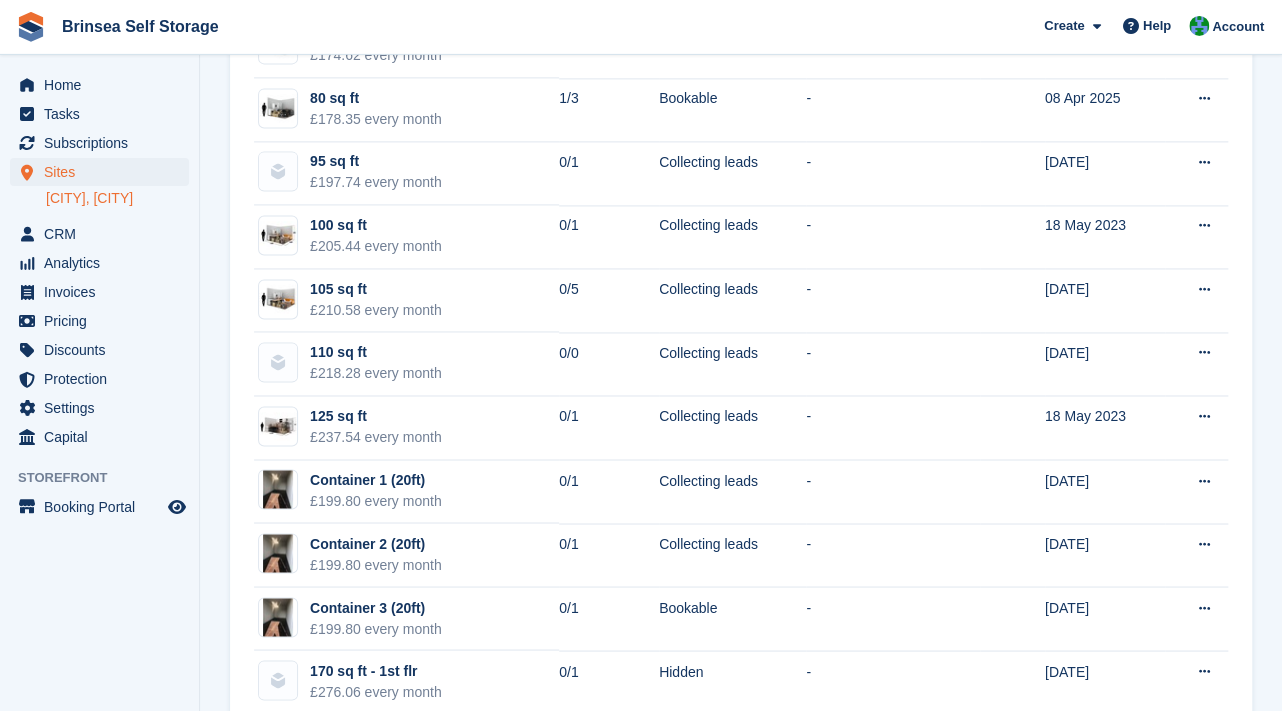 scroll, scrollTop: 1192, scrollLeft: 0, axis: vertical 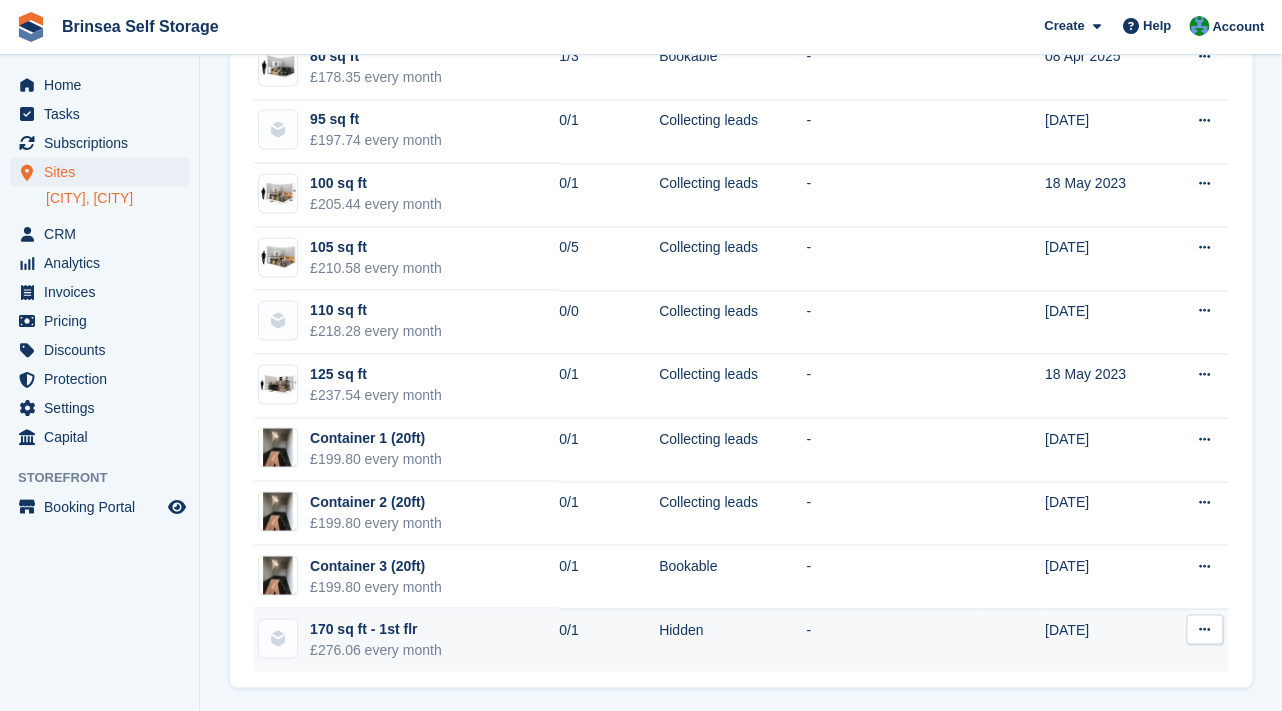 click at bounding box center (1204, 628) 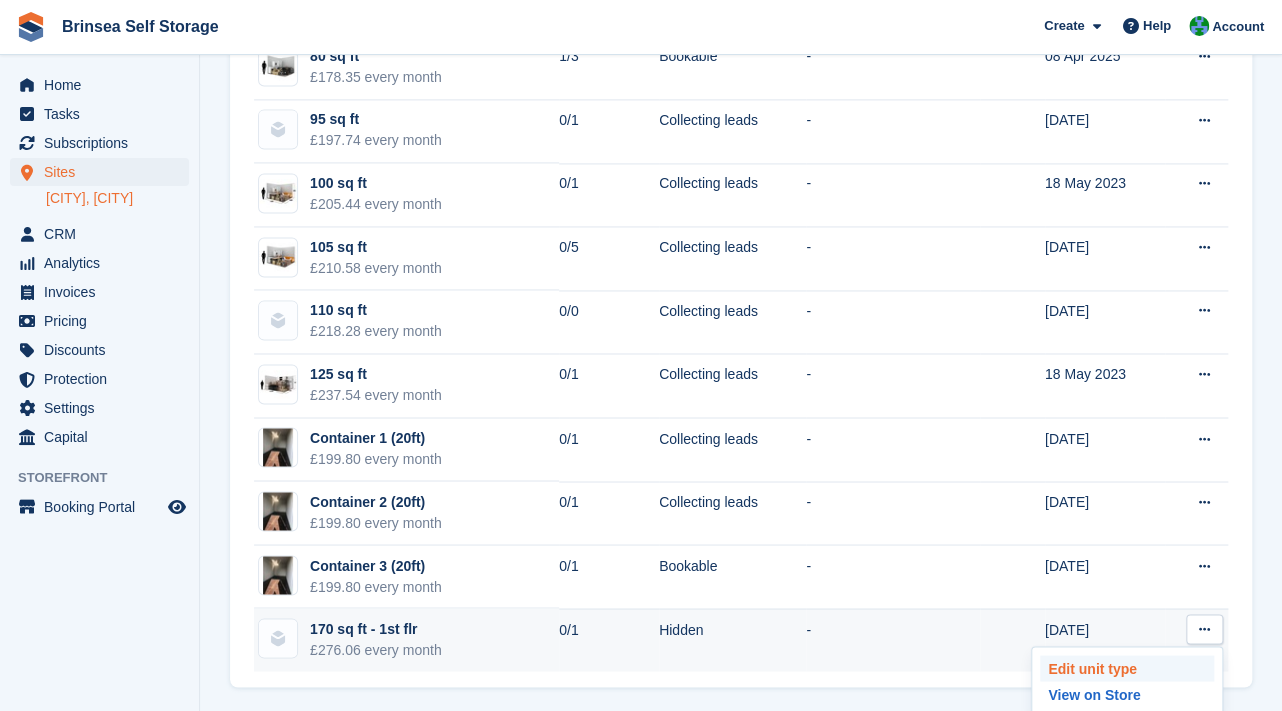 click on "Edit unit type" at bounding box center (1127, 668) 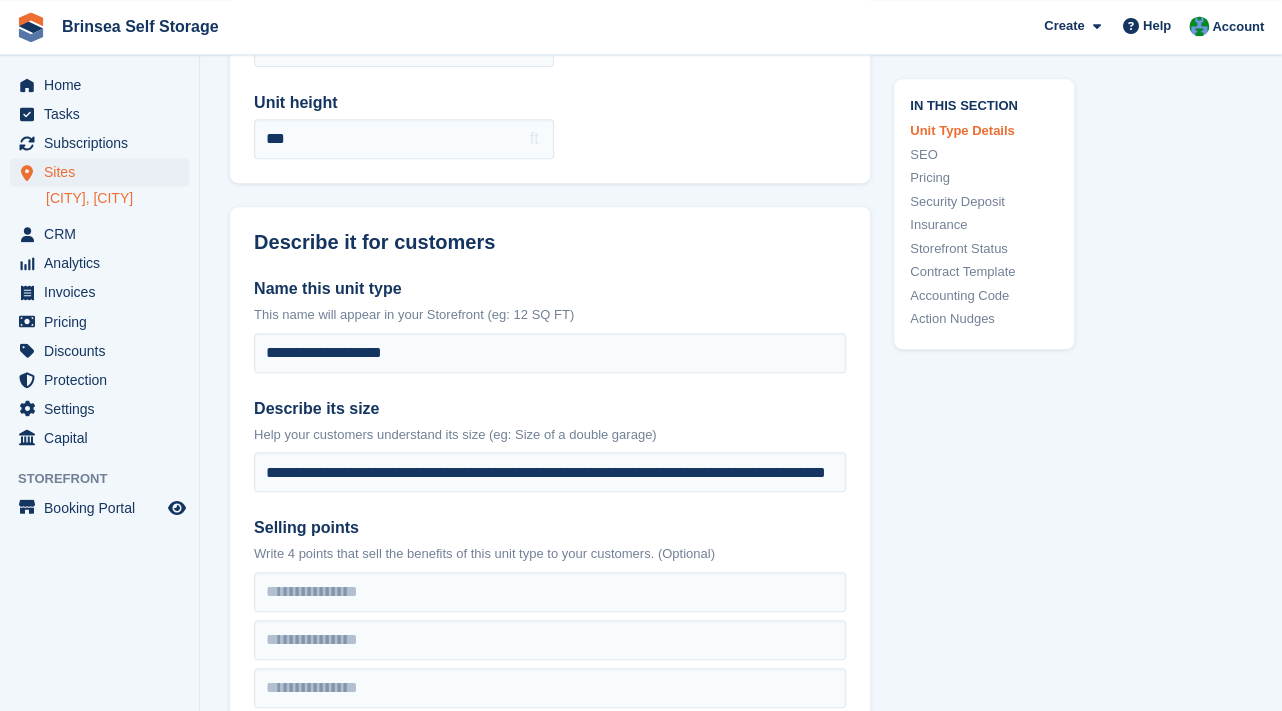 scroll, scrollTop: 363, scrollLeft: 0, axis: vertical 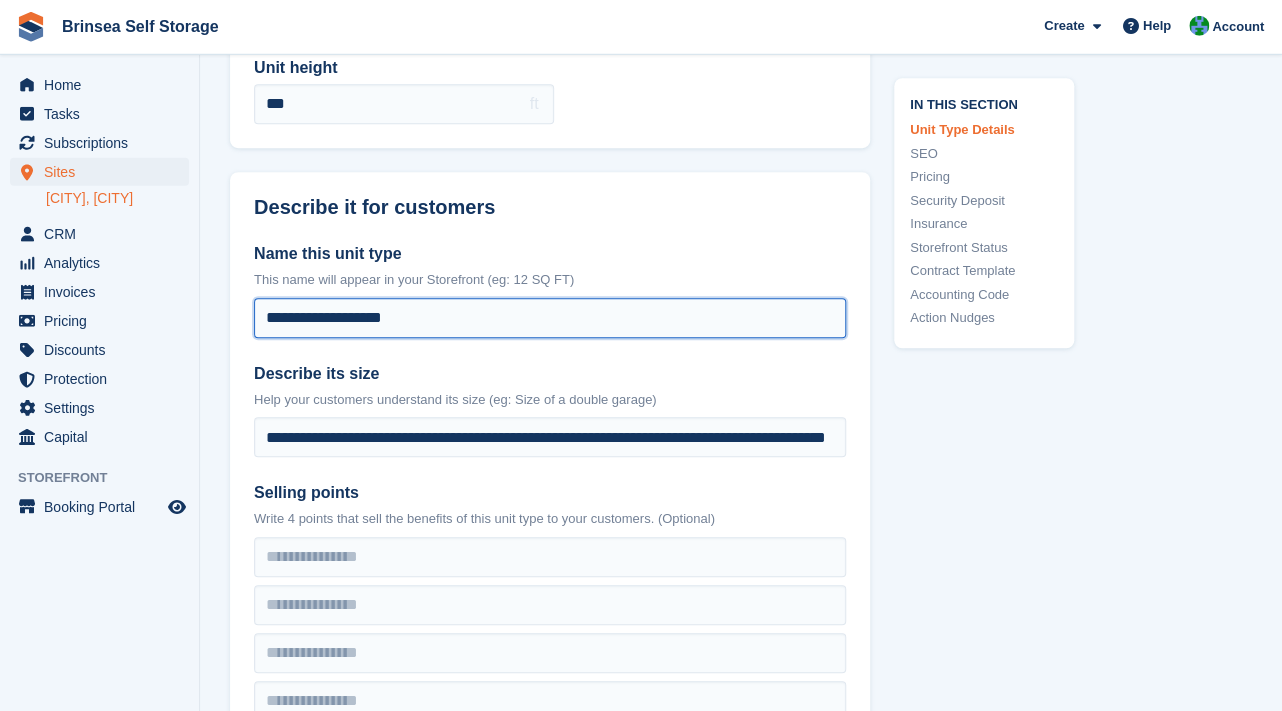 click on "**********" at bounding box center (550, 318) 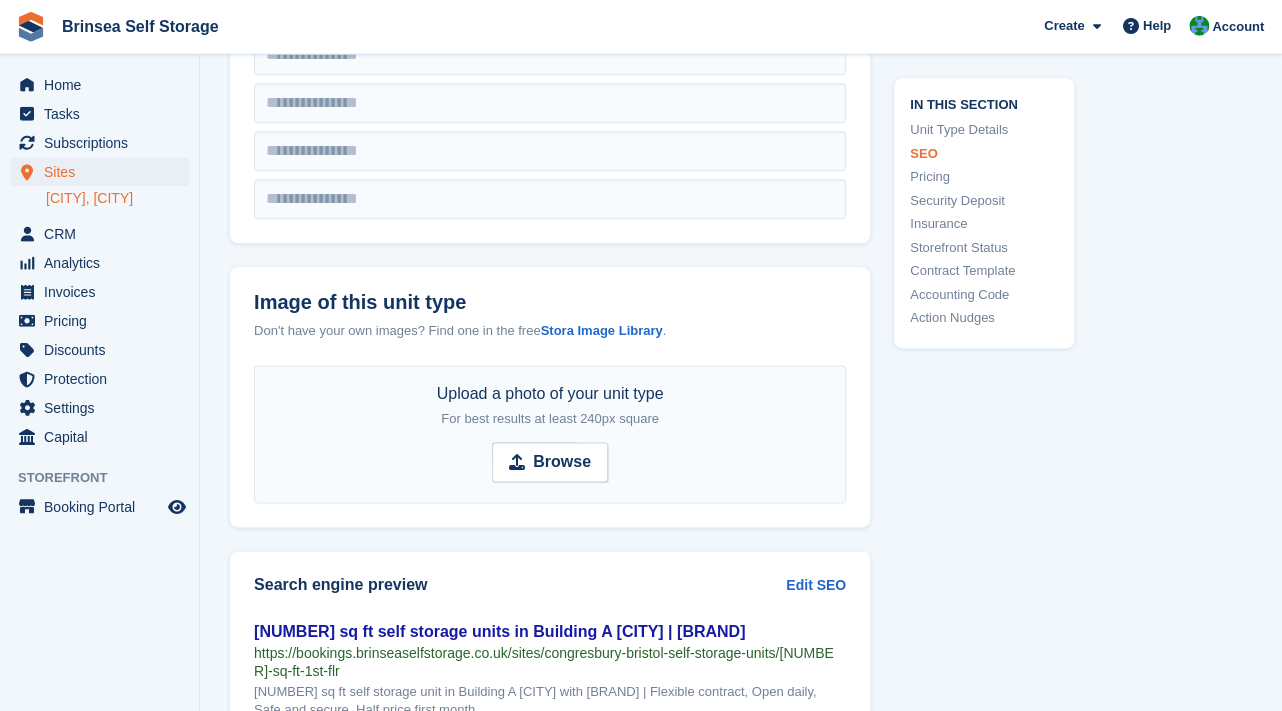 scroll, scrollTop: 947, scrollLeft: 0, axis: vertical 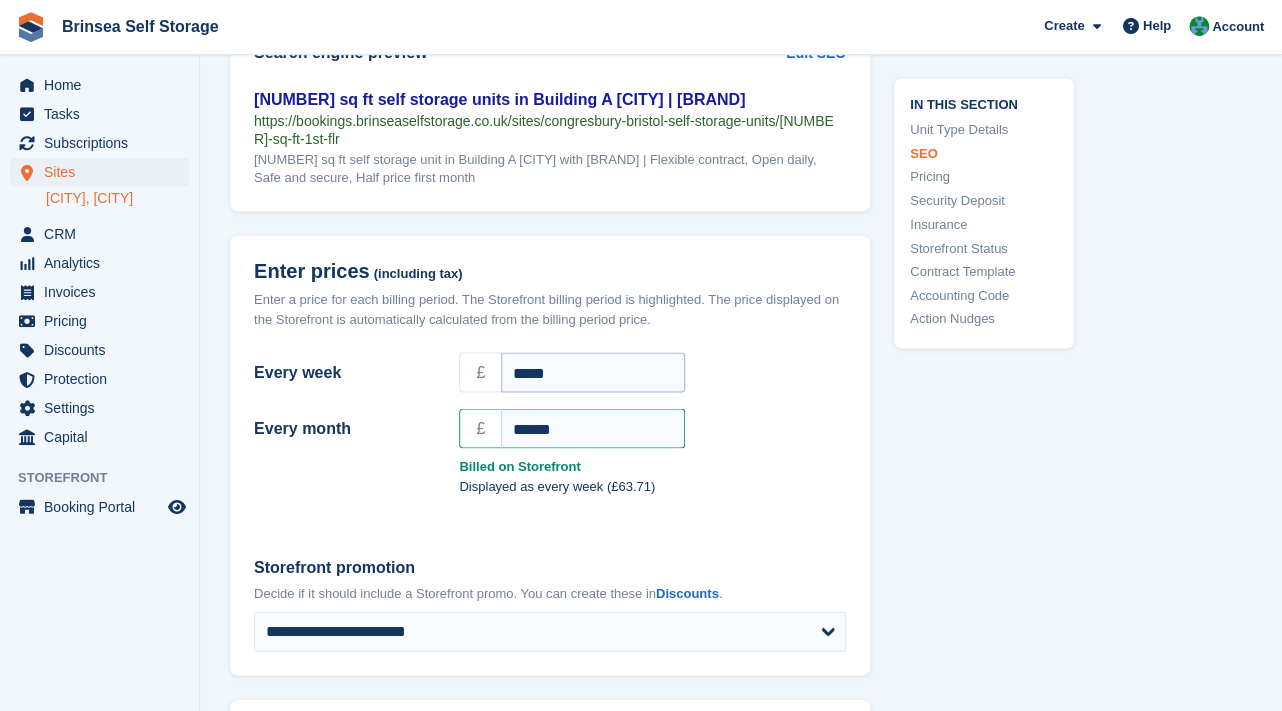 type on "**********" 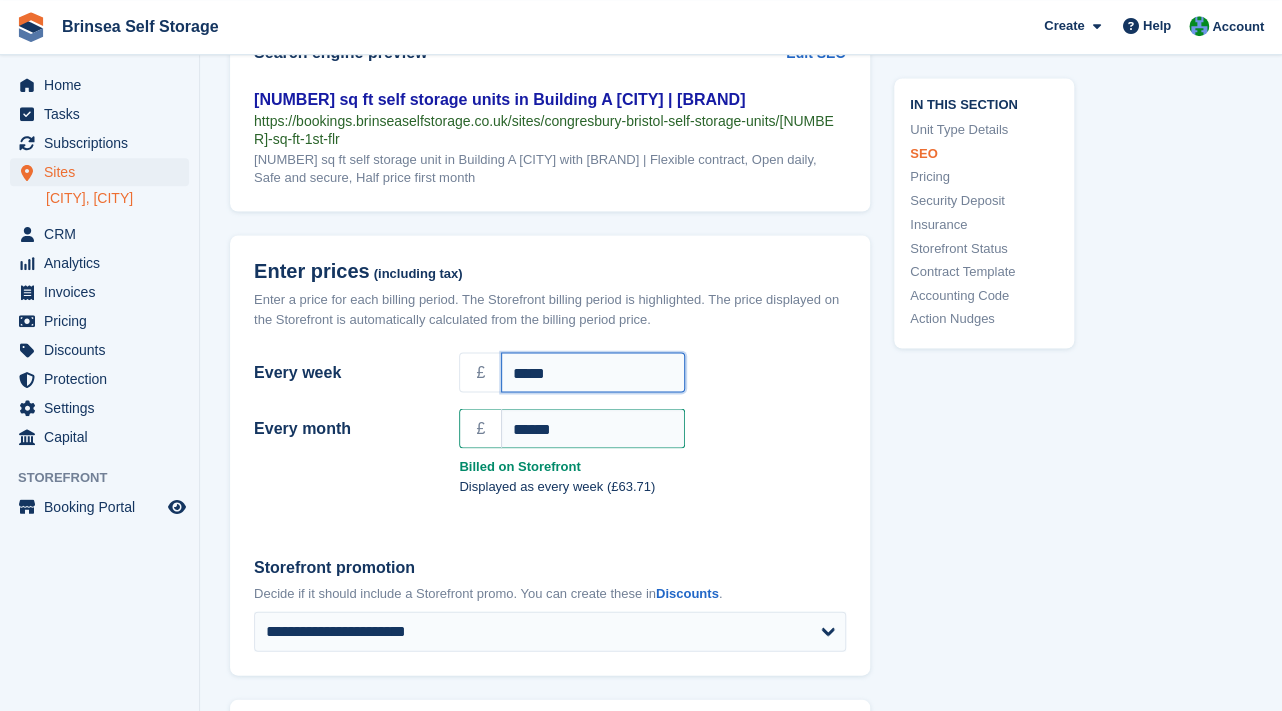 click on "*****" at bounding box center [593, 372] 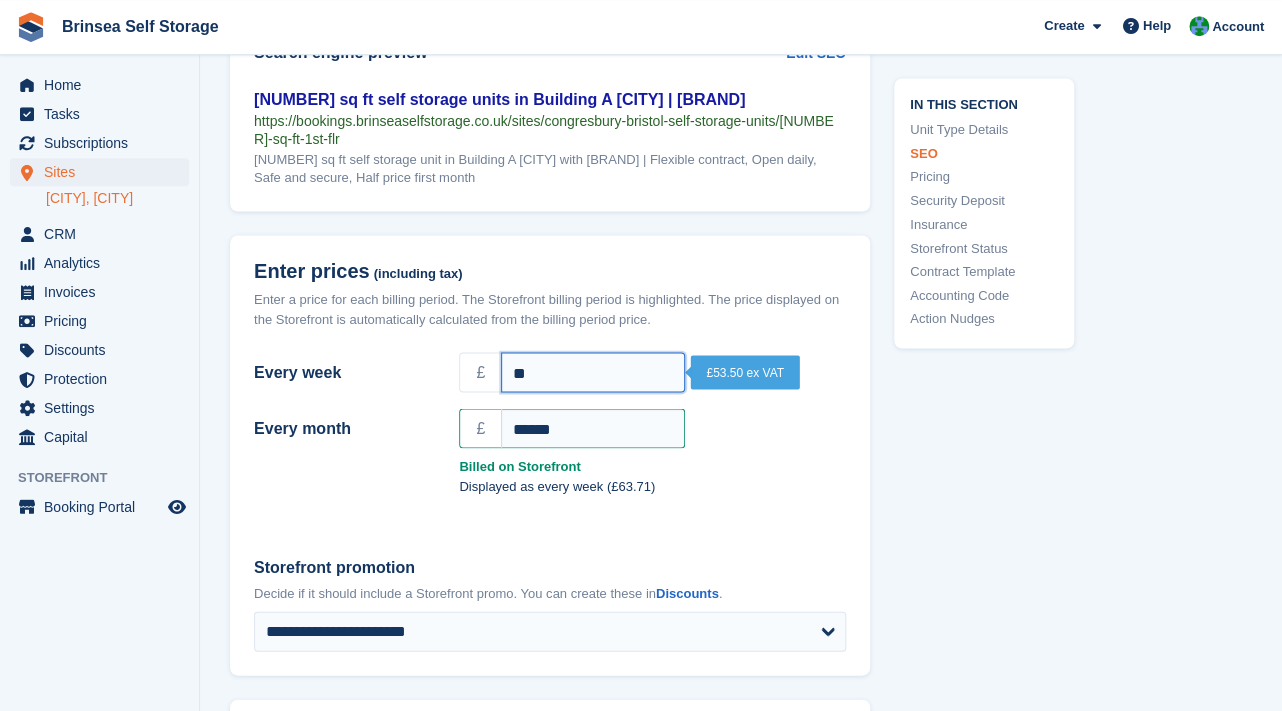 type on "*" 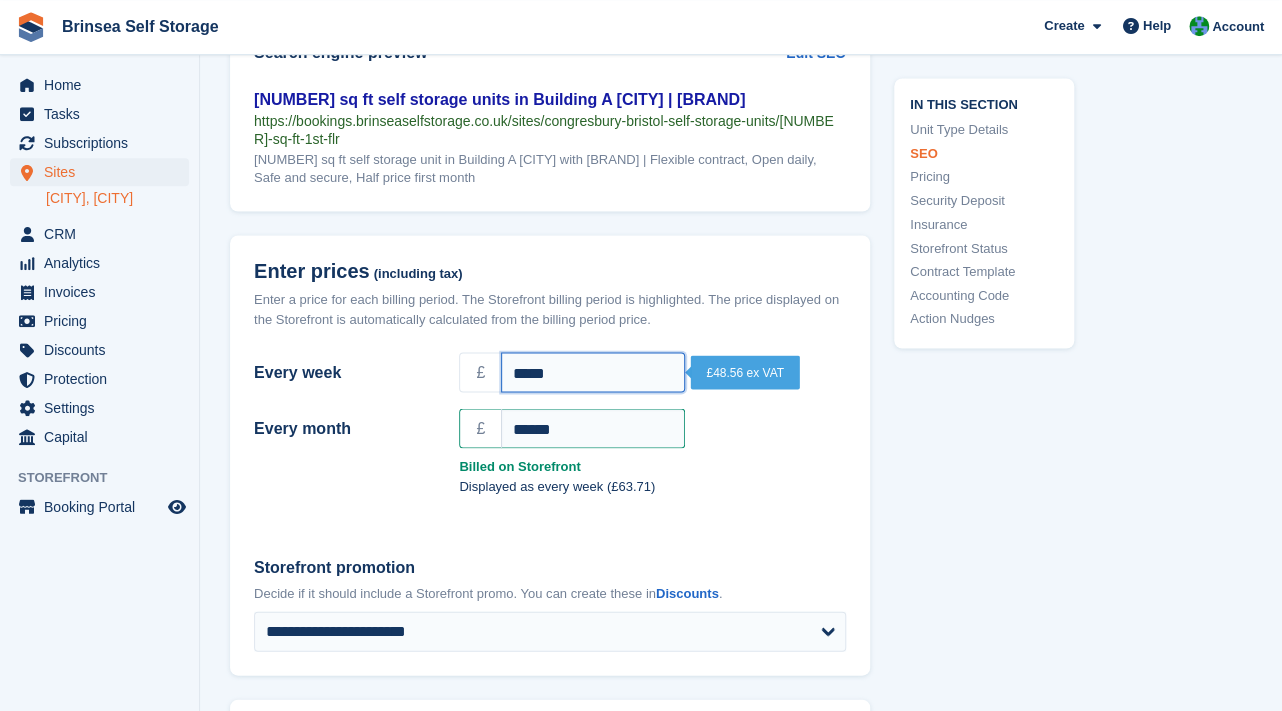 type on "*****" 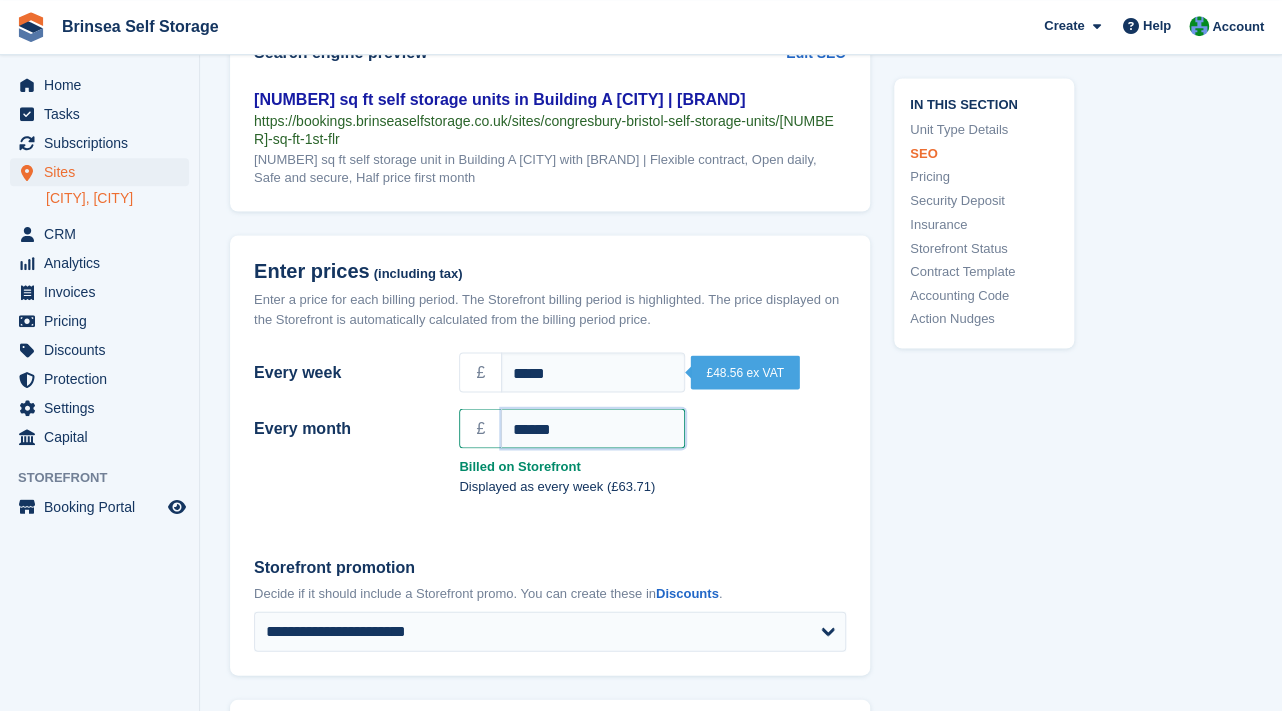 click on "******" at bounding box center [593, 428] 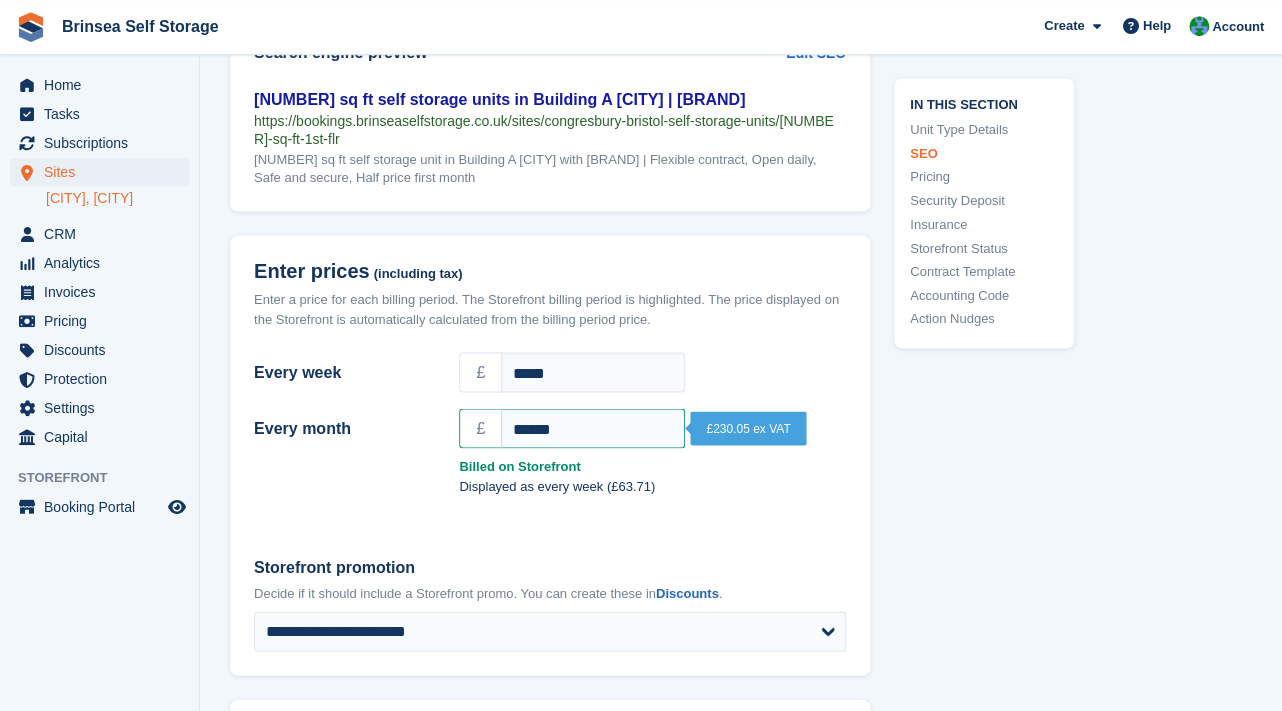 click on "£
*****" at bounding box center [652, 372] 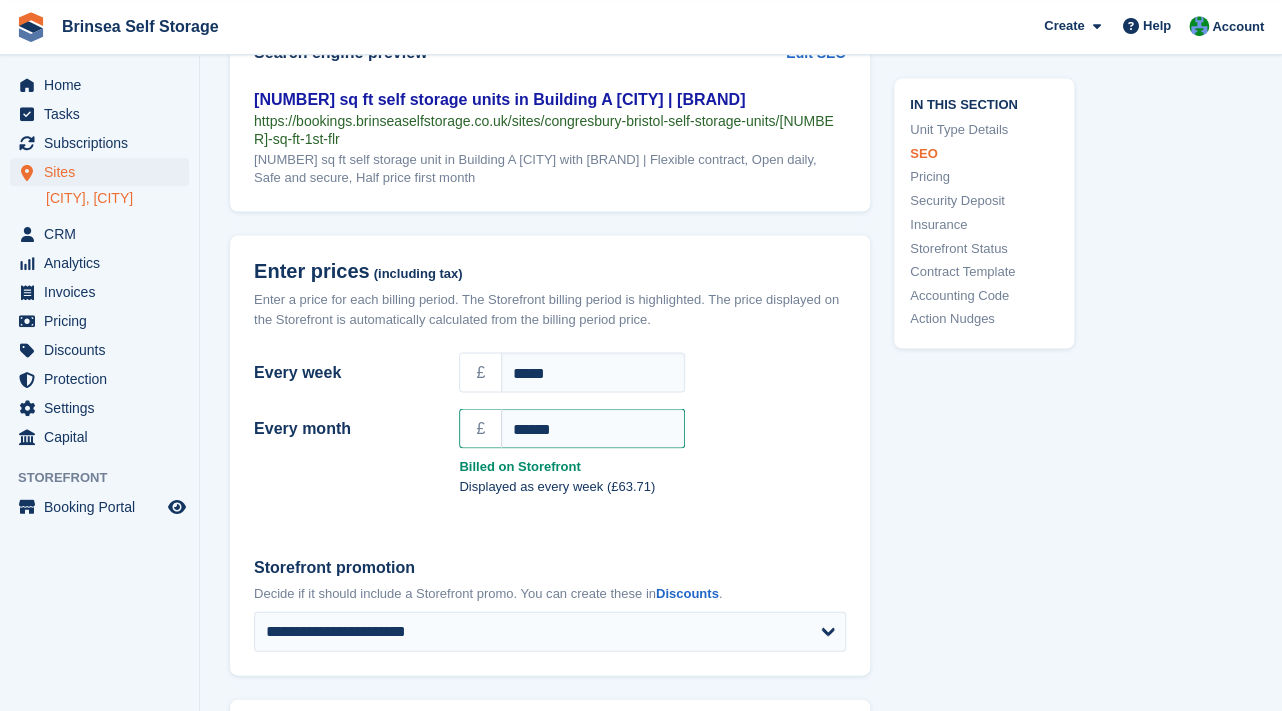 click on "£
******" at bounding box center (652, 428) 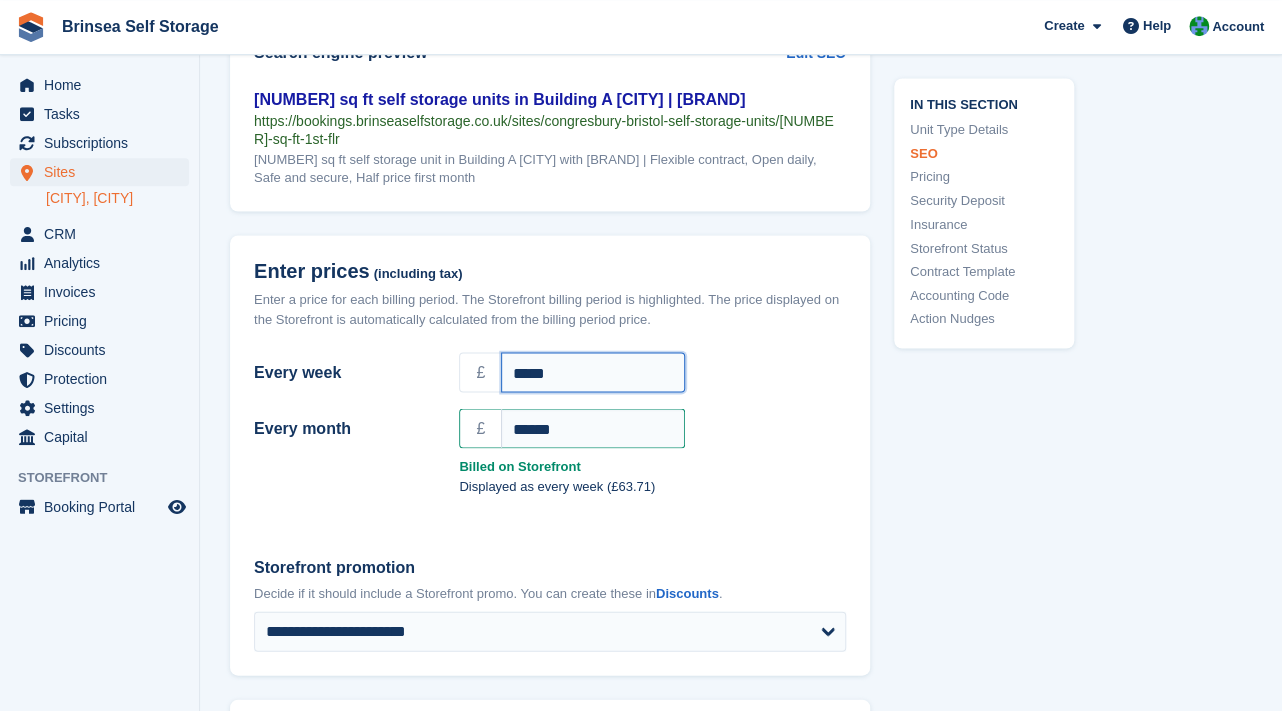 click on "*****" at bounding box center [593, 372] 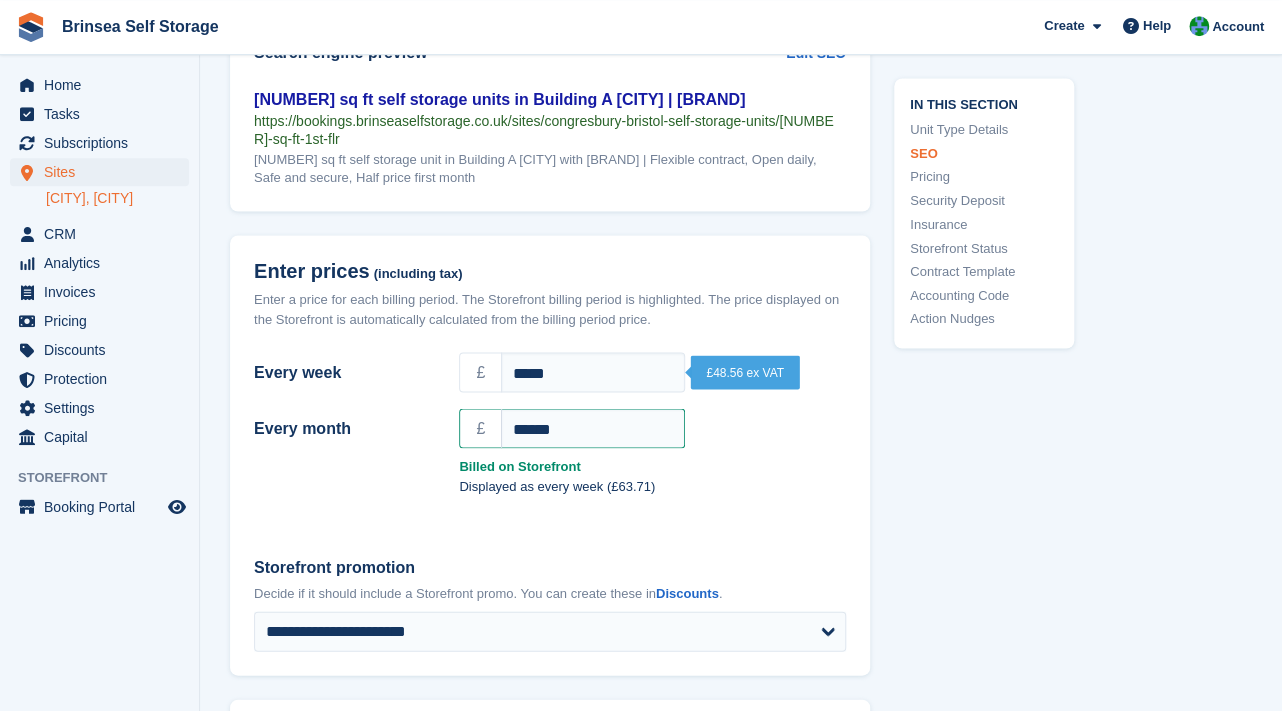 click on "£
******" at bounding box center [652, 428] 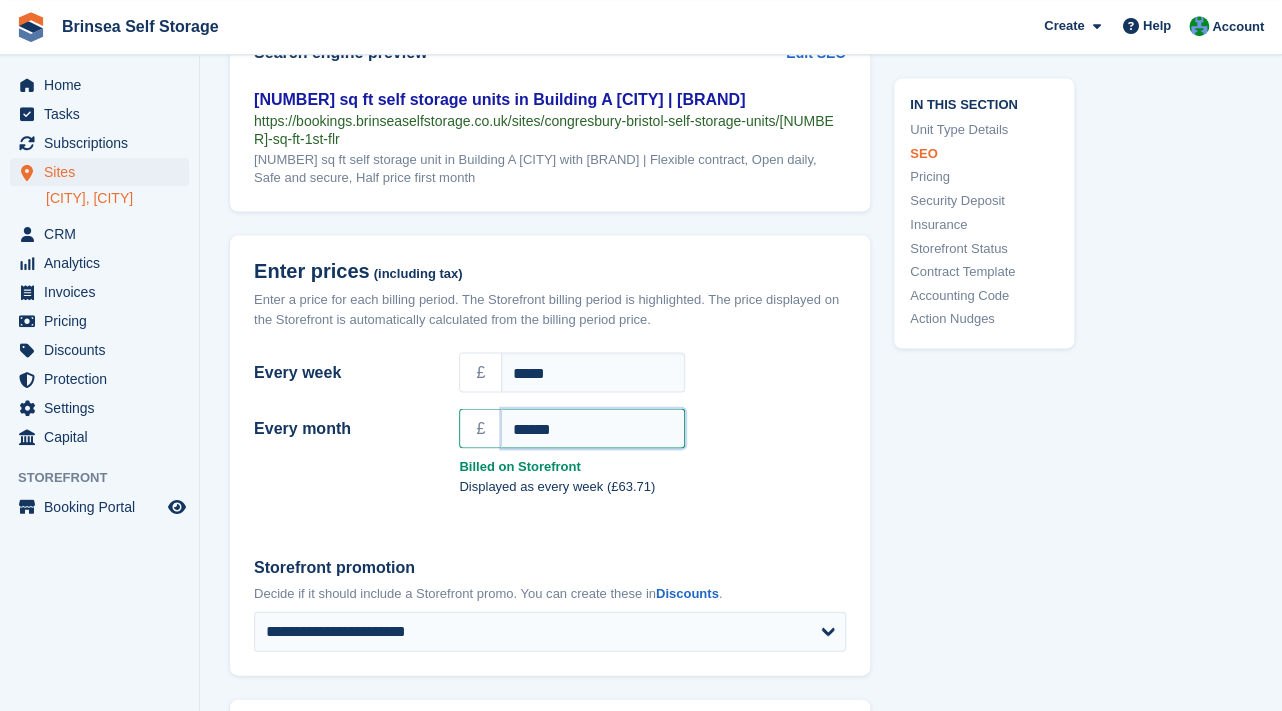 click on "******" at bounding box center [593, 428] 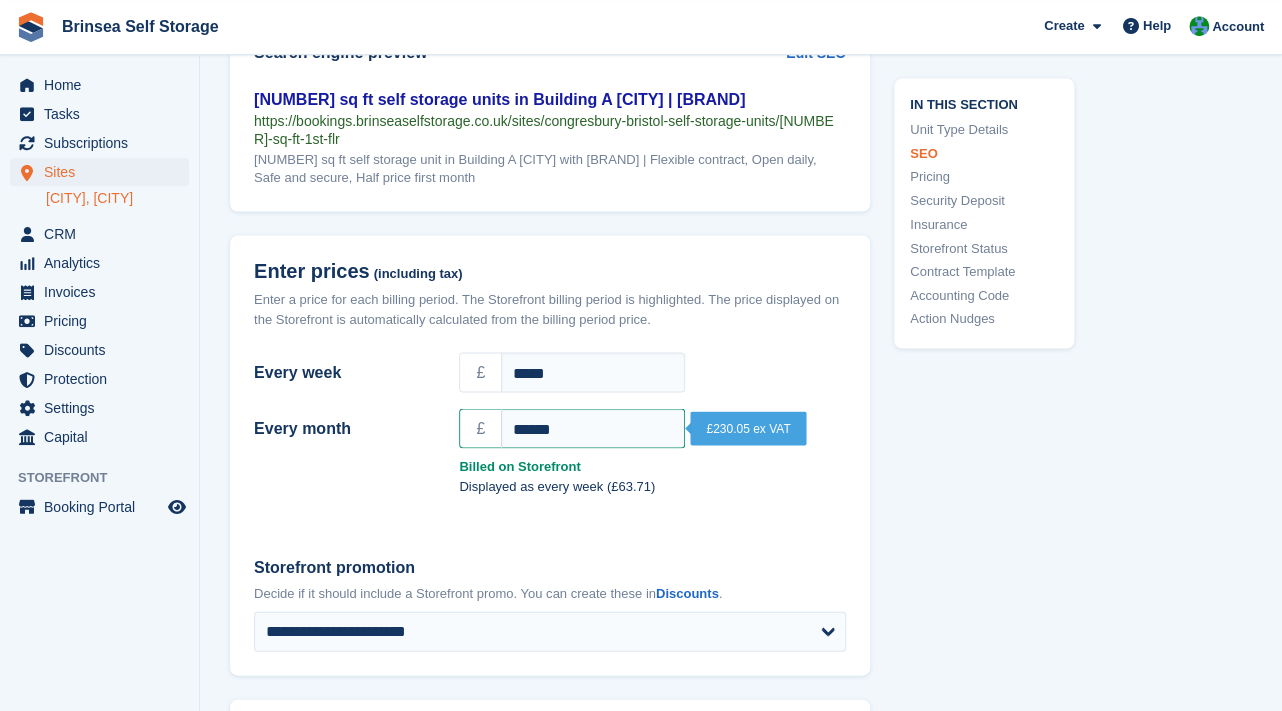 click on "**********" at bounding box center [550, 603] 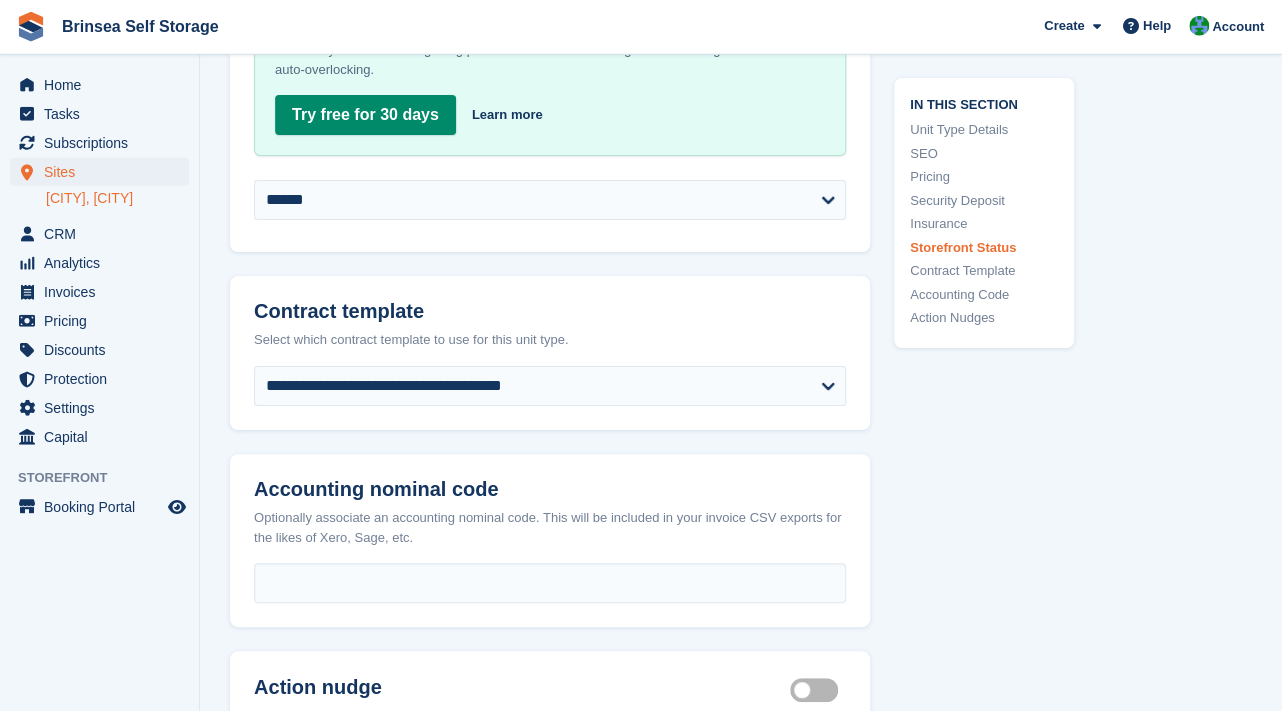 scroll, scrollTop: 3184, scrollLeft: 0, axis: vertical 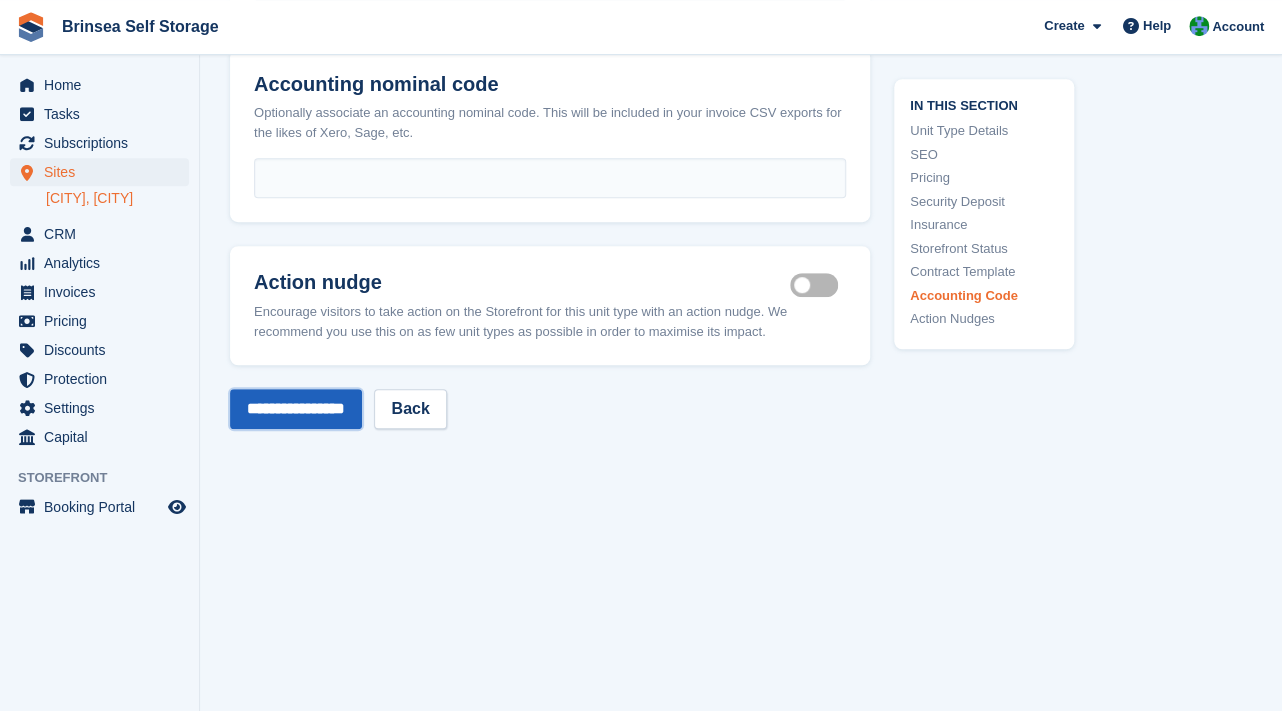 click on "**********" at bounding box center (296, 409) 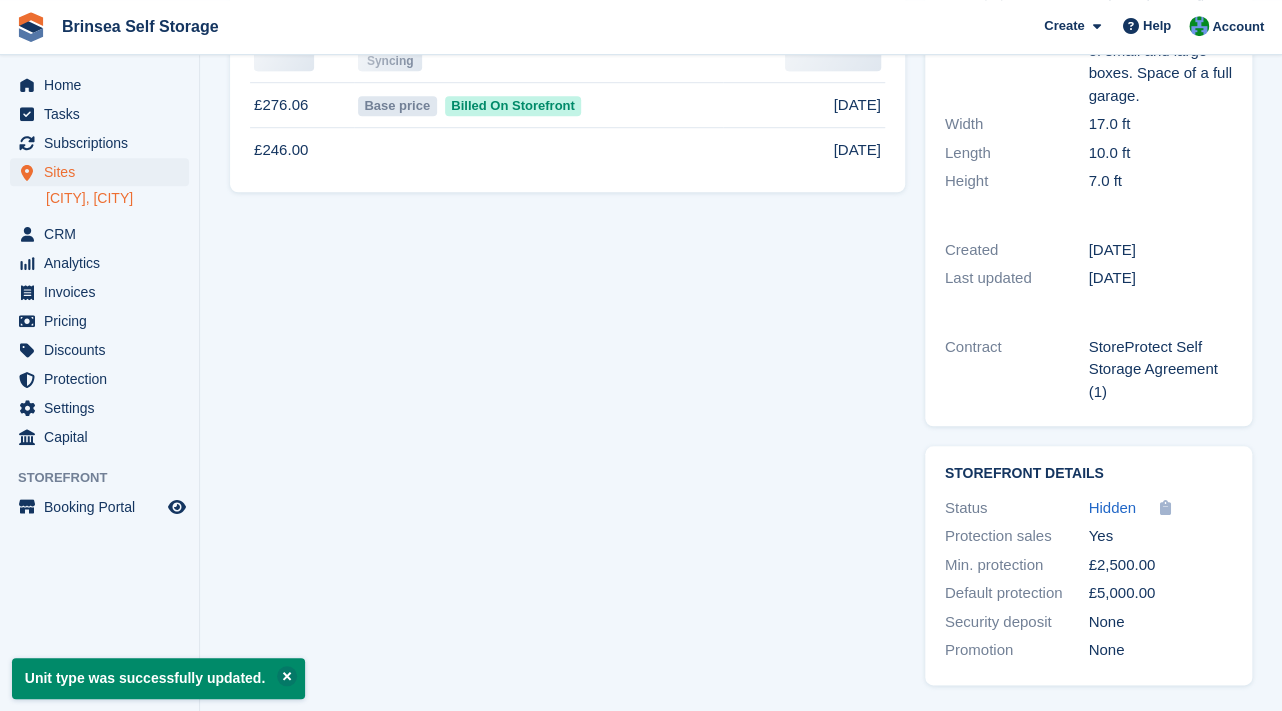 scroll, scrollTop: 535, scrollLeft: 0, axis: vertical 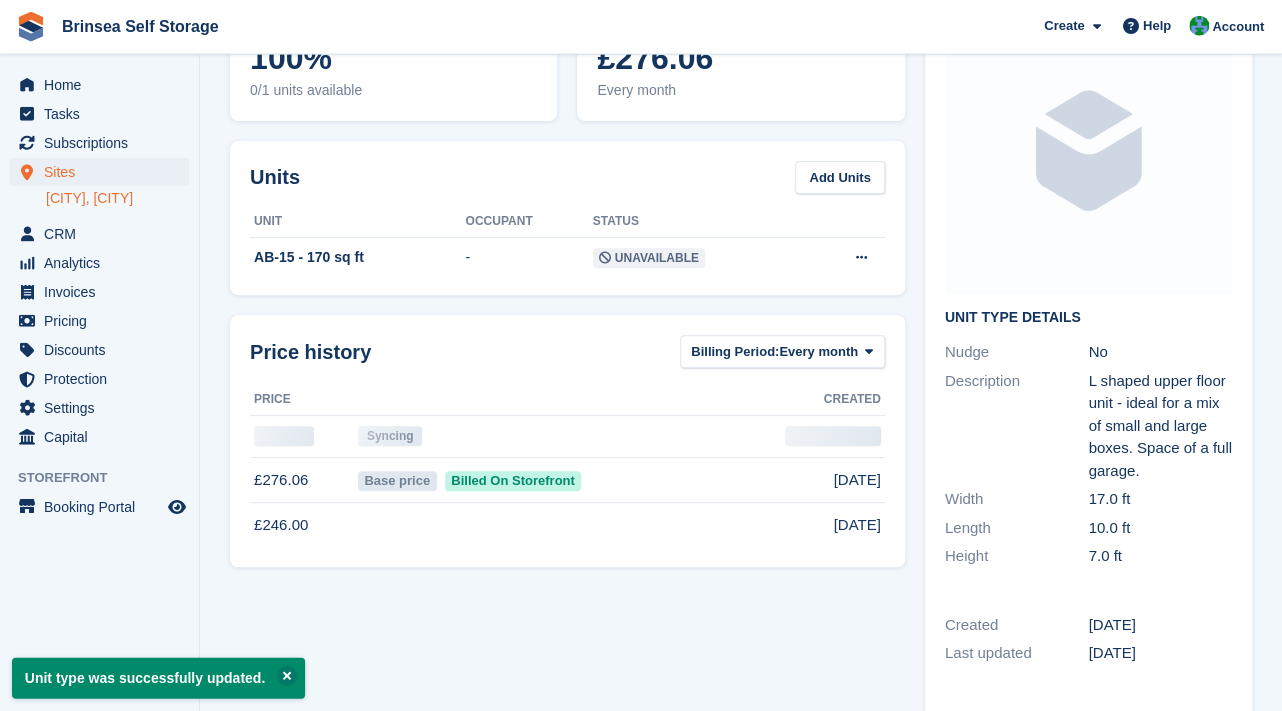 drag, startPoint x: 1291, startPoint y: 459, endPoint x: 1297, endPoint y: 267, distance: 192.09373 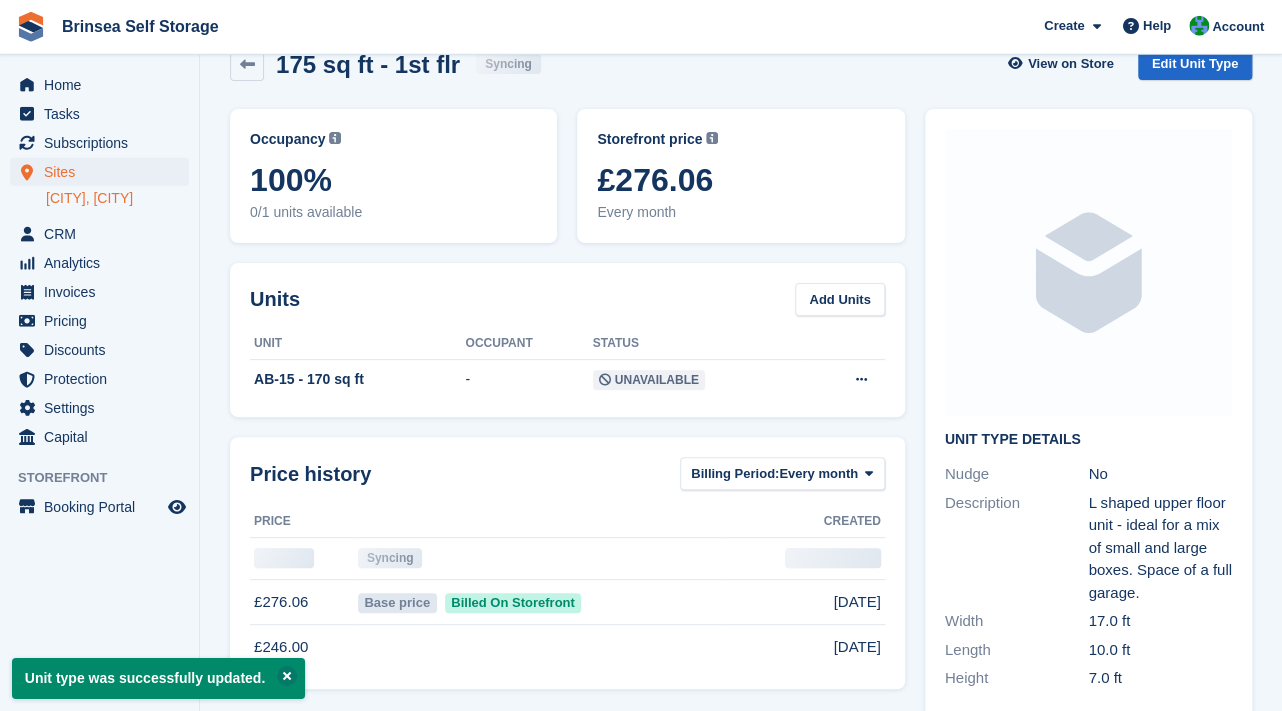 scroll, scrollTop: 0, scrollLeft: 0, axis: both 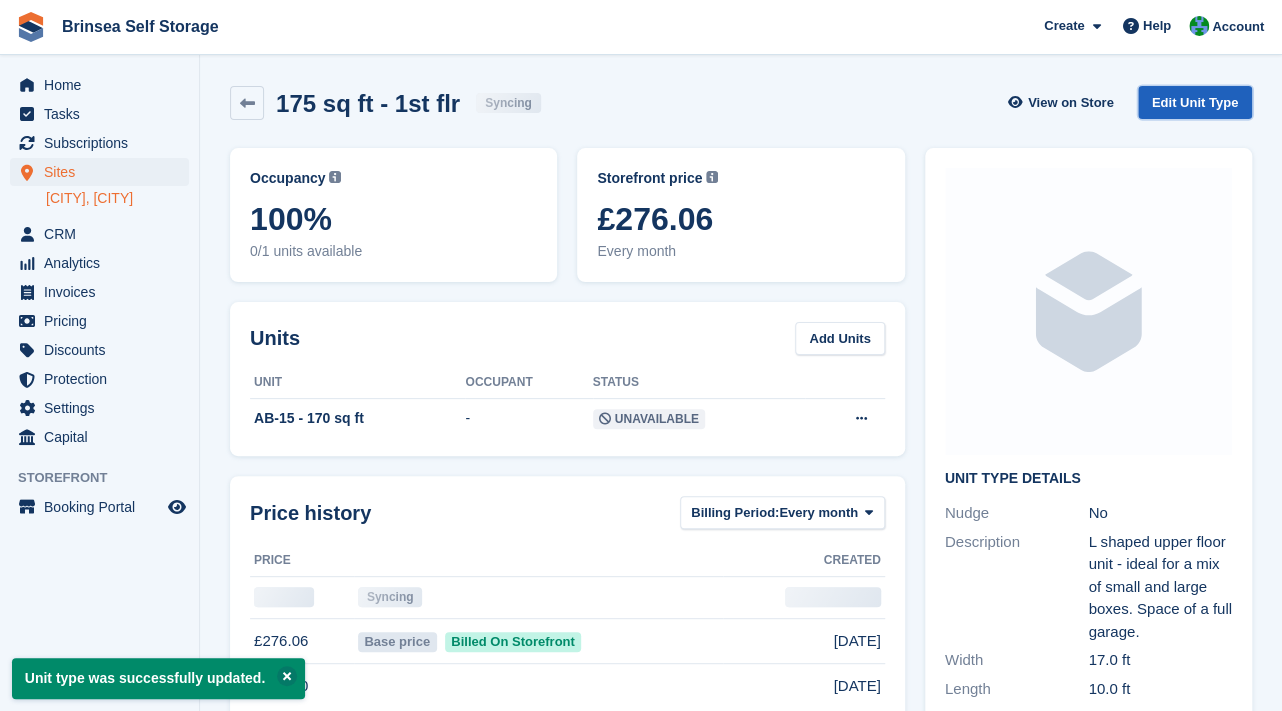 click on "Edit Unit Type" at bounding box center (1195, 102) 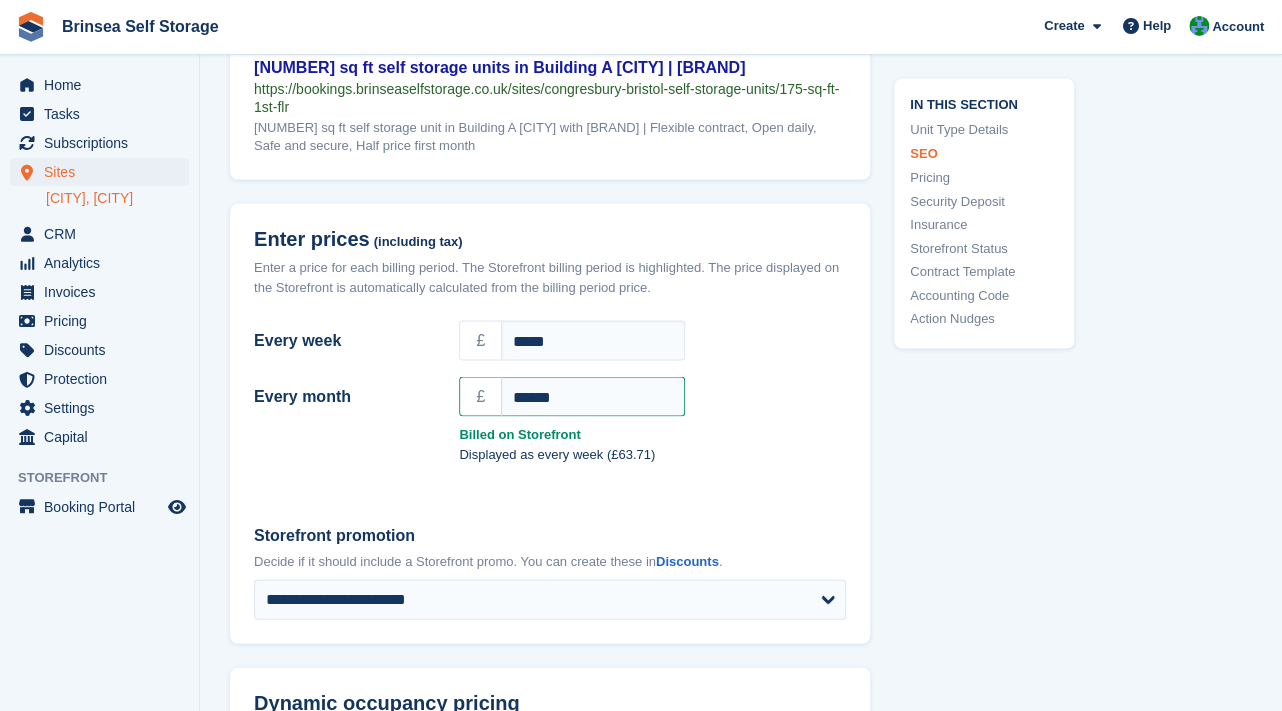 scroll, scrollTop: 1448, scrollLeft: 0, axis: vertical 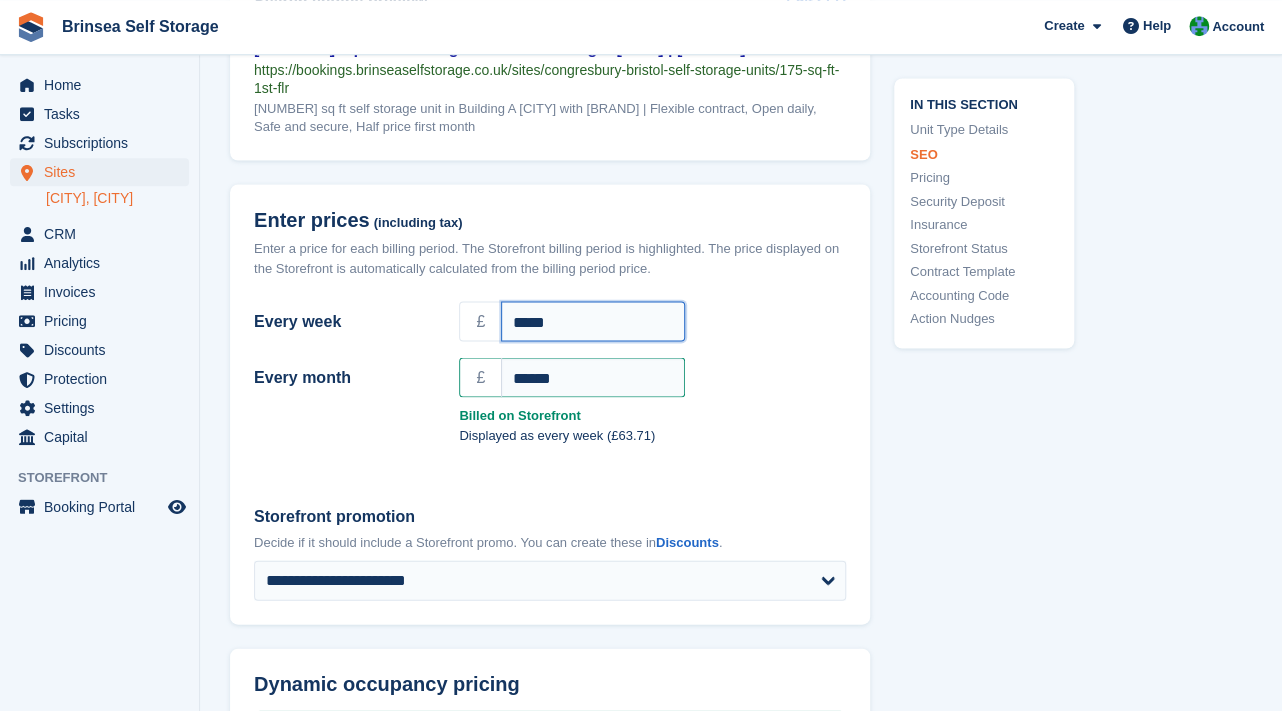 click on "*****" at bounding box center (593, 321) 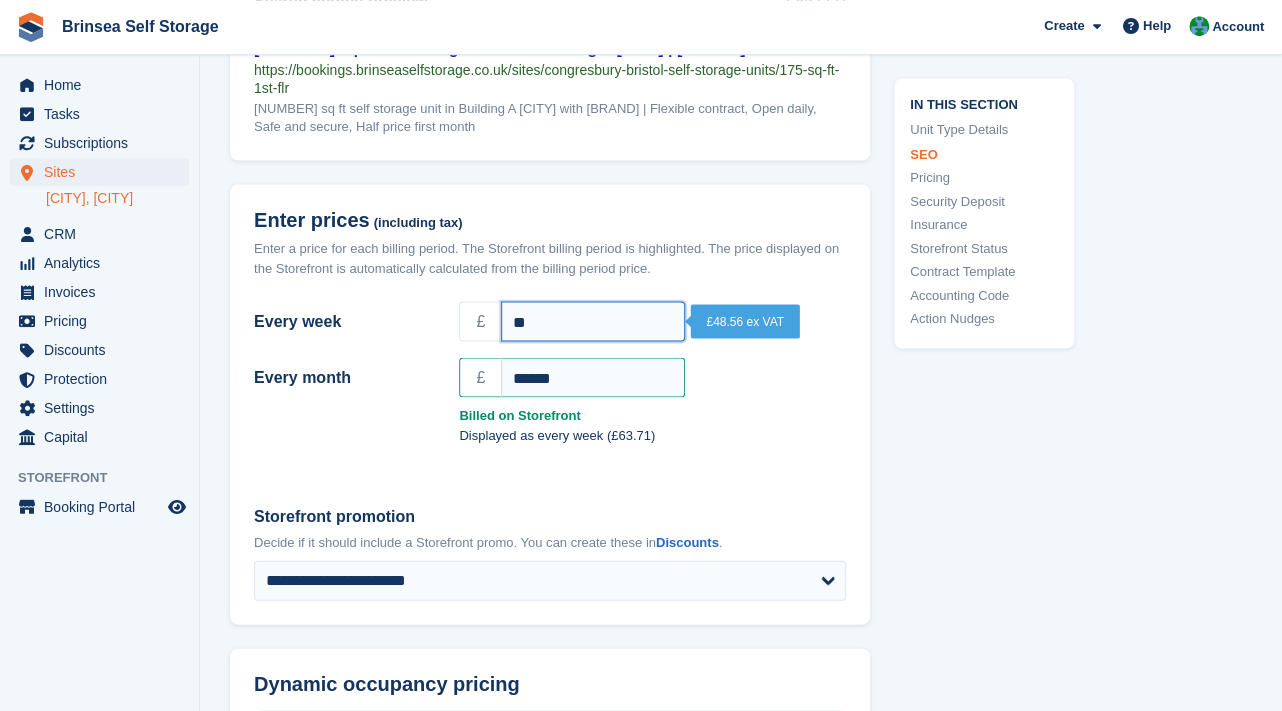 type on "*" 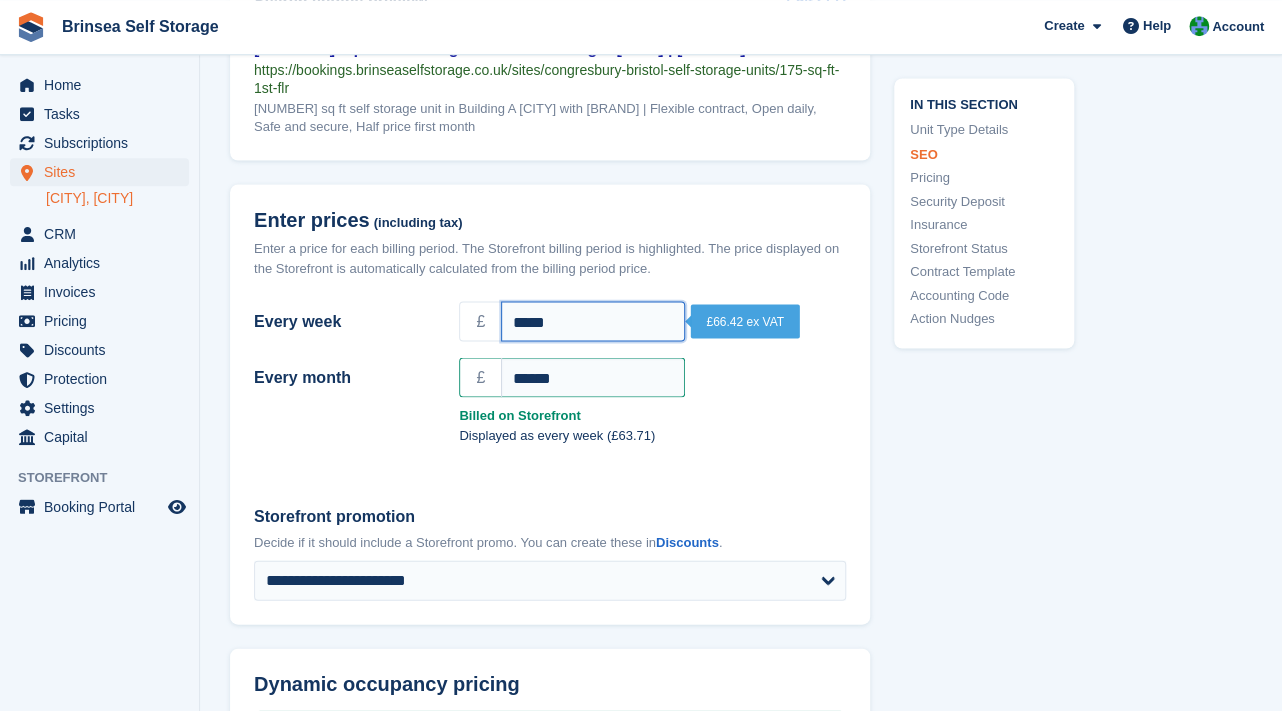 type on "*****" 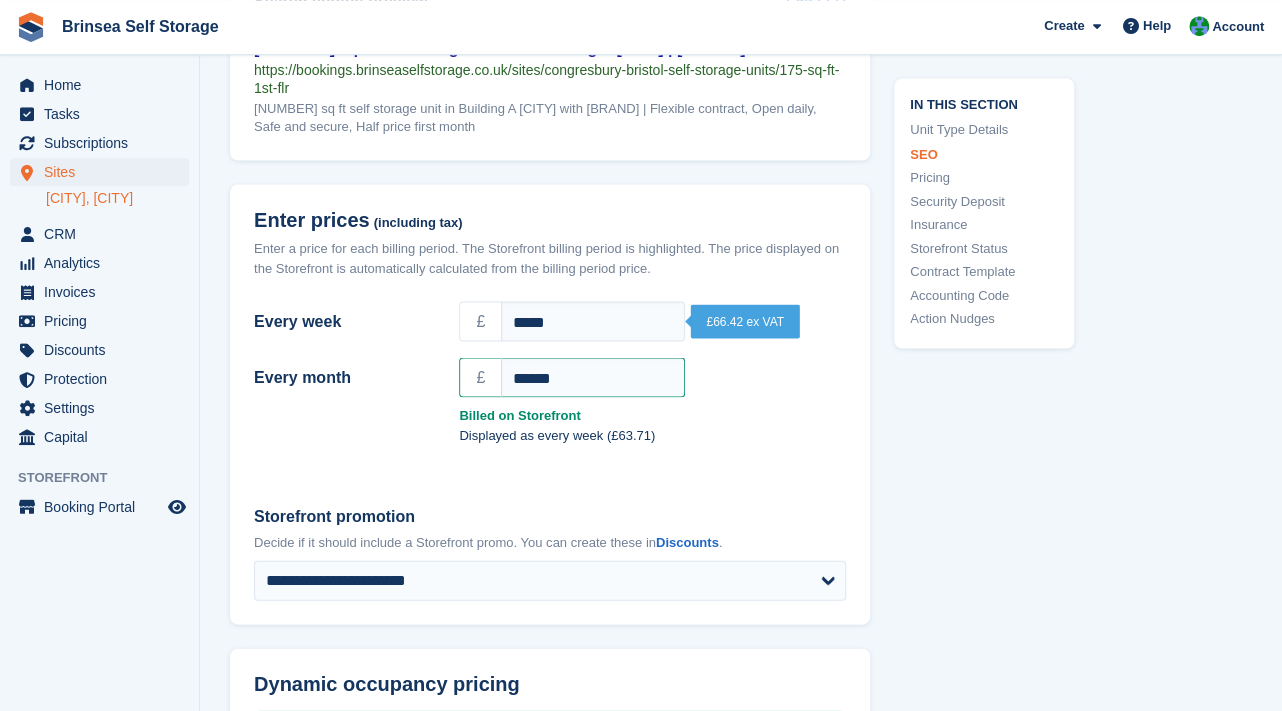click on "£
******" at bounding box center (652, 377) 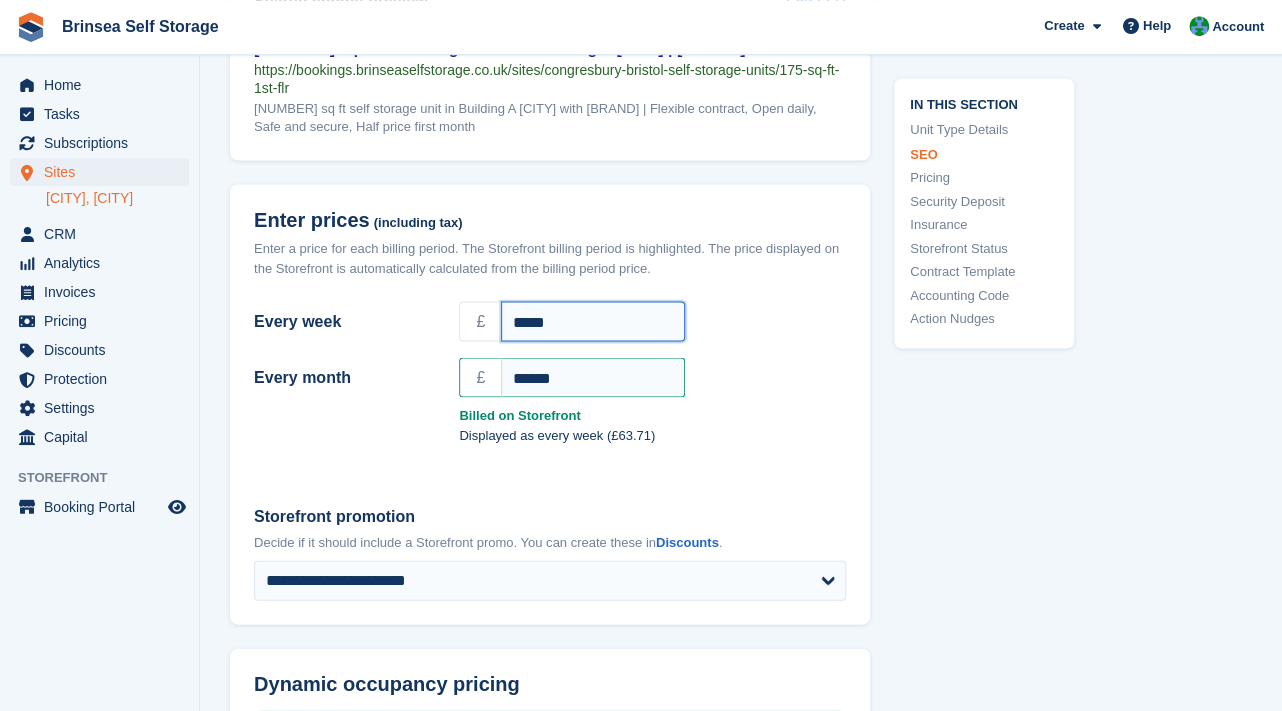click on "*****" at bounding box center (593, 321) 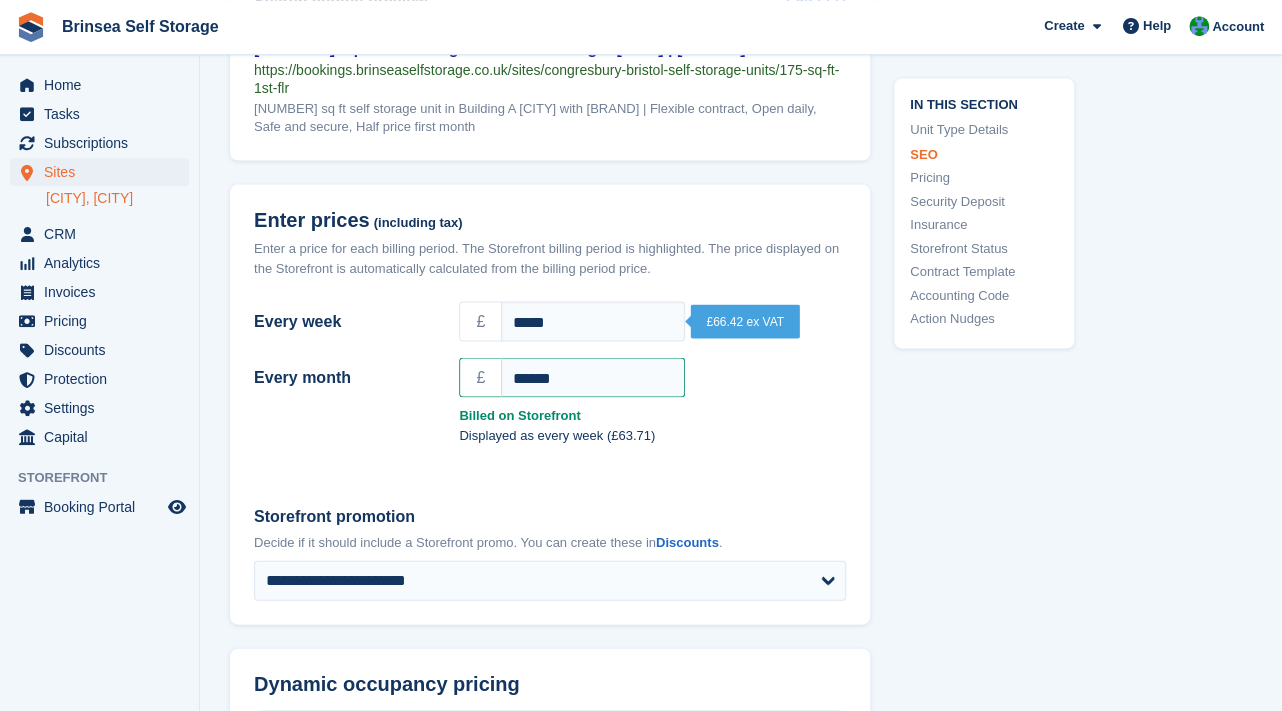 click on "Displayed as every week (£63.71)" at bounding box center [652, 435] 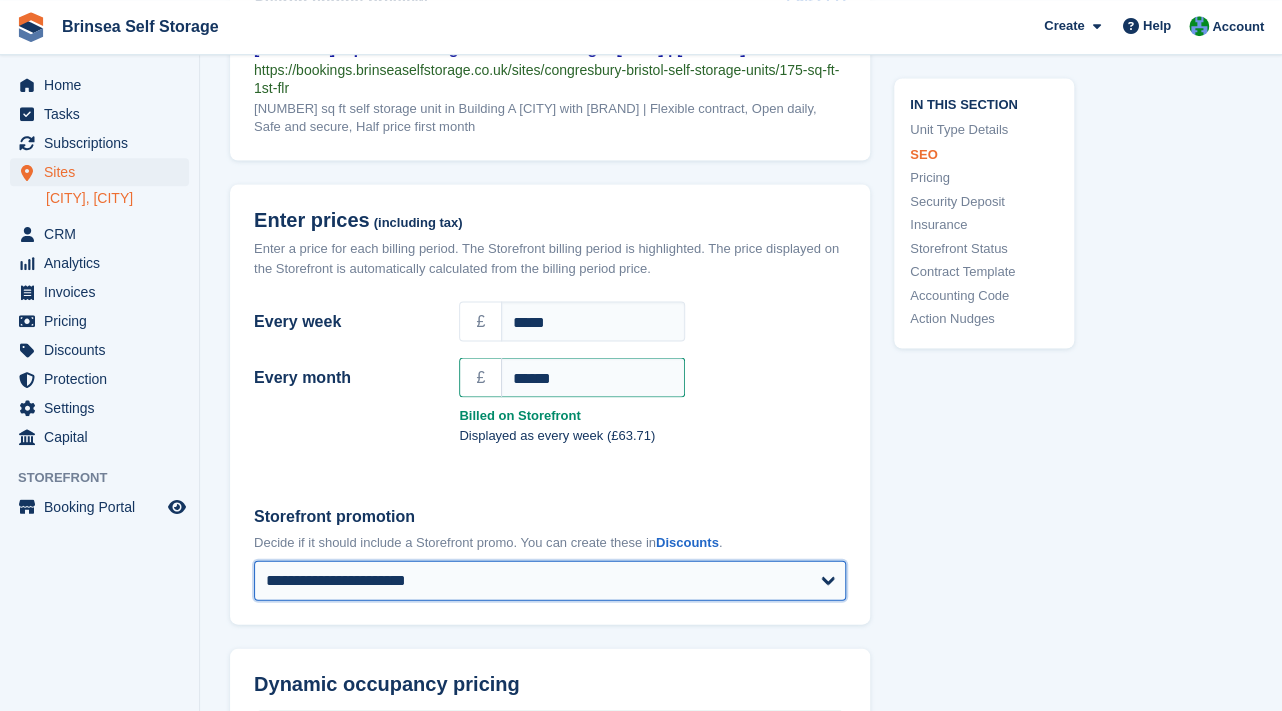 click on "**********" at bounding box center [550, 580] 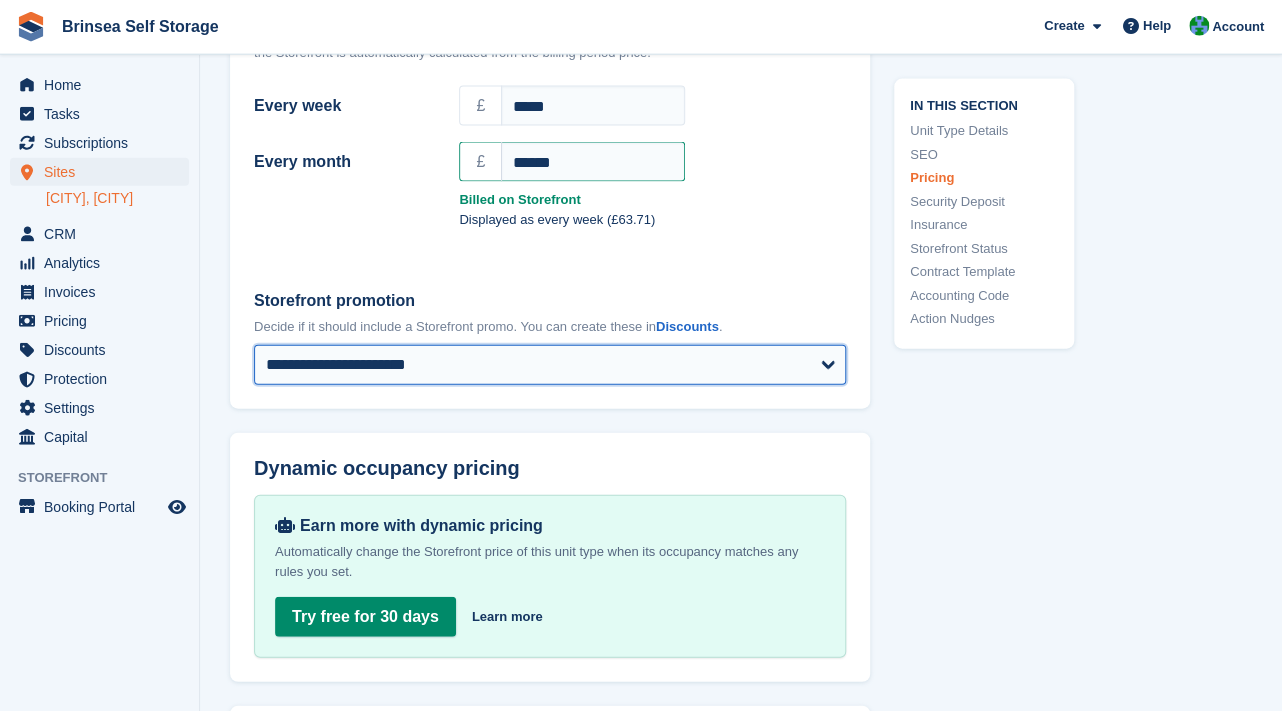 scroll, scrollTop: 1694, scrollLeft: 0, axis: vertical 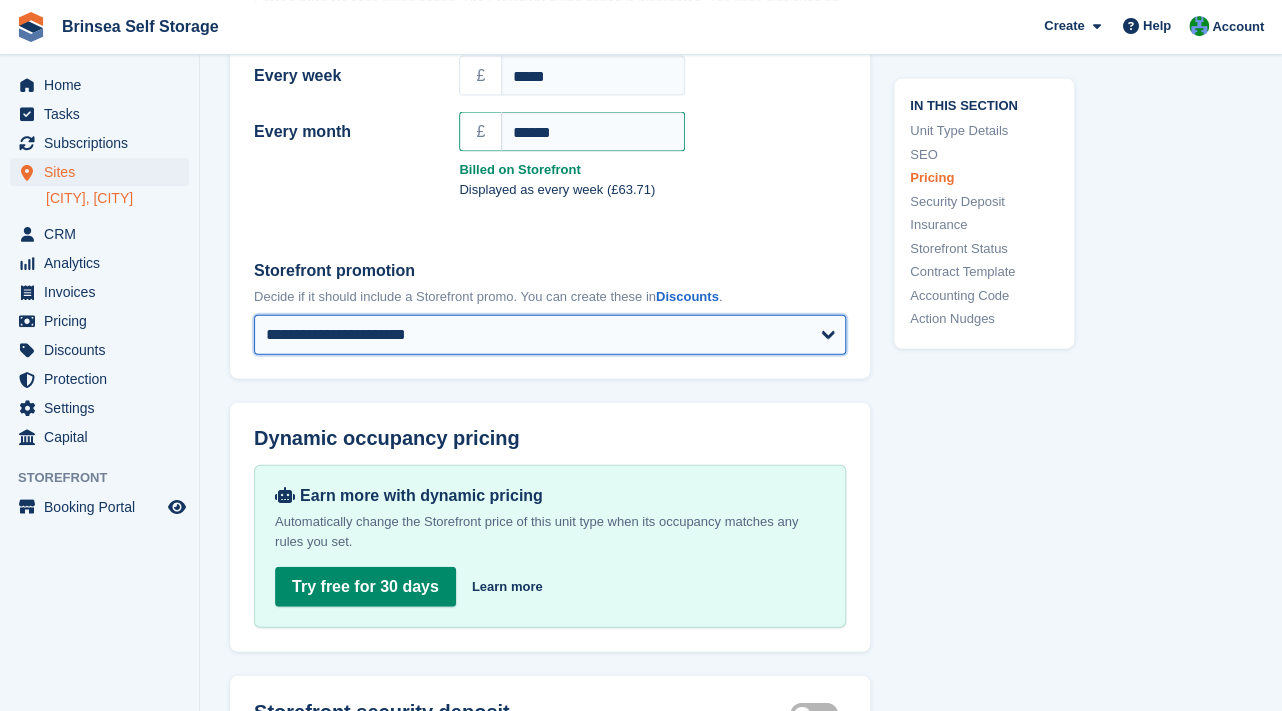 click on "**********" at bounding box center (550, 334) 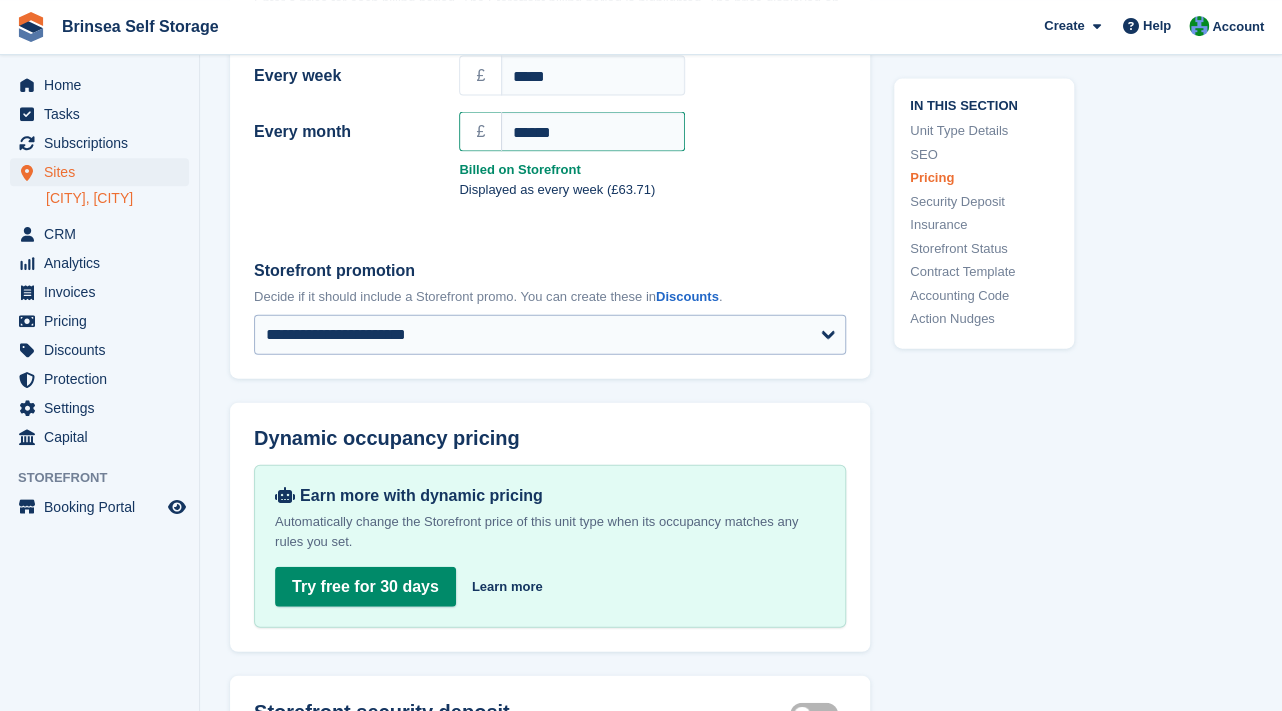 click on "In this section
Unit Type Details
SEO
Pricing
Security Deposit
Insurance
Storefront Status
Contract Template
Accounting Code
Action Nudges" at bounding box center (972, 568) 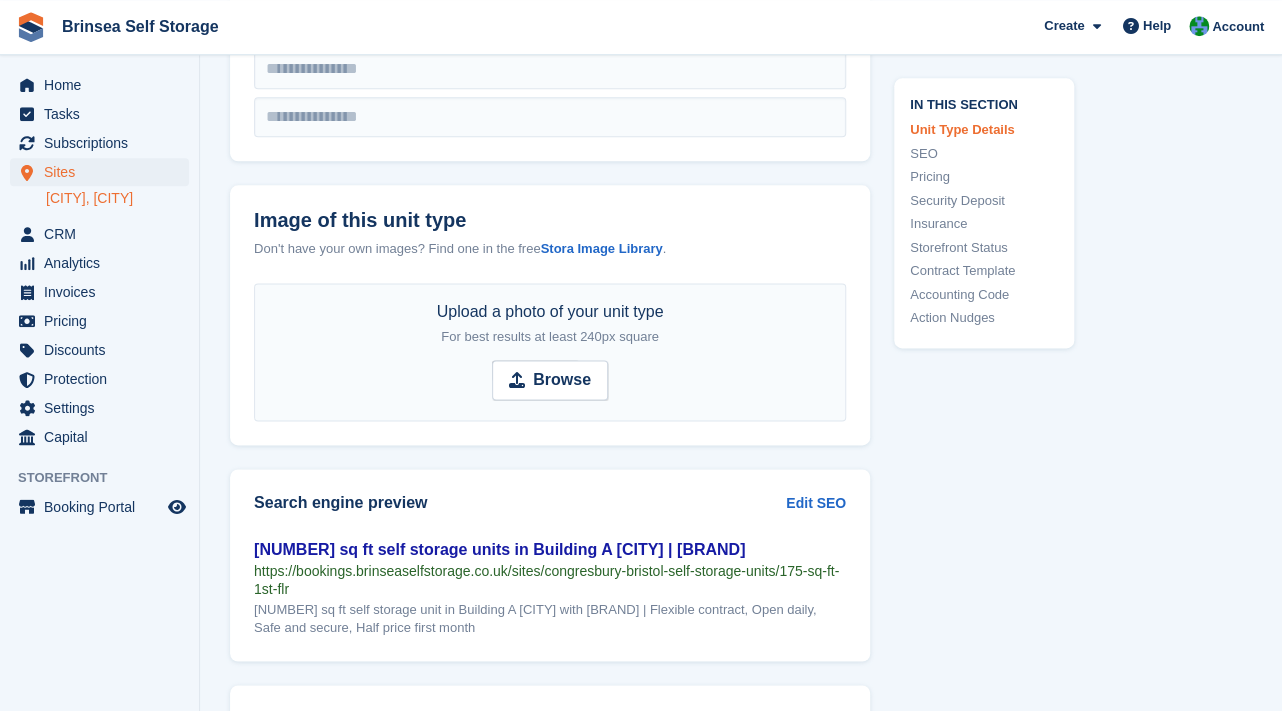 scroll, scrollTop: 941, scrollLeft: 0, axis: vertical 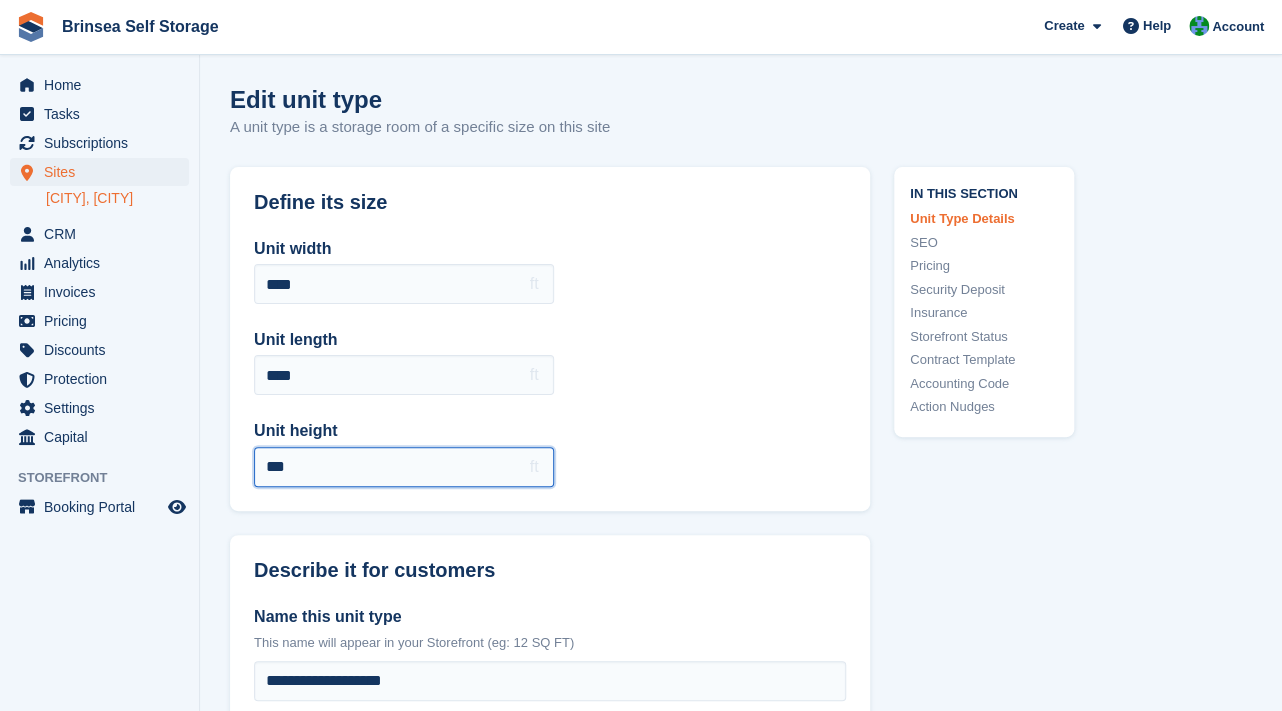 click on "***" at bounding box center (404, 467) 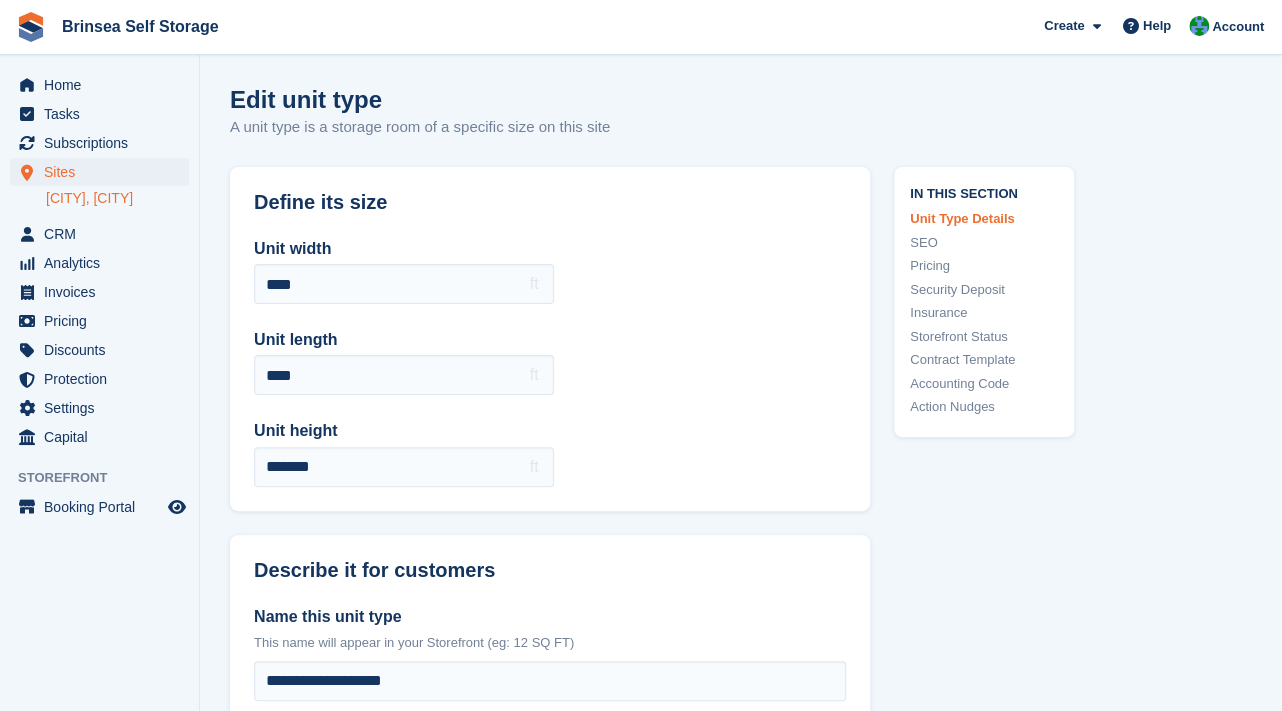 click on "In this section
Unit Type Details
SEO
Pricing
Security Deposit
Insurance
Storefront Status
Contract Template
Accounting Code
Action Nudges" at bounding box center [972, 2262] 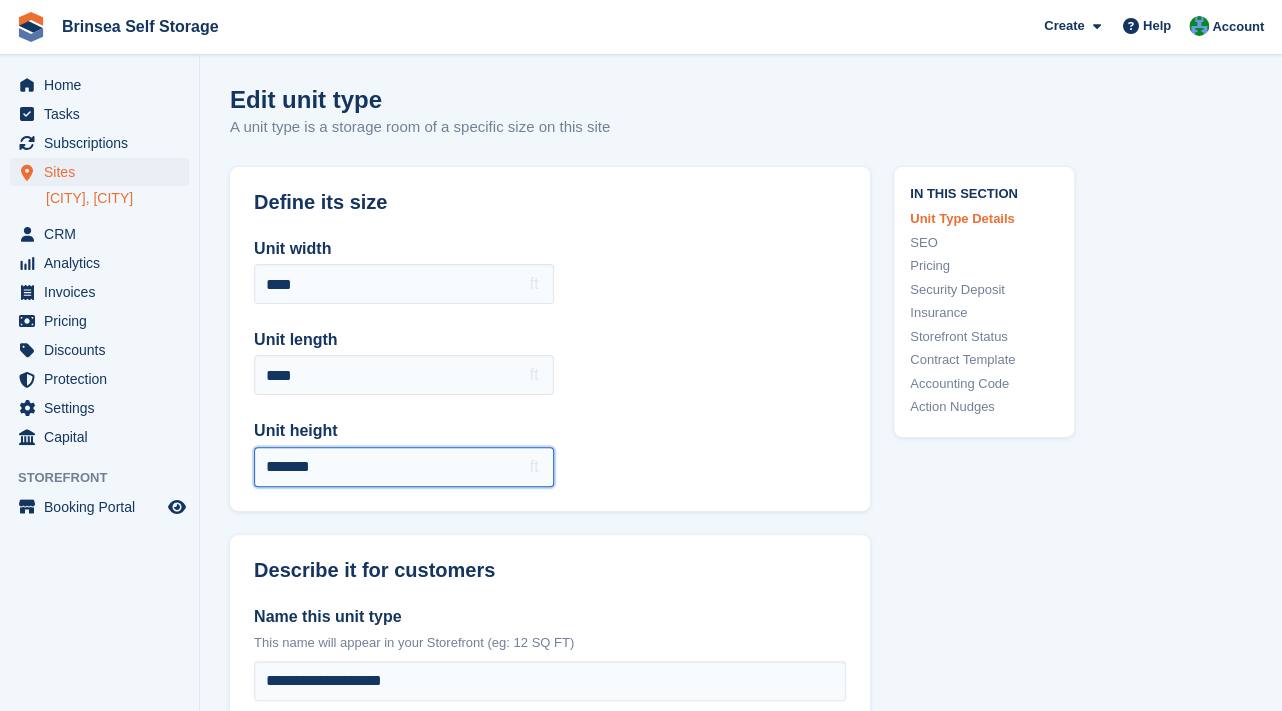 click on "*******" at bounding box center [404, 467] 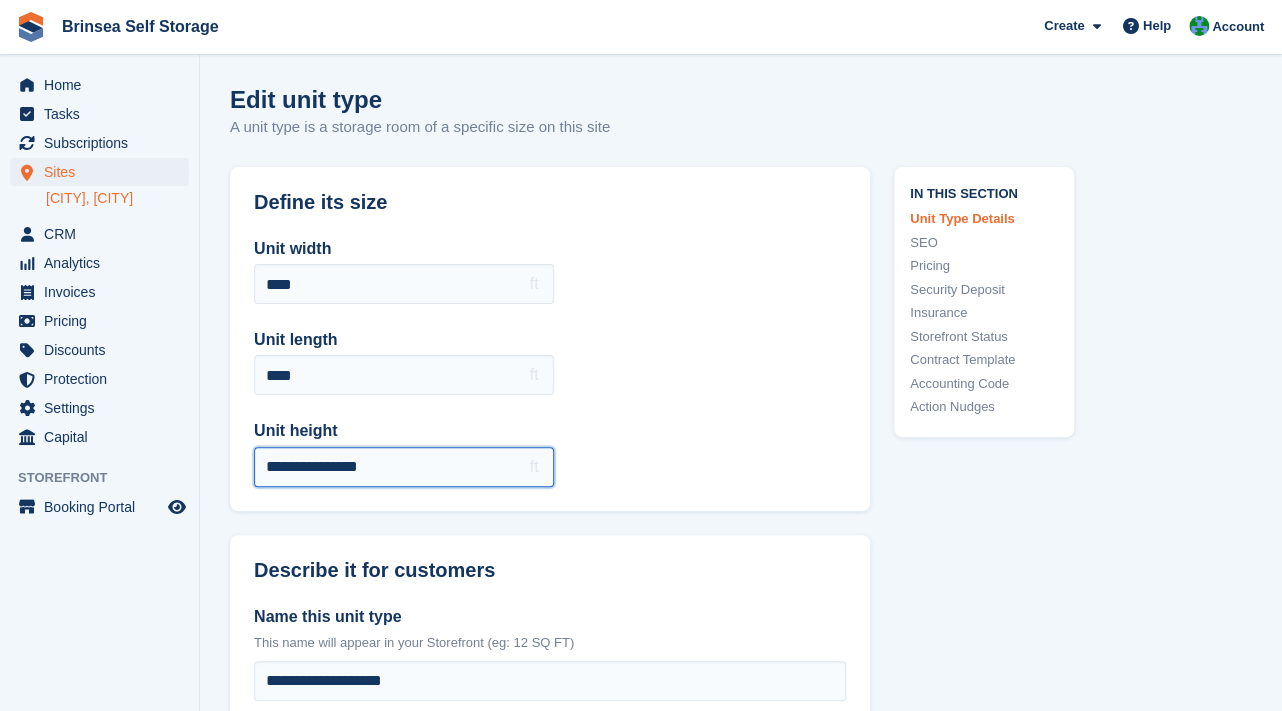 type on "**********" 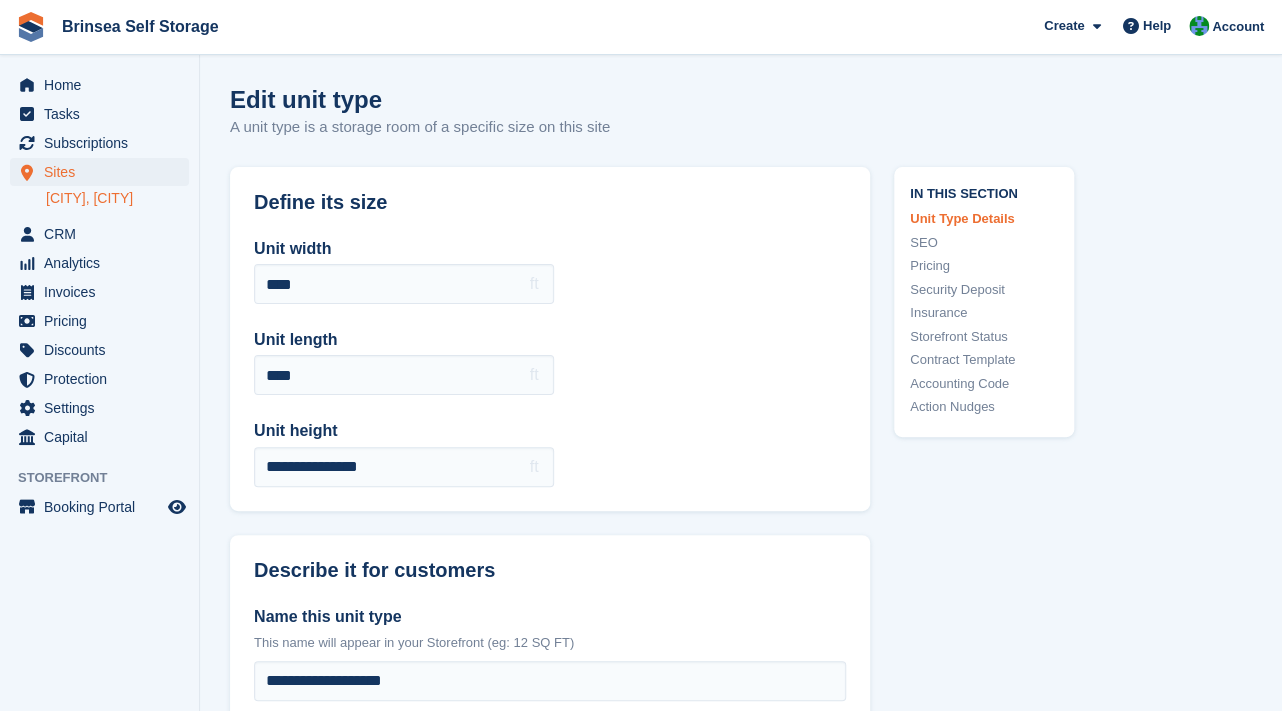 click on "**********" at bounding box center (550, 362) 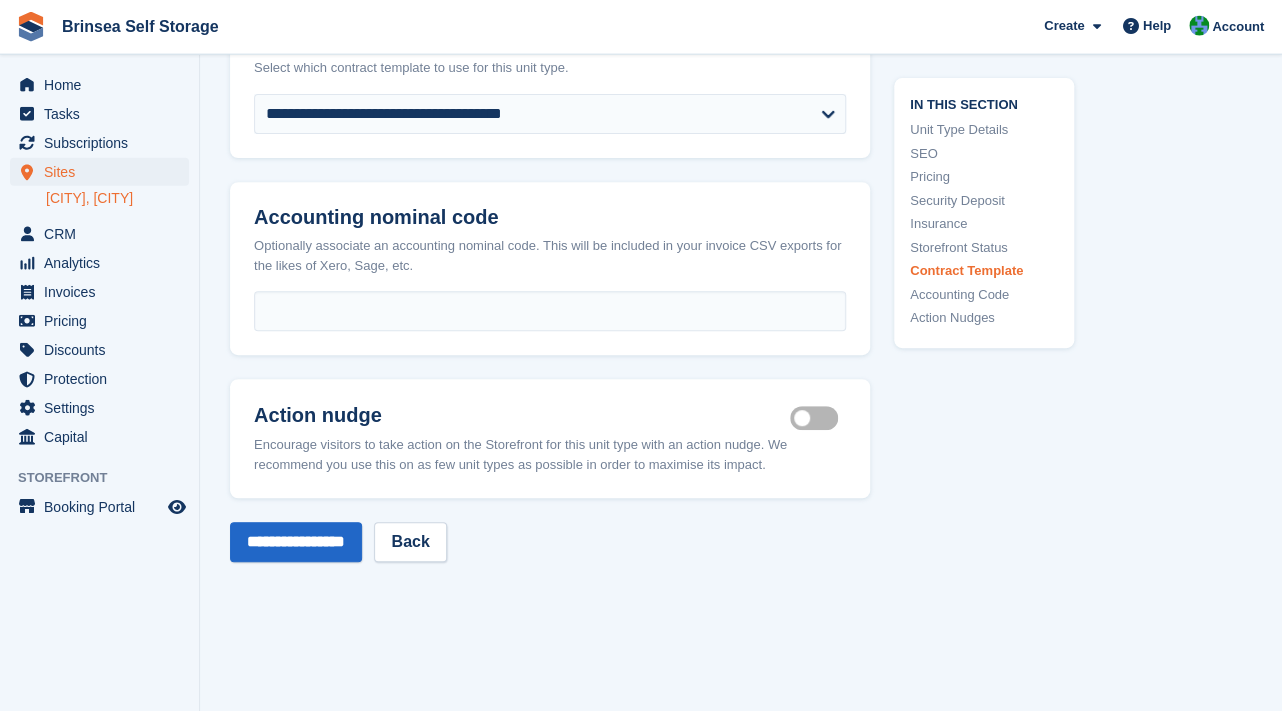 scroll, scrollTop: 3455, scrollLeft: 0, axis: vertical 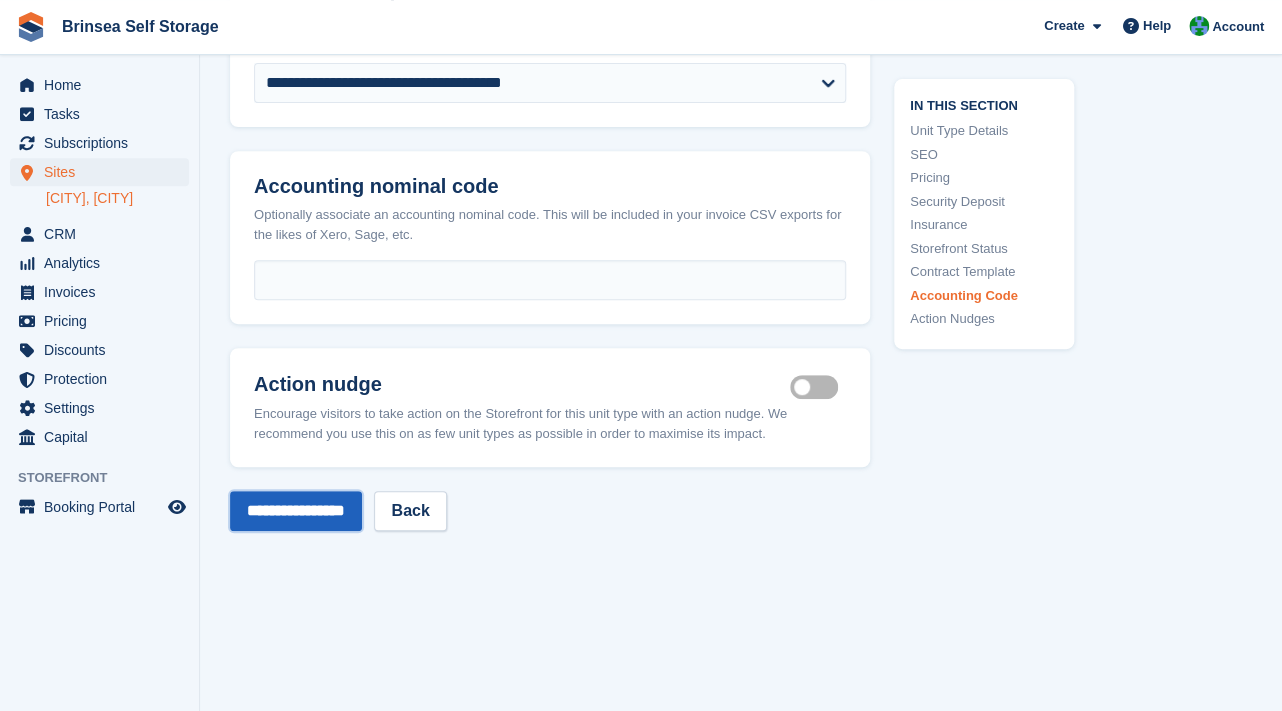 click on "**********" at bounding box center (296, 511) 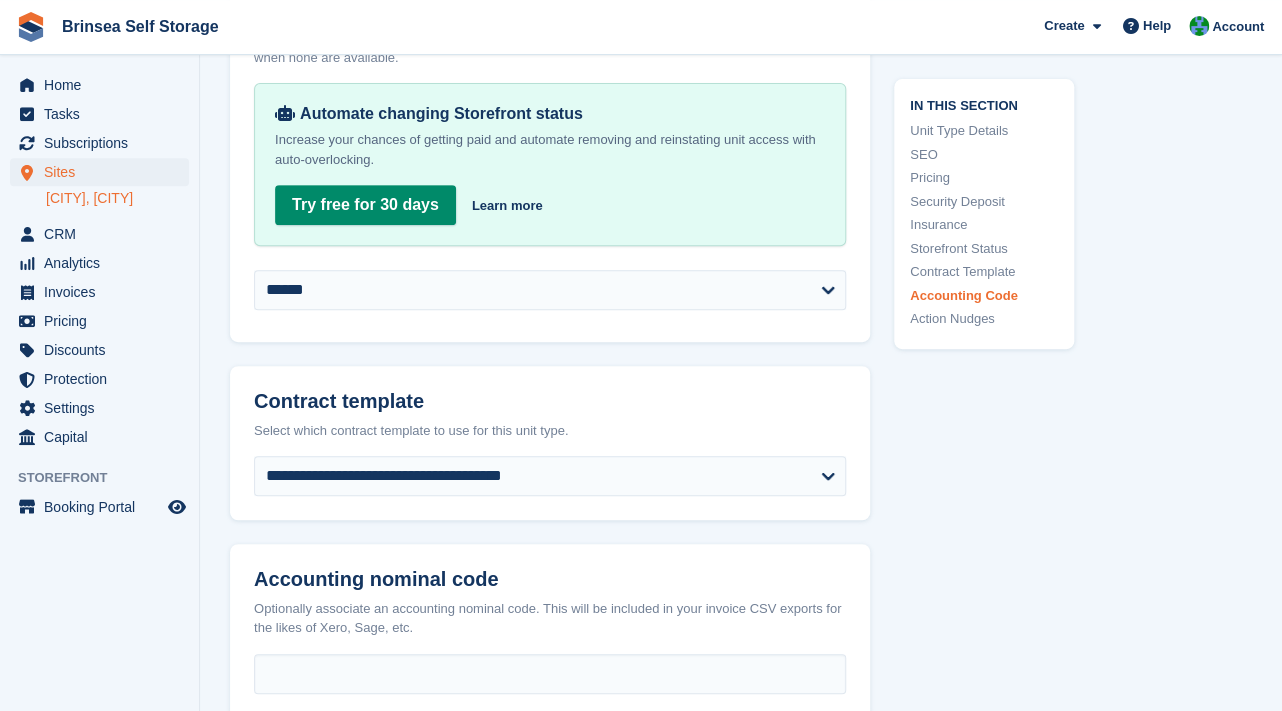 scroll, scrollTop: 3474, scrollLeft: 0, axis: vertical 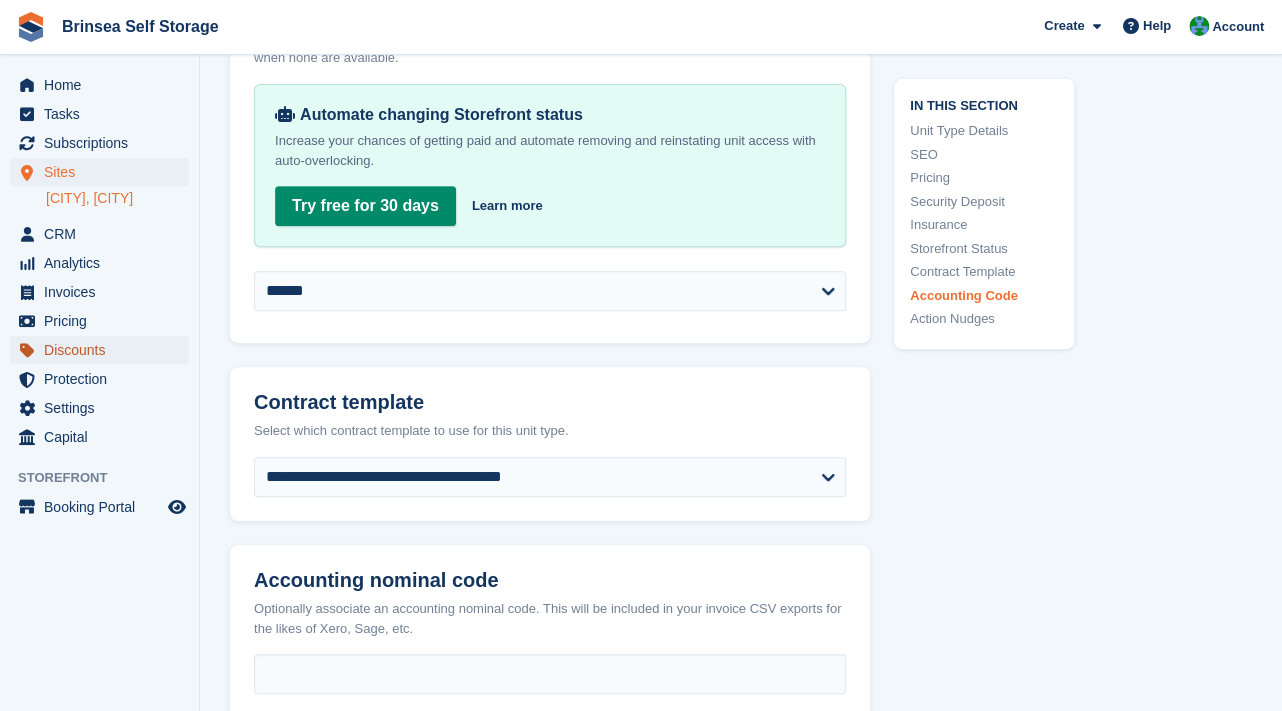 click on "Discounts" at bounding box center (104, 350) 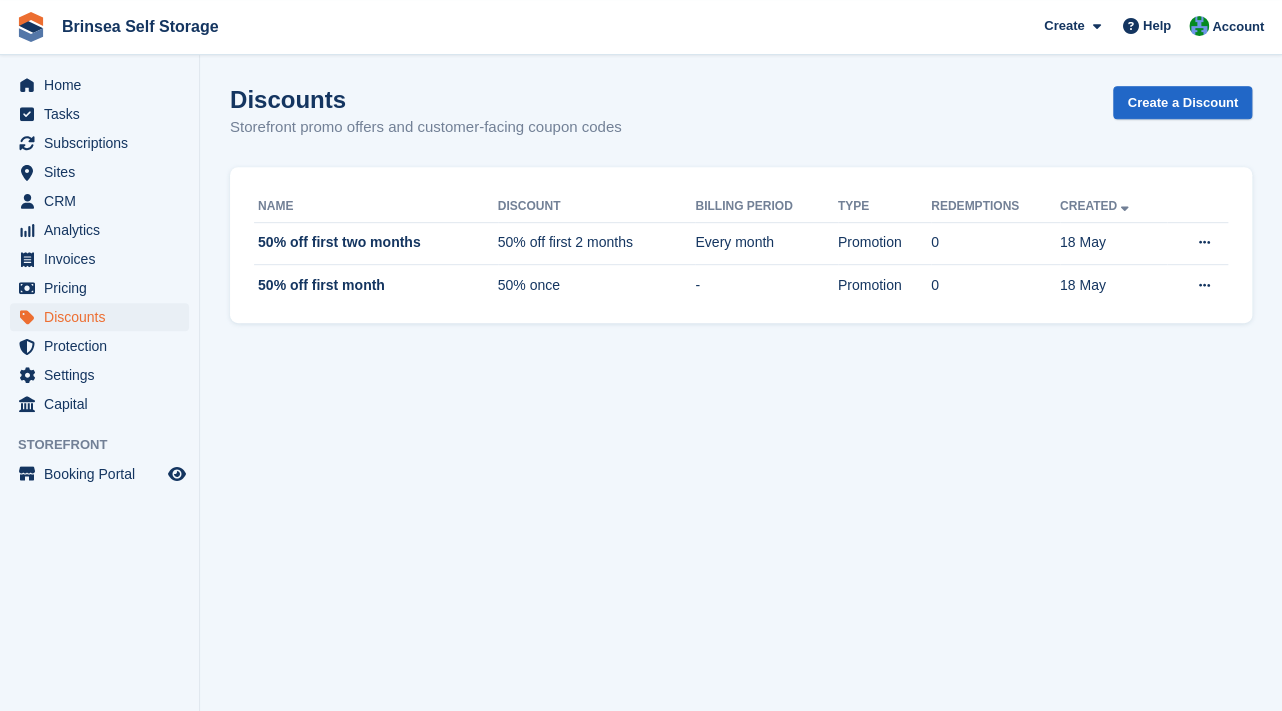 scroll, scrollTop: 0, scrollLeft: 0, axis: both 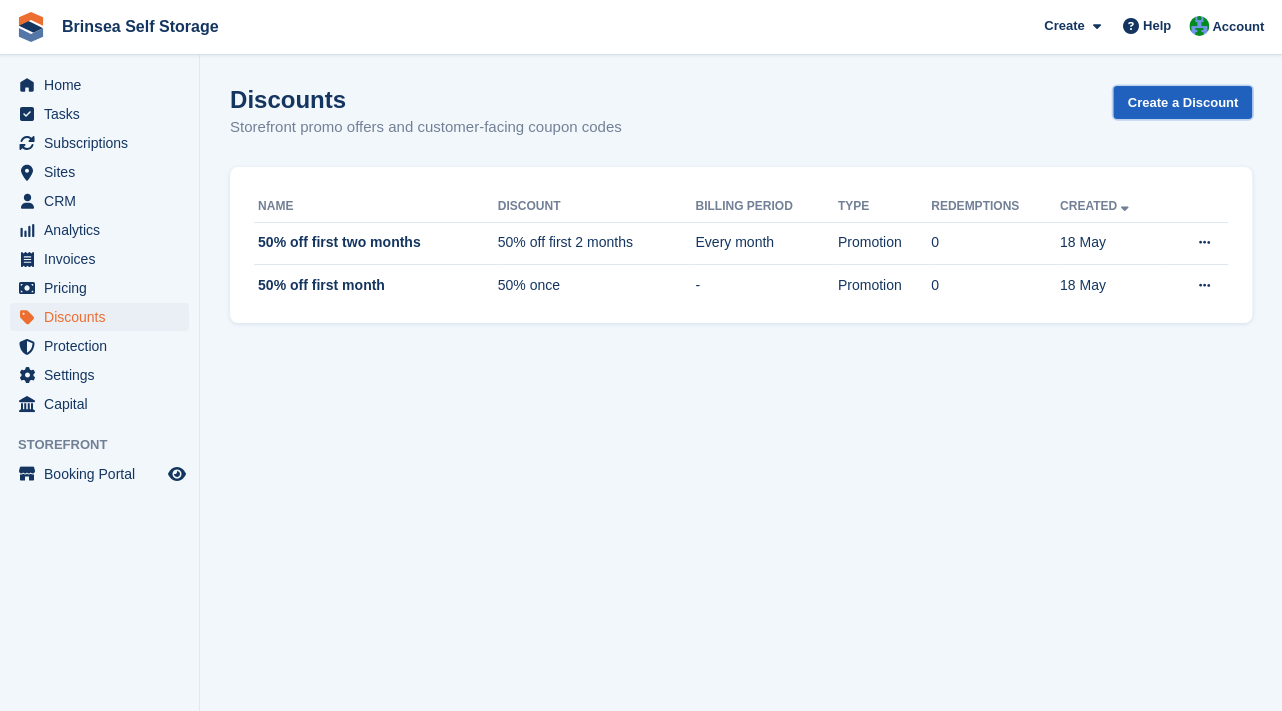 click on "Create a Discount" at bounding box center (1182, 102) 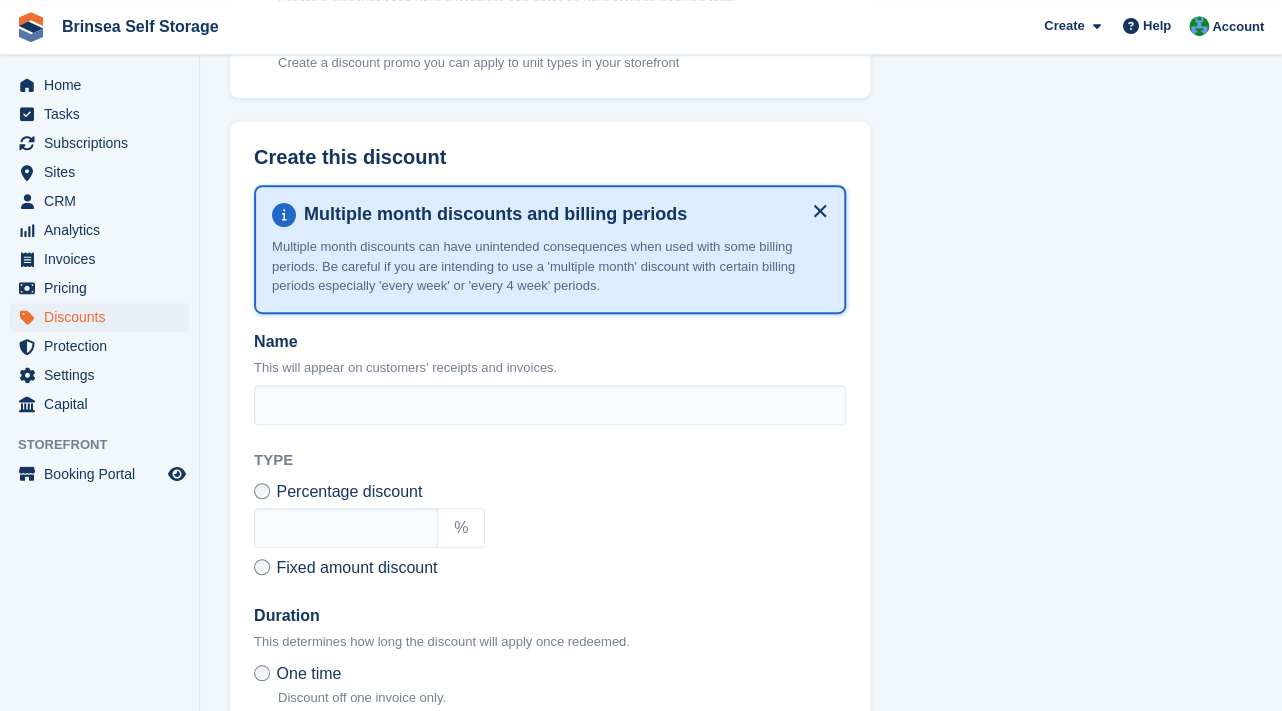 scroll, scrollTop: 240, scrollLeft: 0, axis: vertical 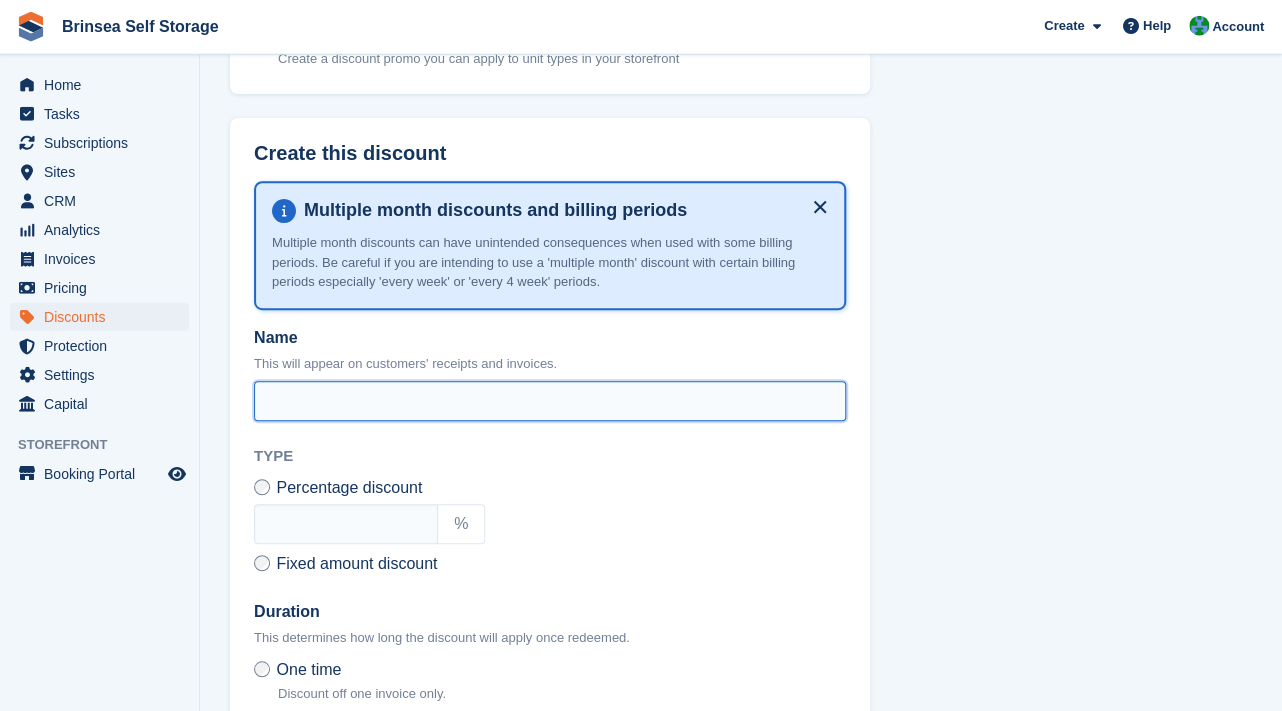 click on "Name" at bounding box center (550, 401) 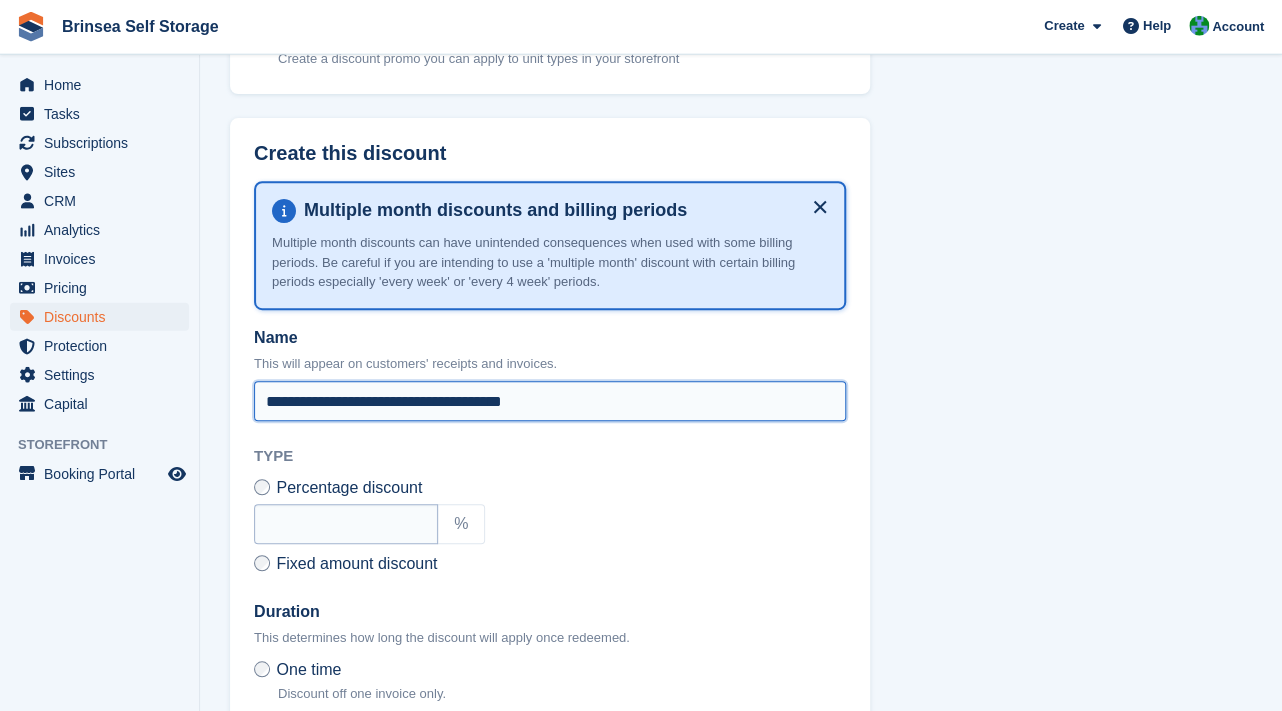 type on "**********" 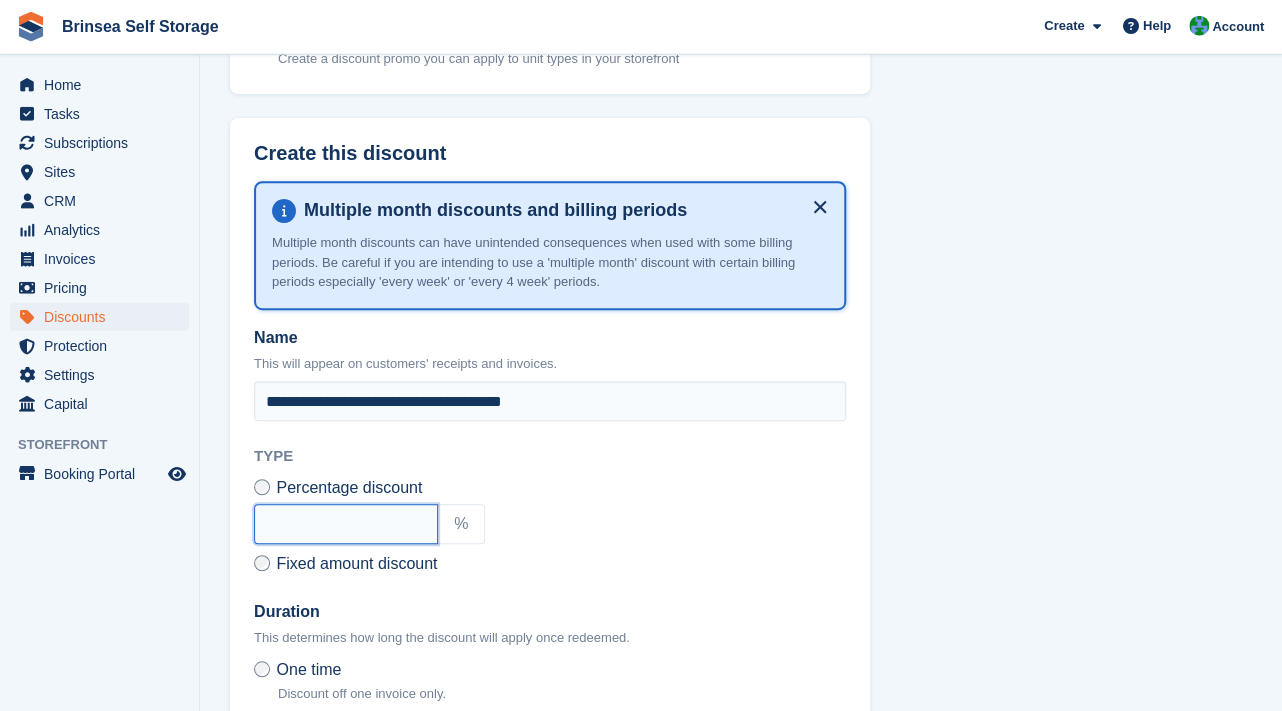 click at bounding box center (346, 524) 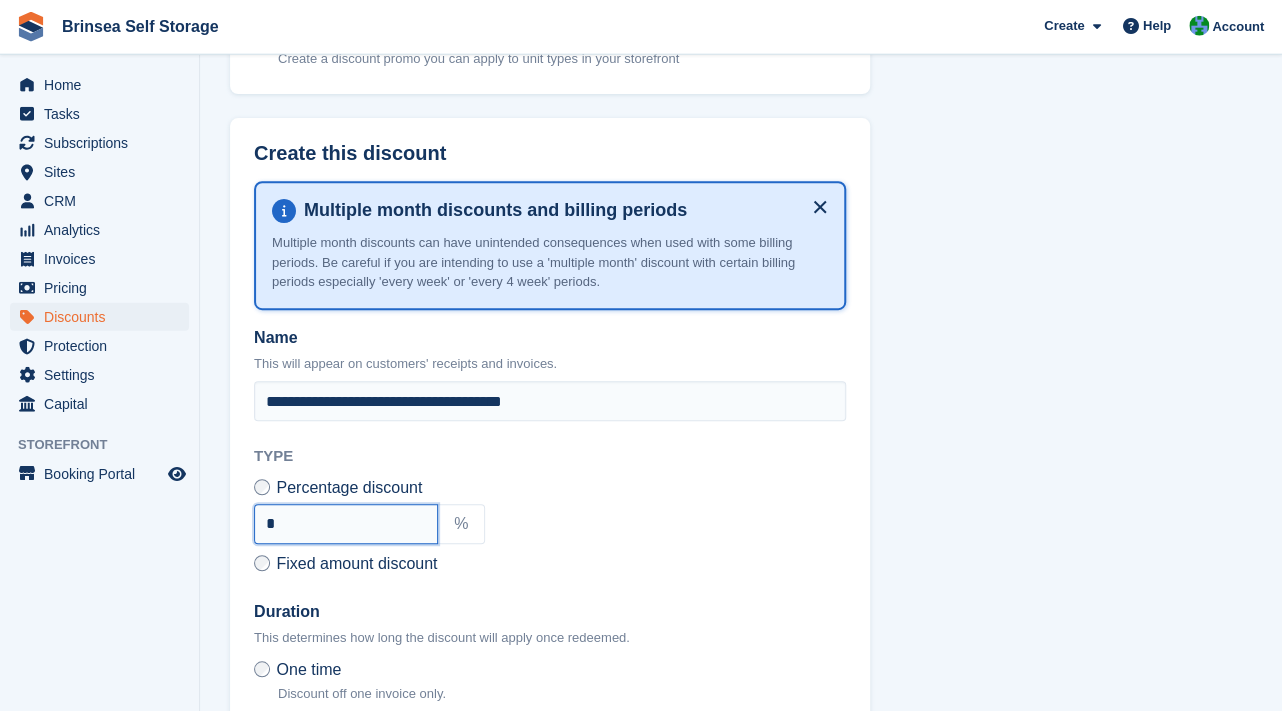 type on "**" 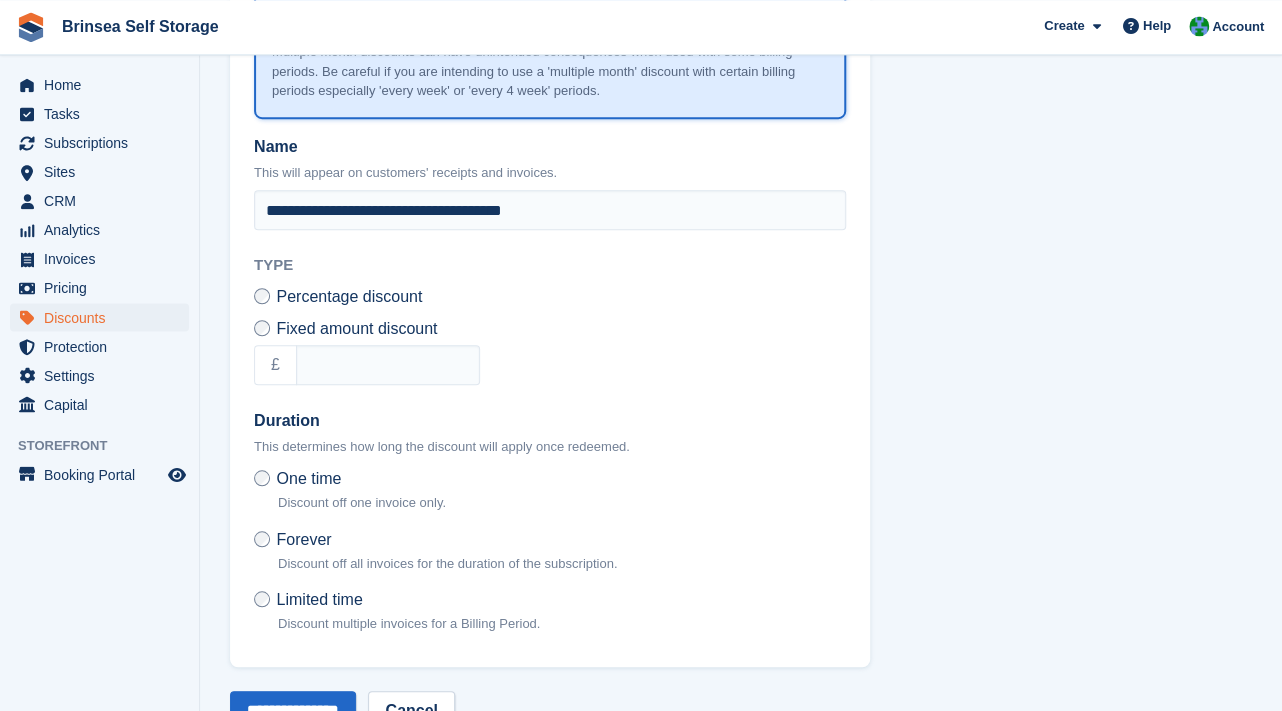 scroll, scrollTop: 439, scrollLeft: 0, axis: vertical 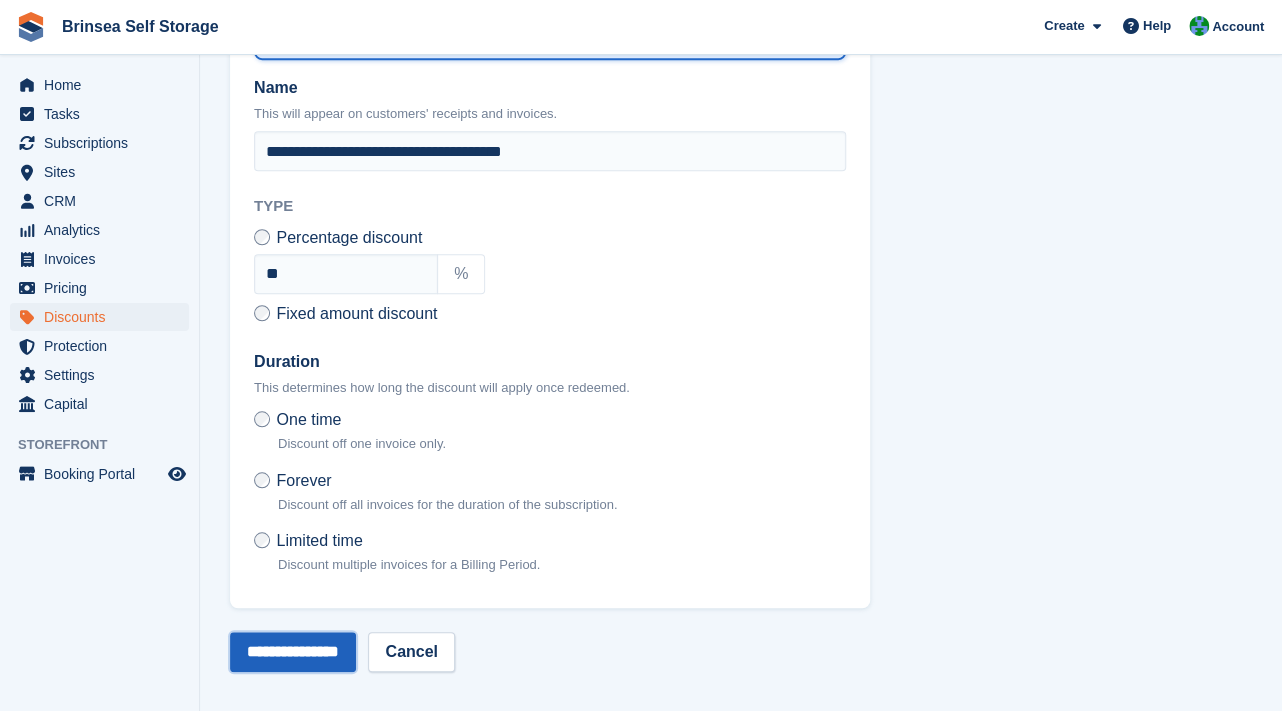 click on "**********" at bounding box center (293, 652) 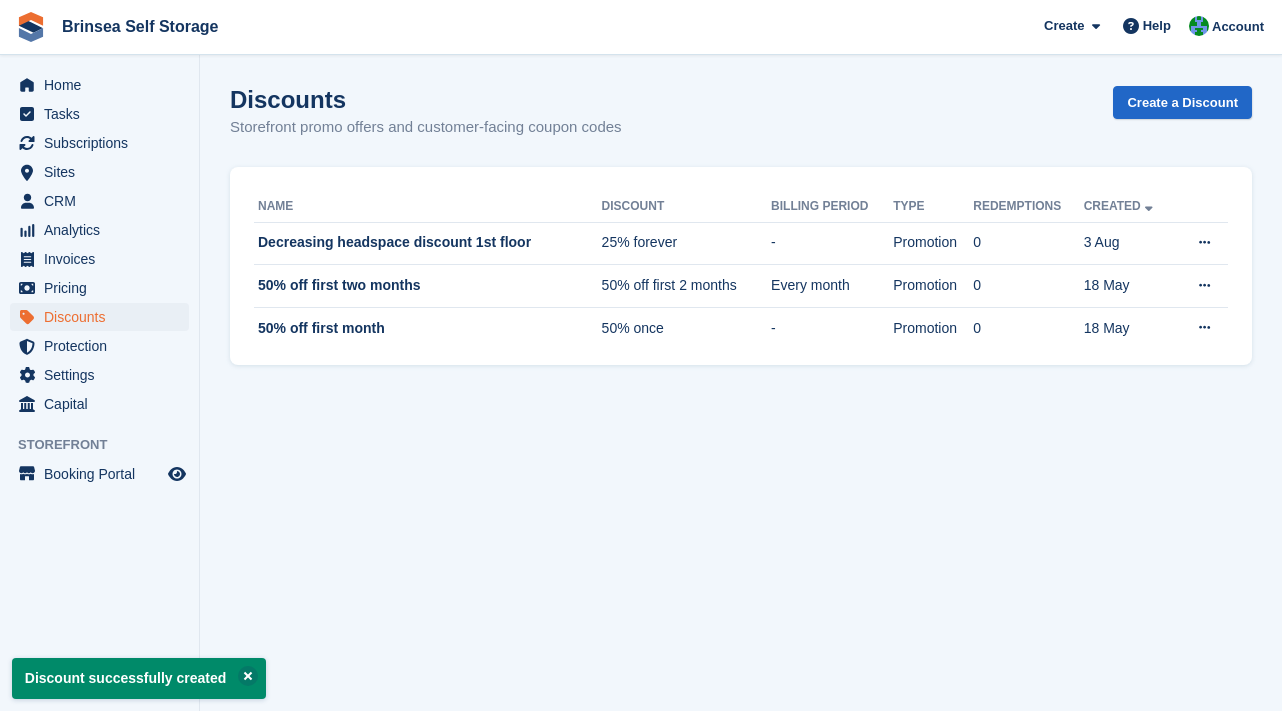 scroll, scrollTop: 0, scrollLeft: 0, axis: both 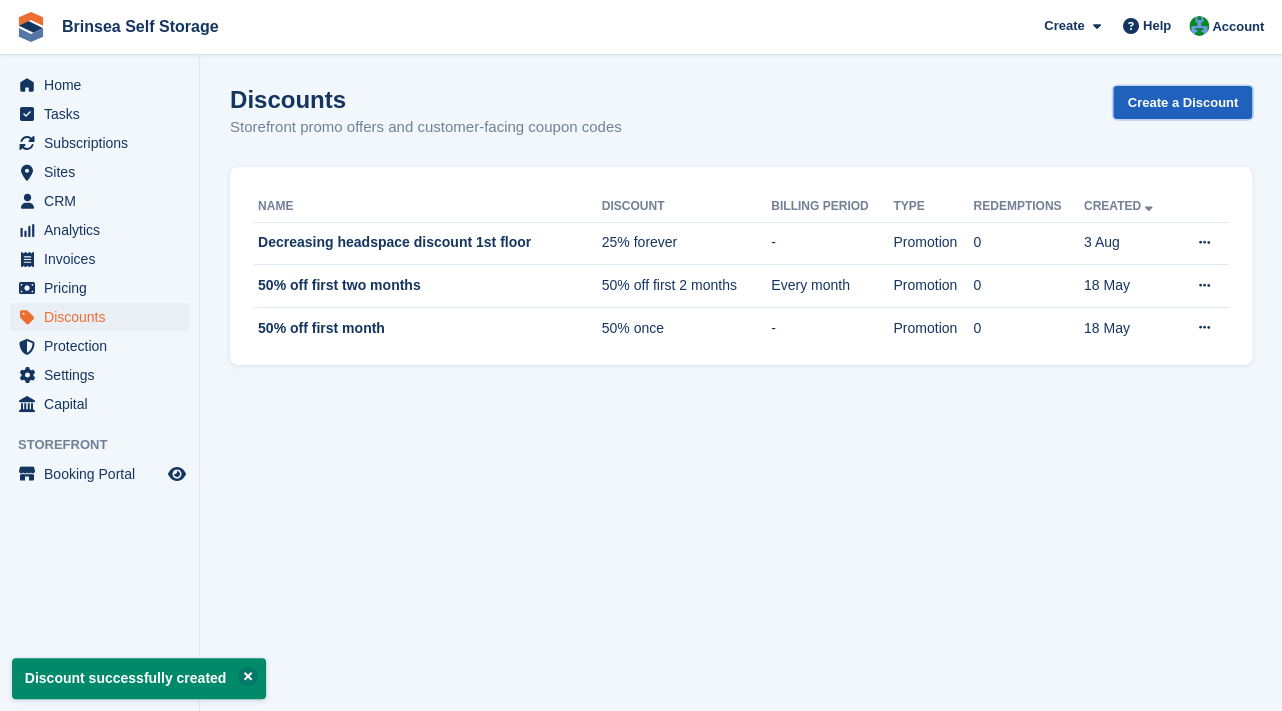 click on "Create a Discount" at bounding box center (1182, 102) 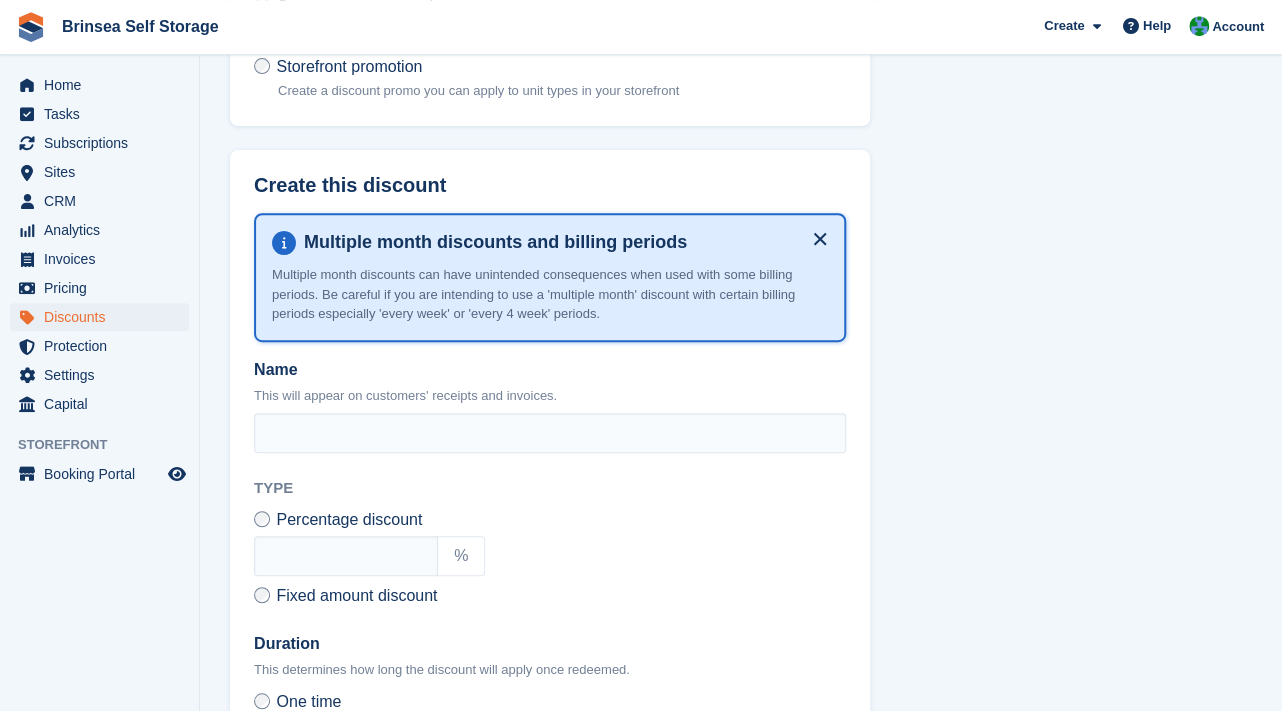 scroll, scrollTop: 211, scrollLeft: 0, axis: vertical 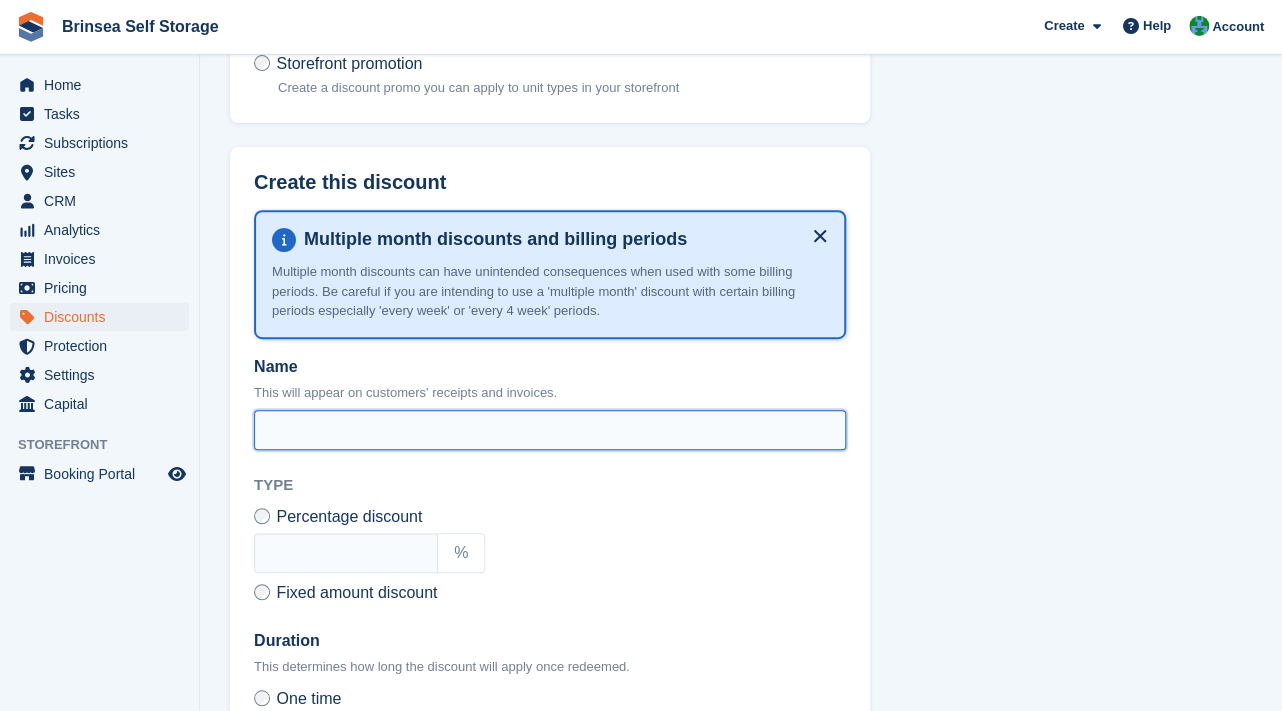 click on "Name" at bounding box center (550, 430) 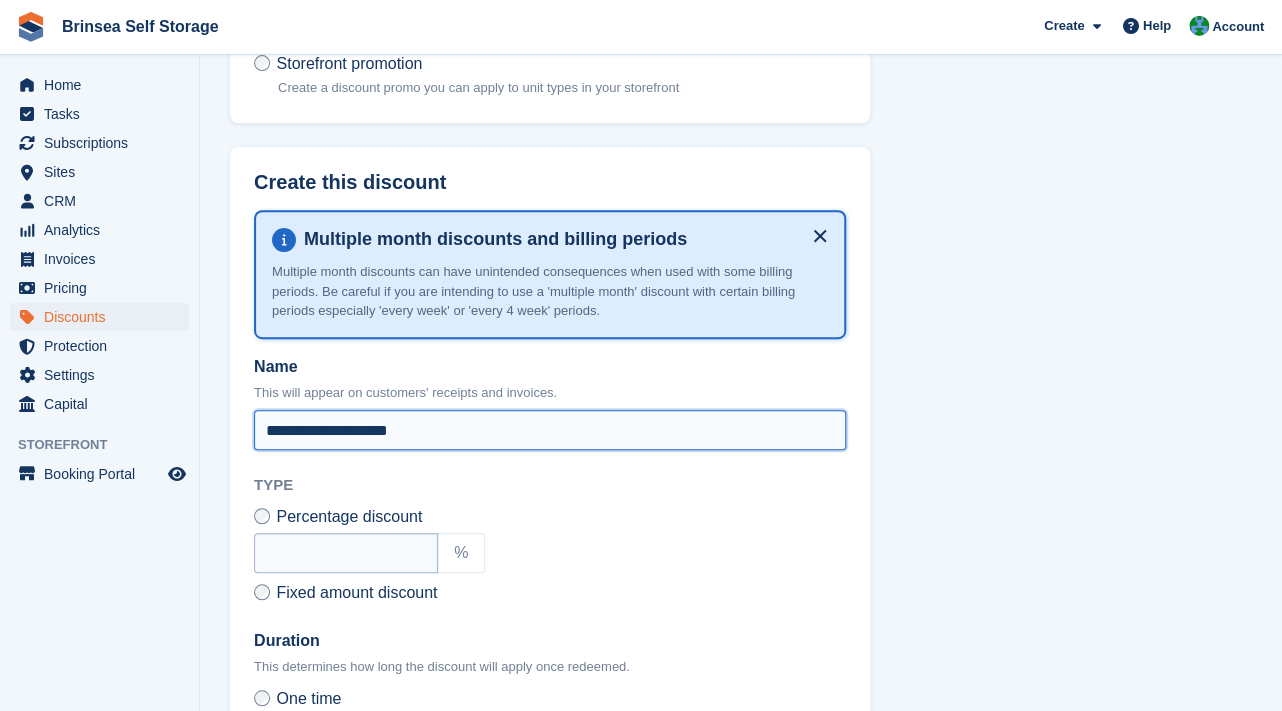 type on "**********" 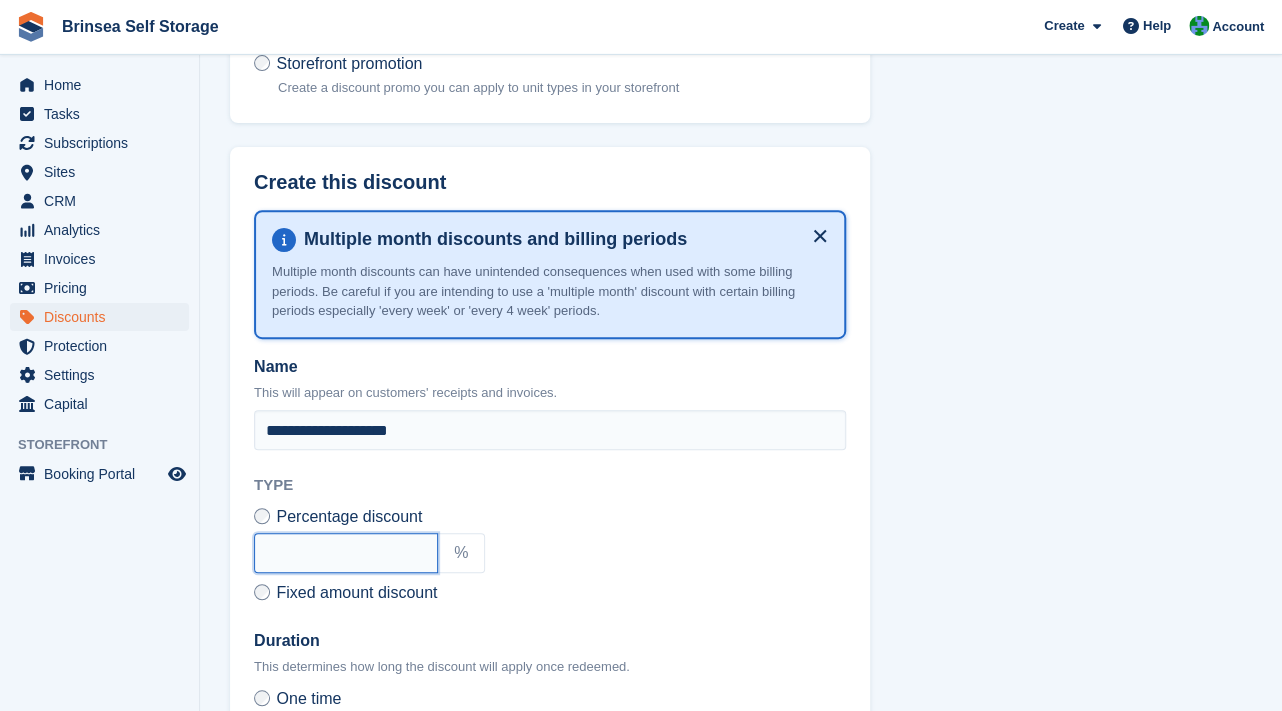 click at bounding box center (346, 553) 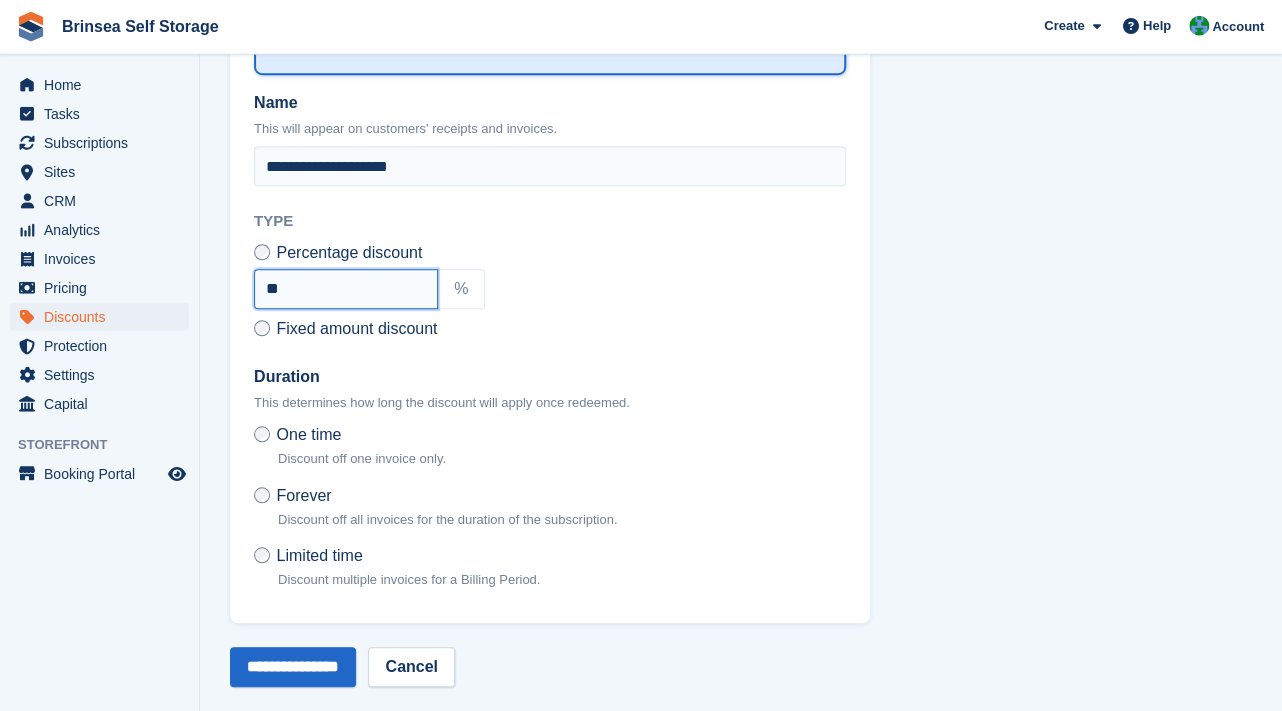 scroll, scrollTop: 479, scrollLeft: 0, axis: vertical 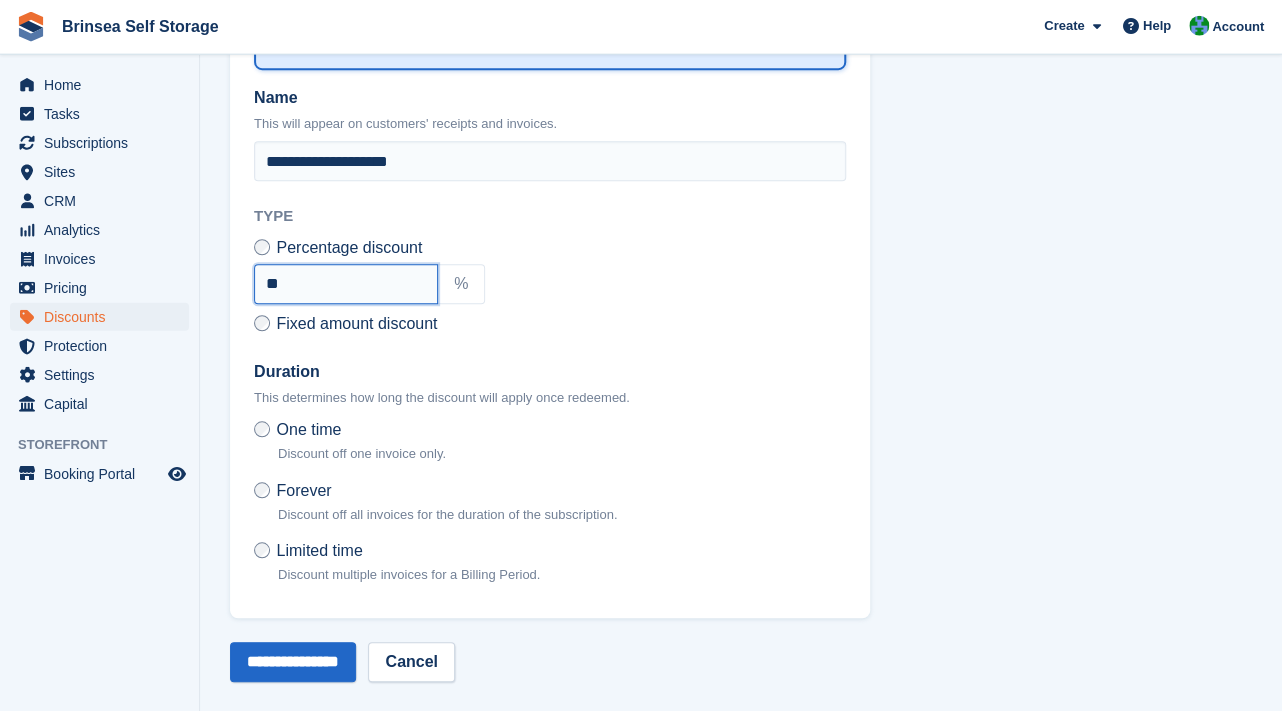 type on "**" 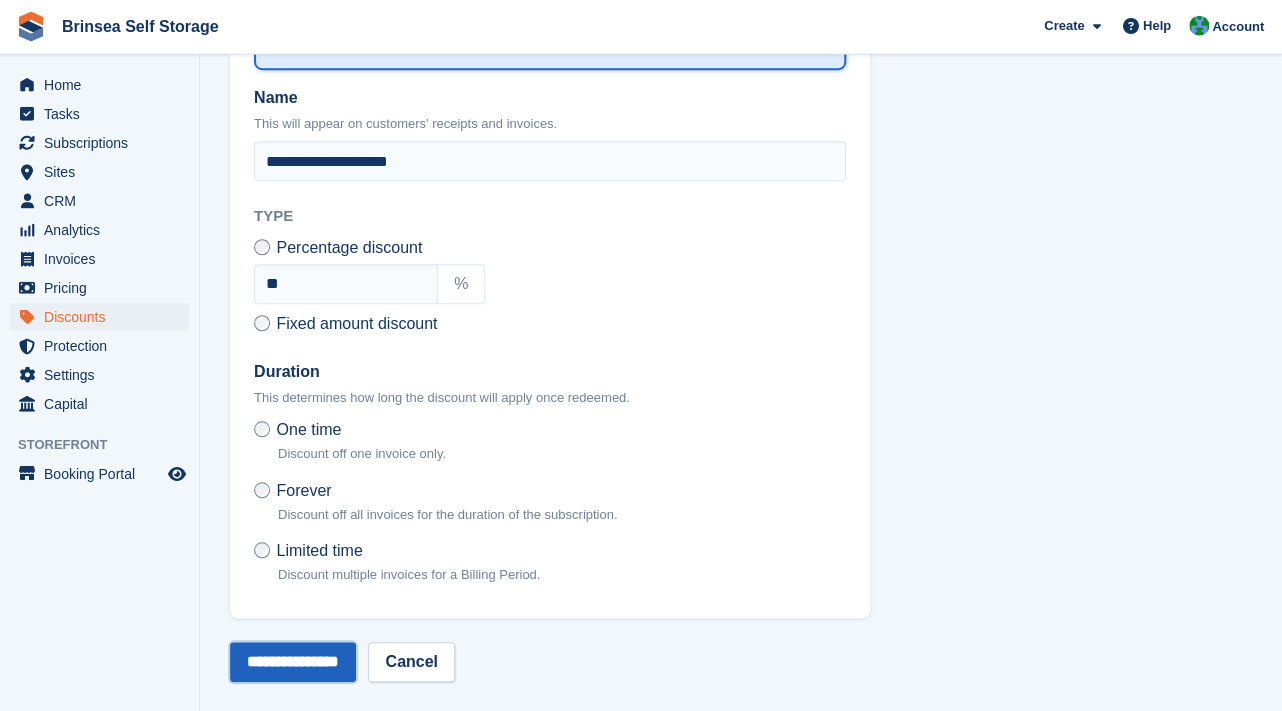 click on "**********" at bounding box center (293, 663) 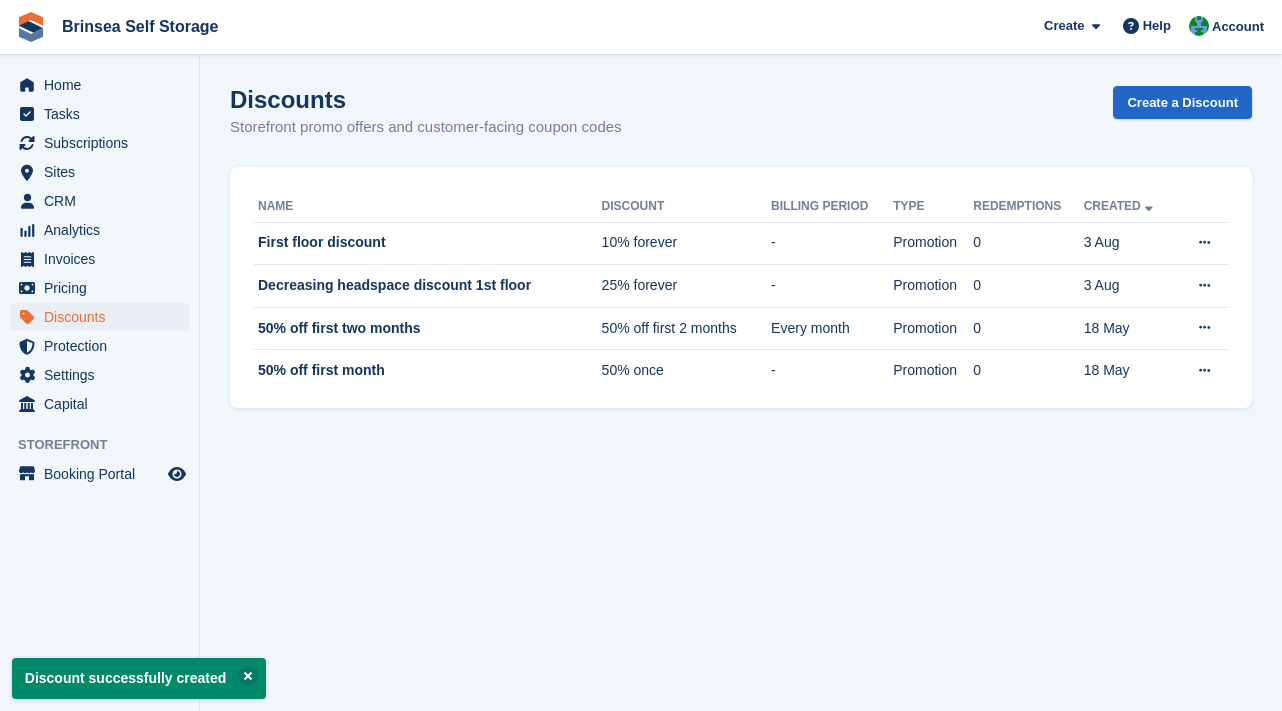 scroll, scrollTop: 0, scrollLeft: 0, axis: both 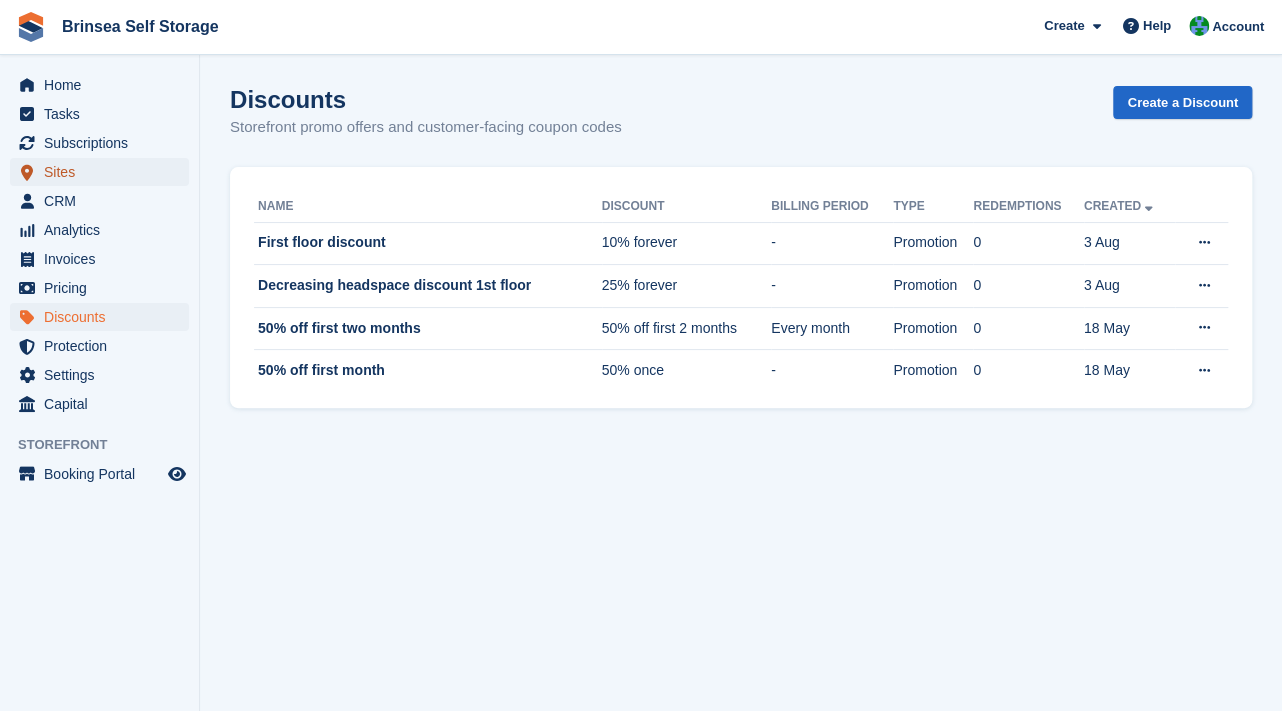 click on "Sites" at bounding box center [104, 172] 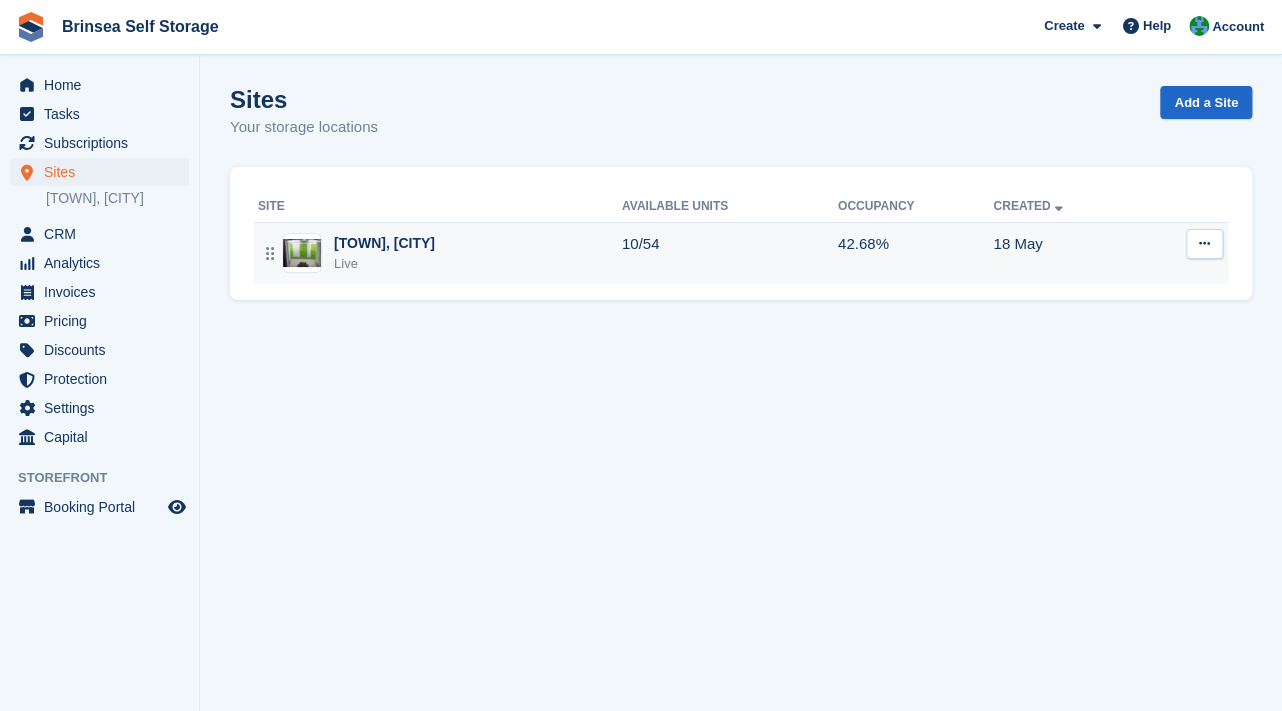 click on "[TOWN], [CITY]" at bounding box center [384, 243] 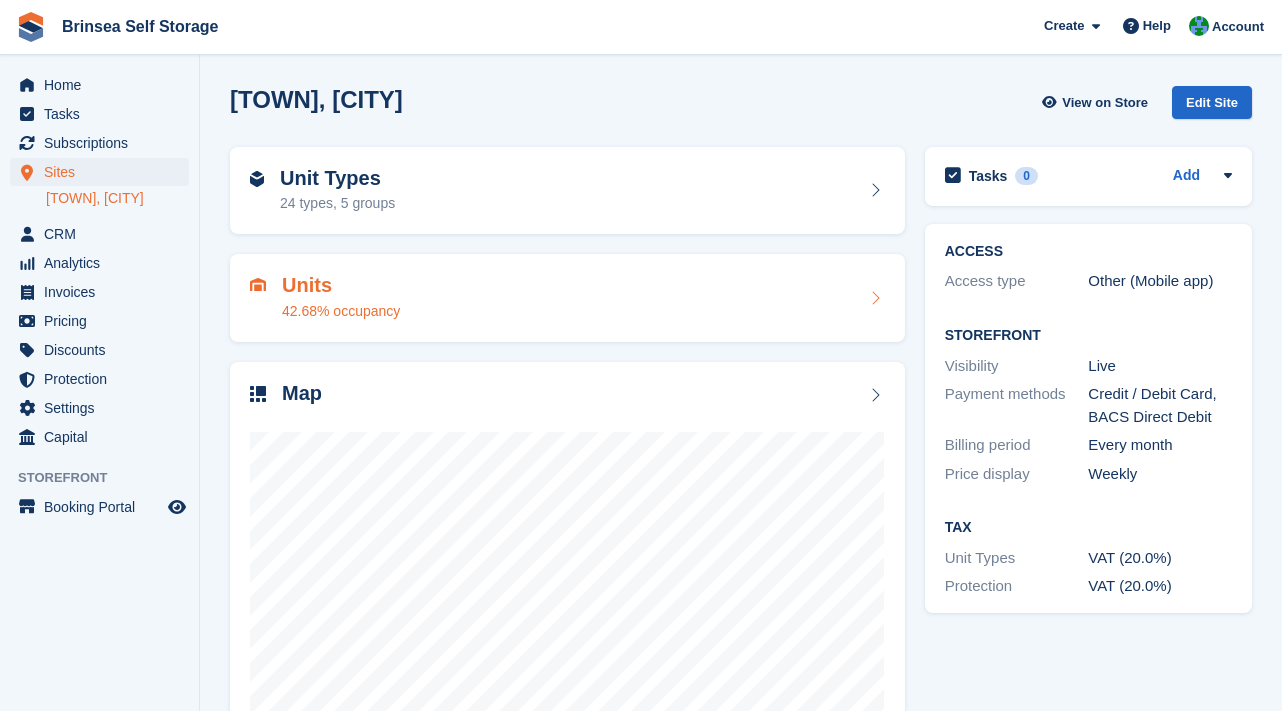 scroll, scrollTop: 0, scrollLeft: 0, axis: both 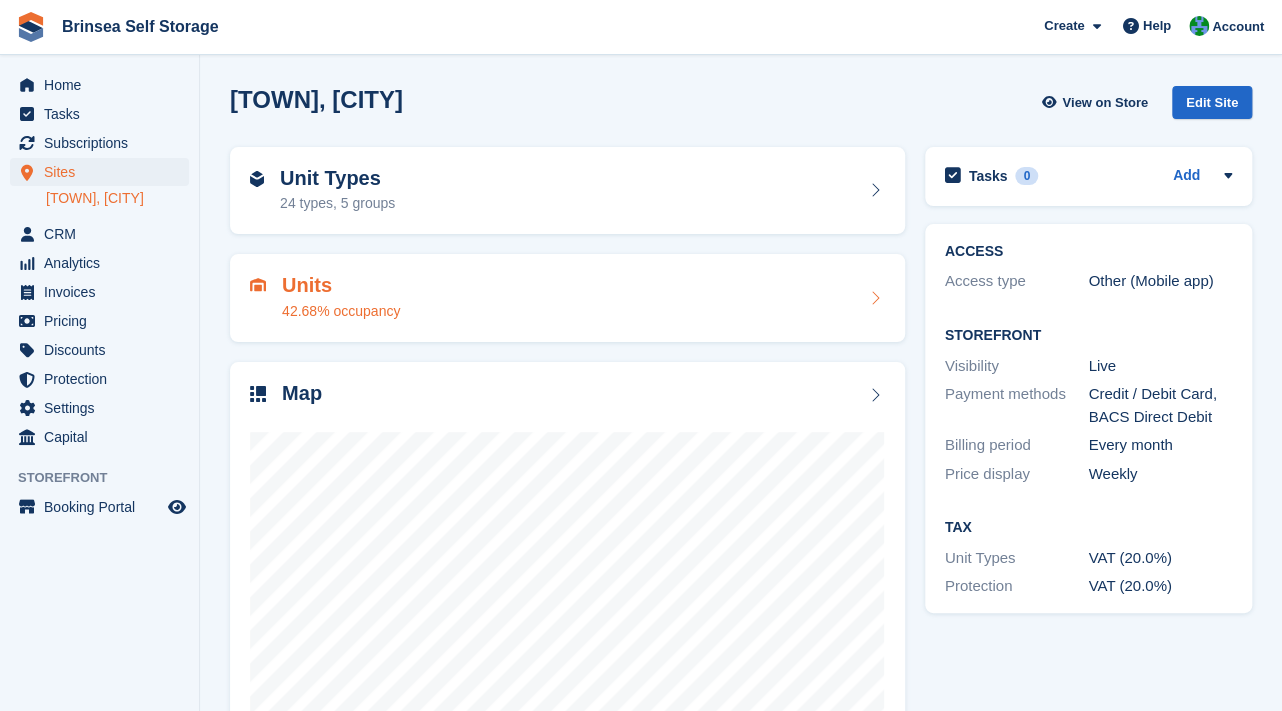 click on "Units" at bounding box center [341, 285] 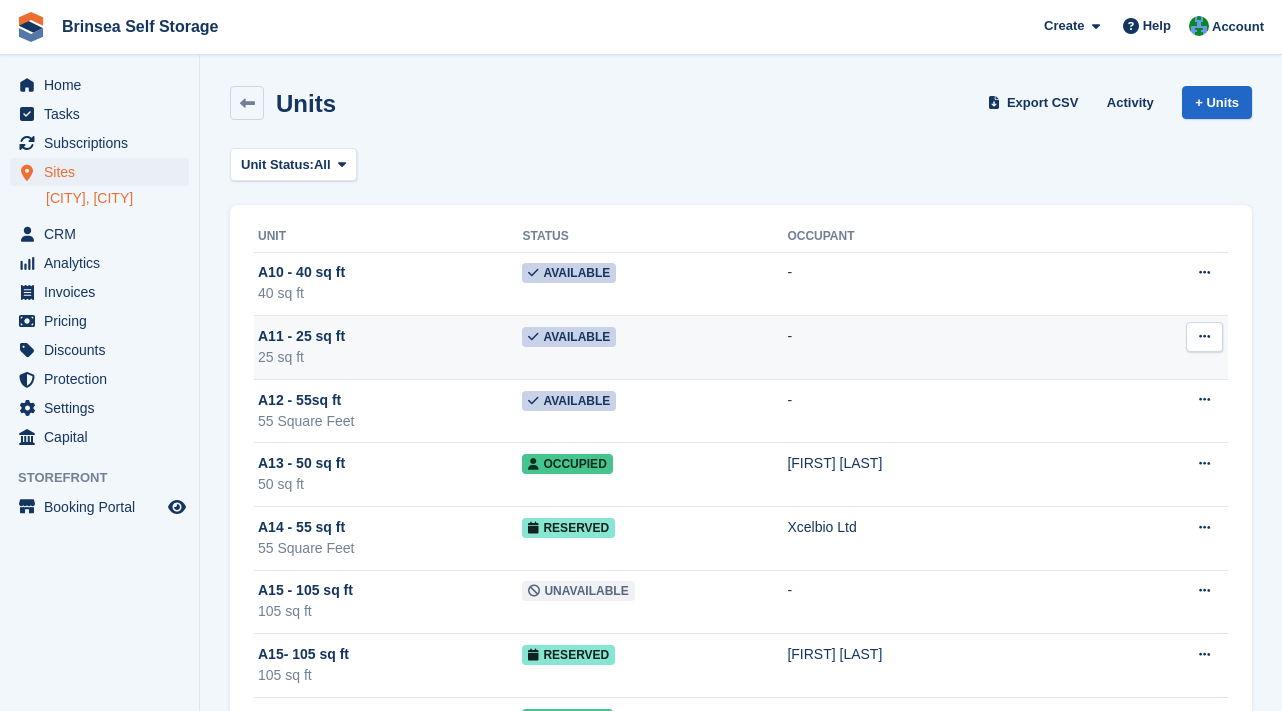scroll, scrollTop: 0, scrollLeft: 0, axis: both 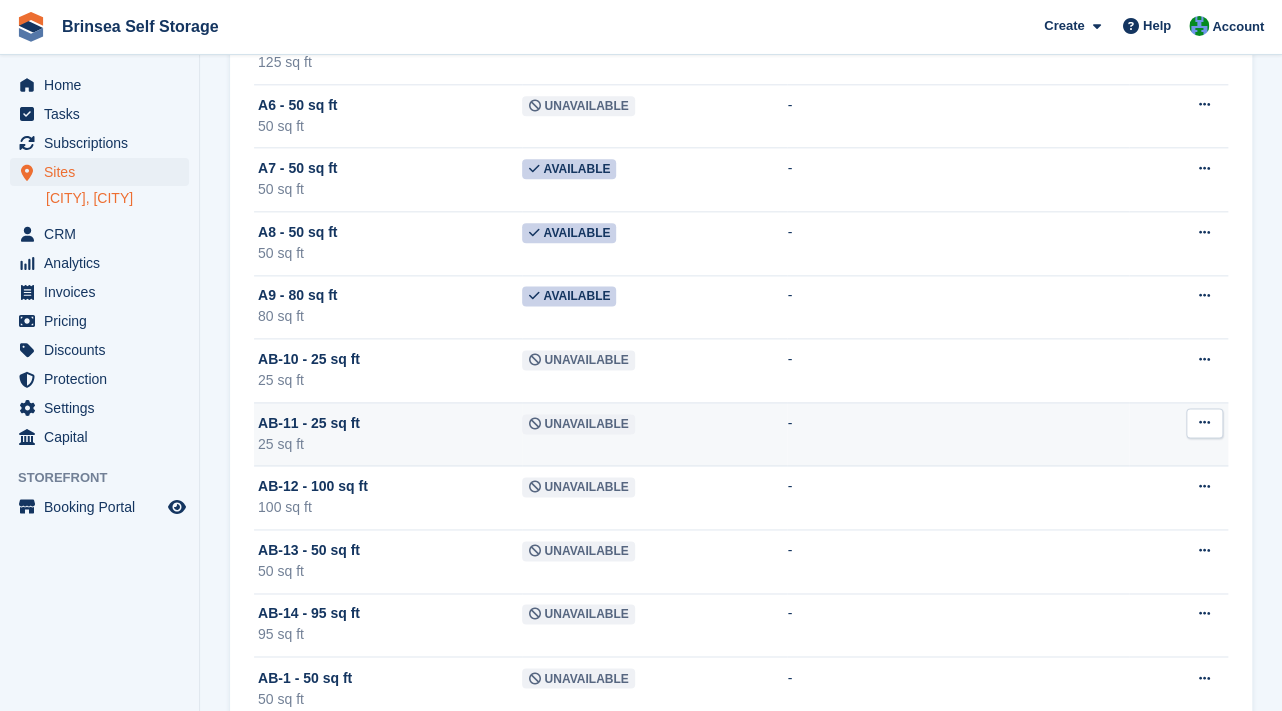 click at bounding box center [1204, 422] 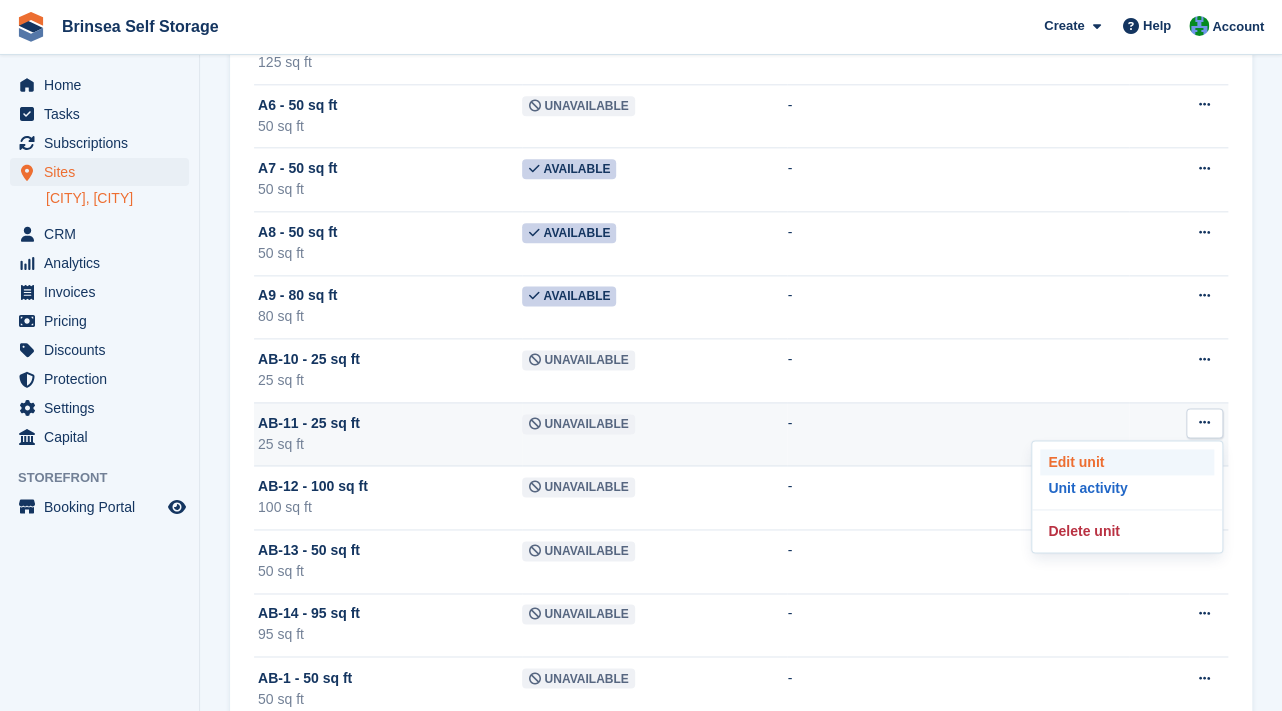 click on "Edit unit" at bounding box center [1127, 462] 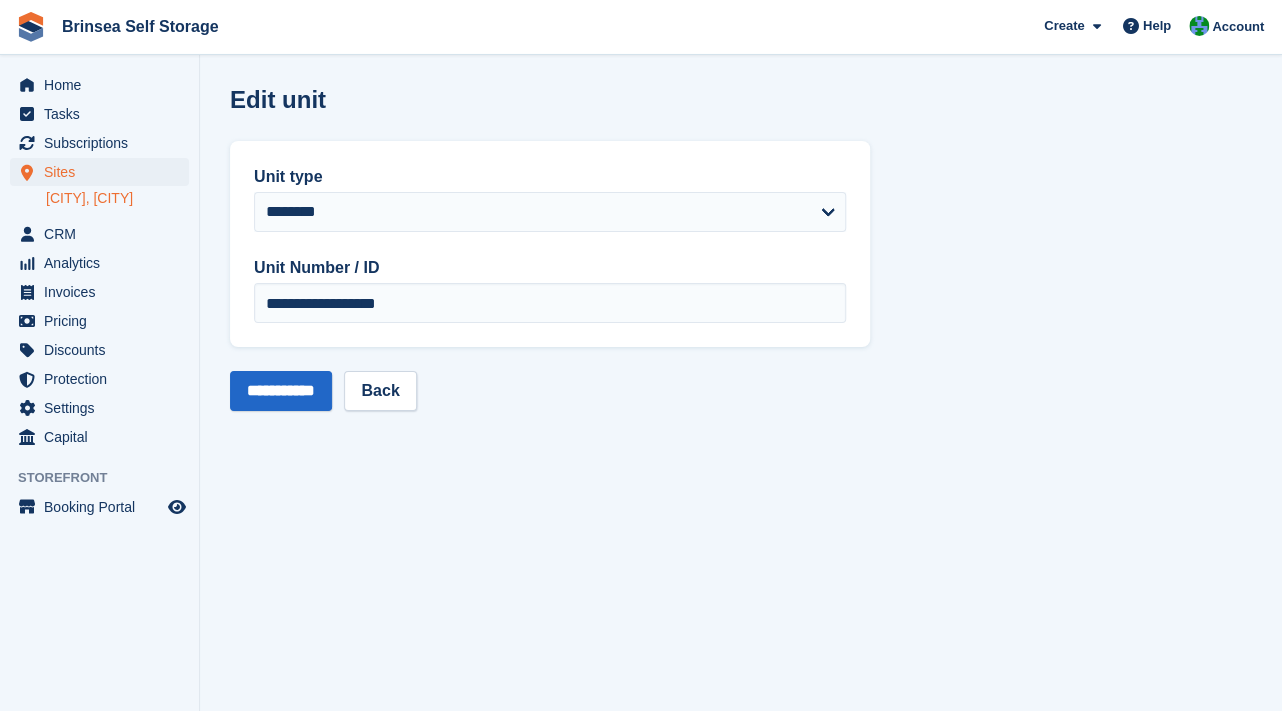 scroll, scrollTop: 0, scrollLeft: 0, axis: both 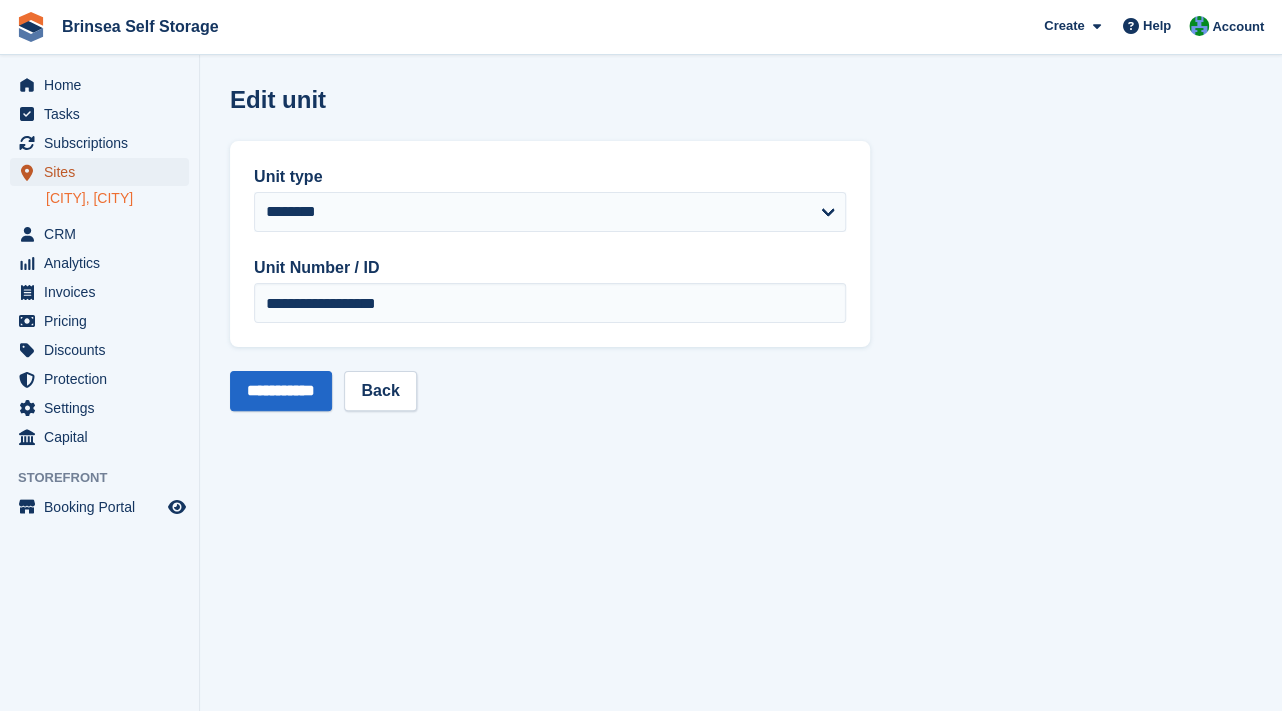 click on "Sites" at bounding box center (104, 172) 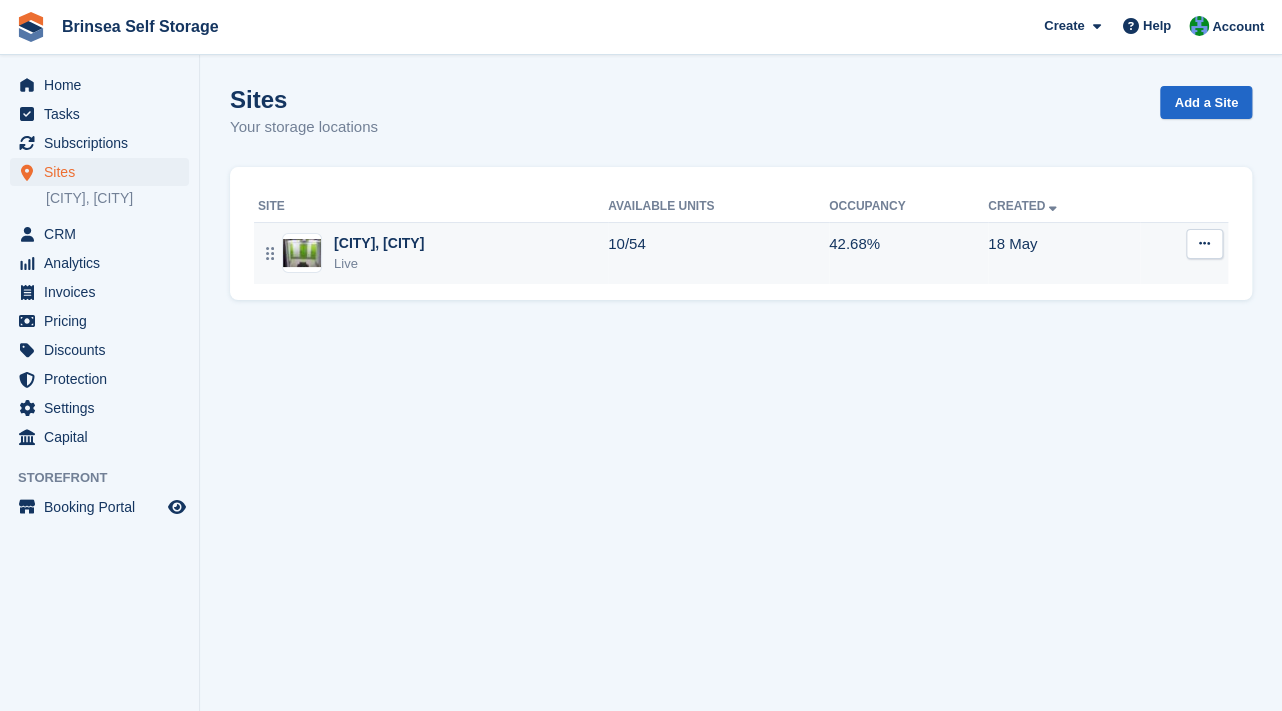 click on "[TOWN], [CITY]" at bounding box center [379, 243] 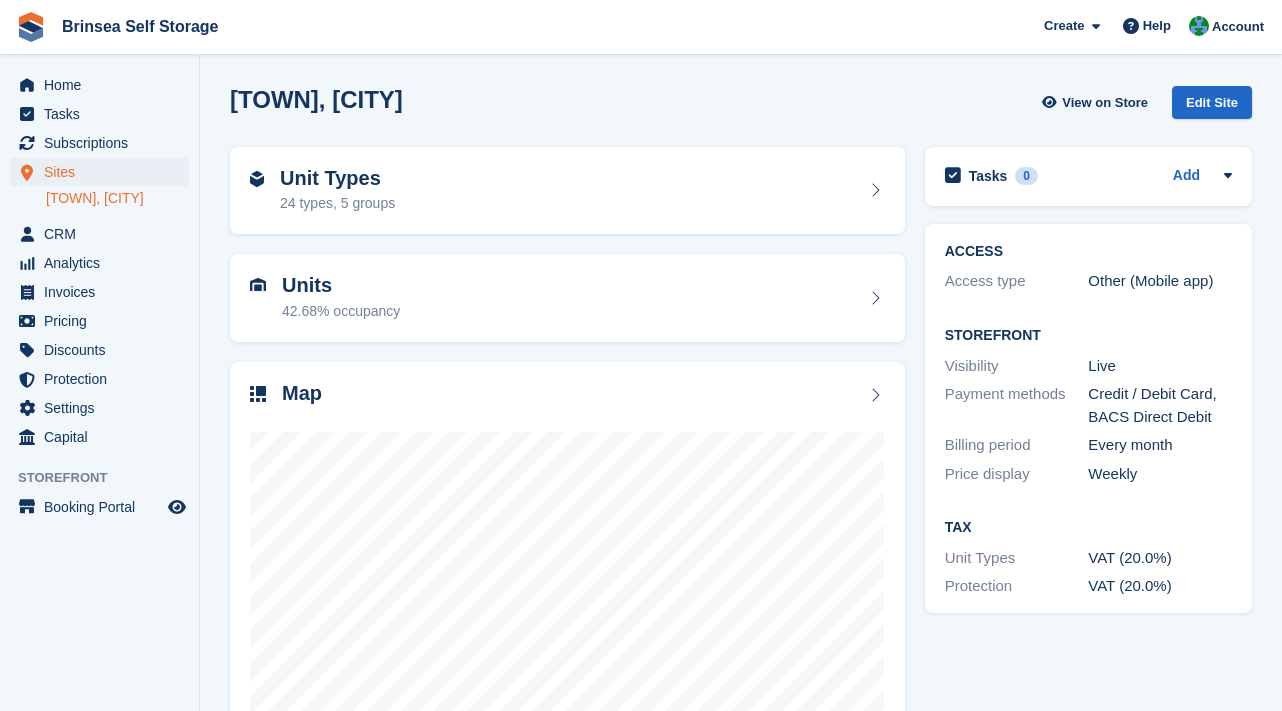 scroll, scrollTop: 0, scrollLeft: 0, axis: both 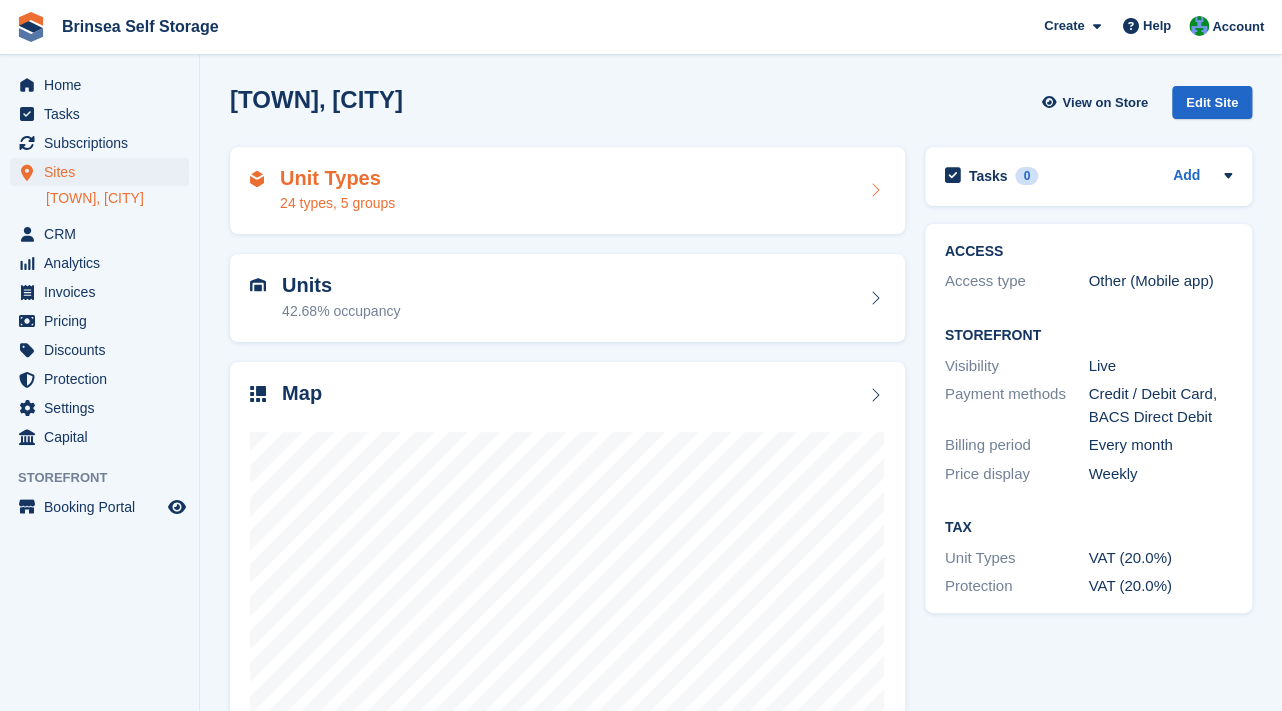 click on "Unit Types" at bounding box center (337, 178) 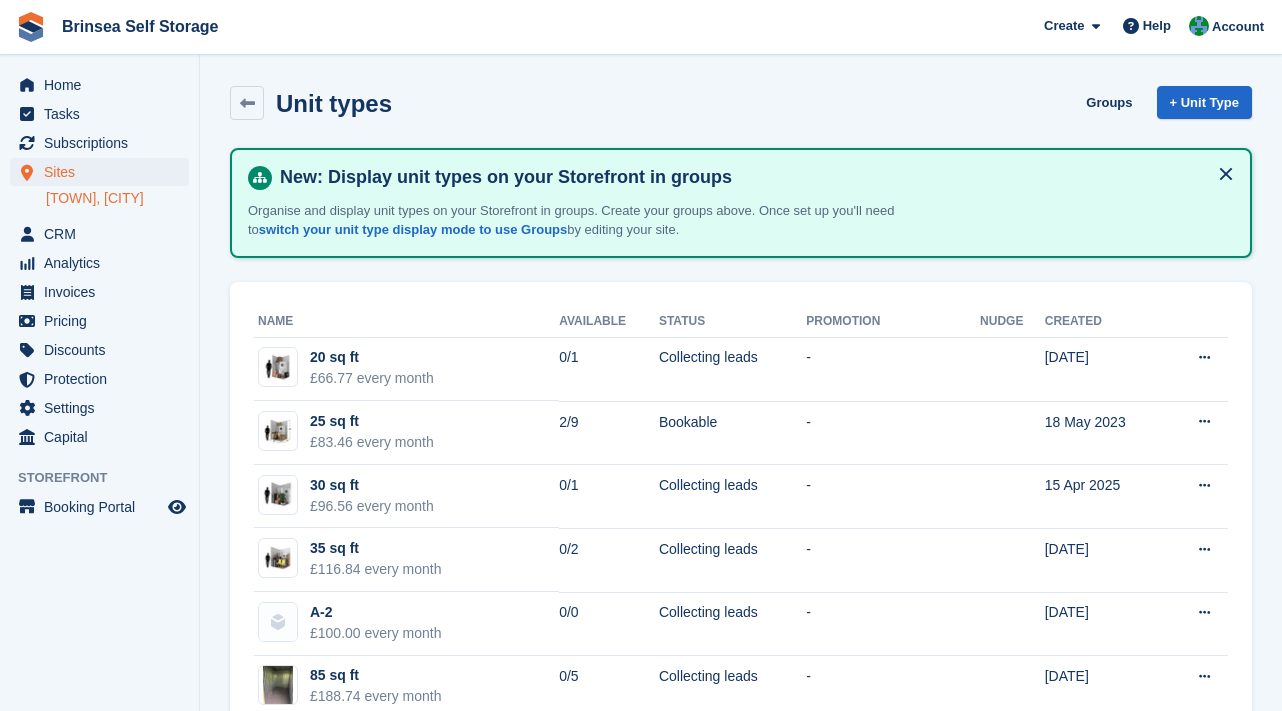 scroll, scrollTop: 0, scrollLeft: 0, axis: both 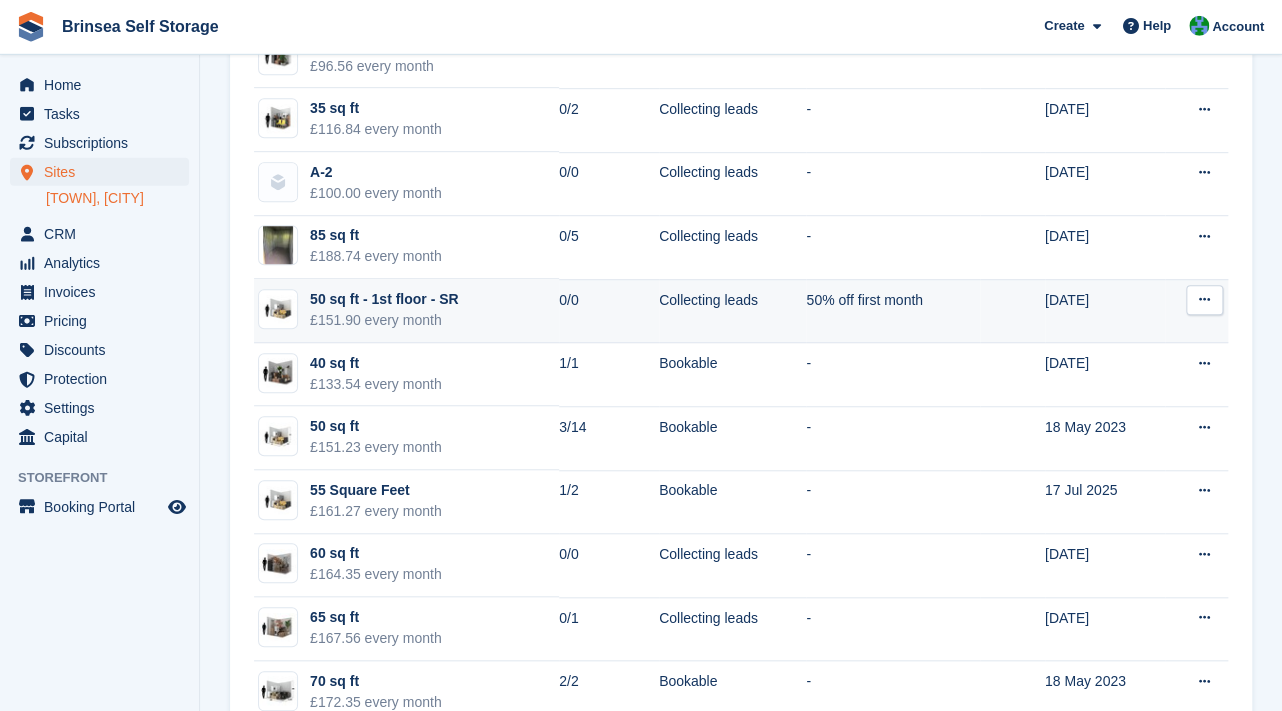 click at bounding box center (1204, 299) 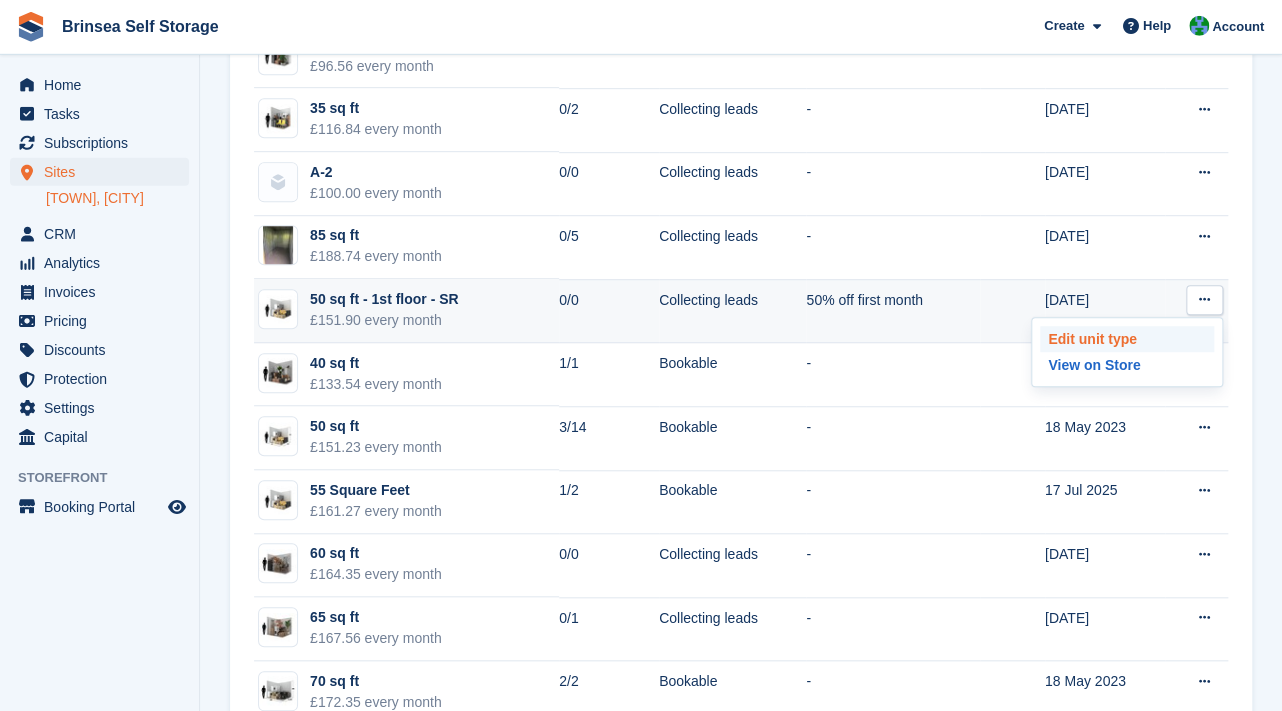 click on "Edit unit type" at bounding box center (1127, 339) 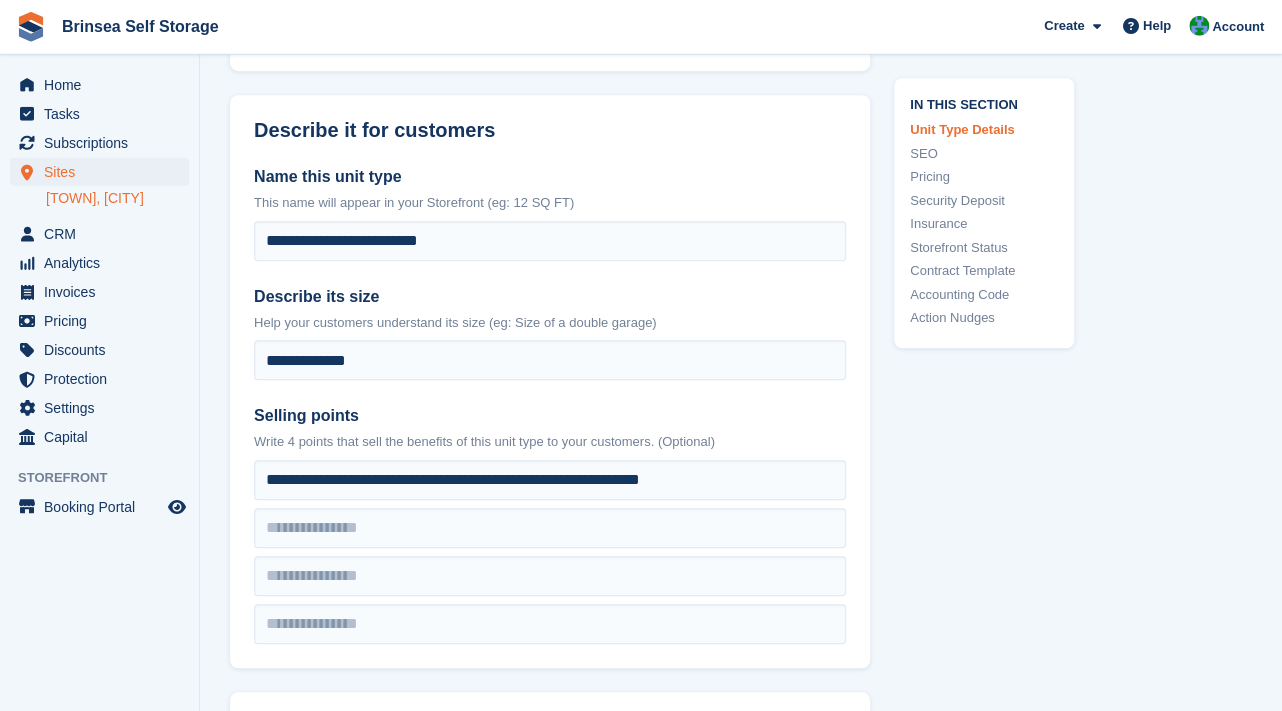 scroll, scrollTop: 0, scrollLeft: 0, axis: both 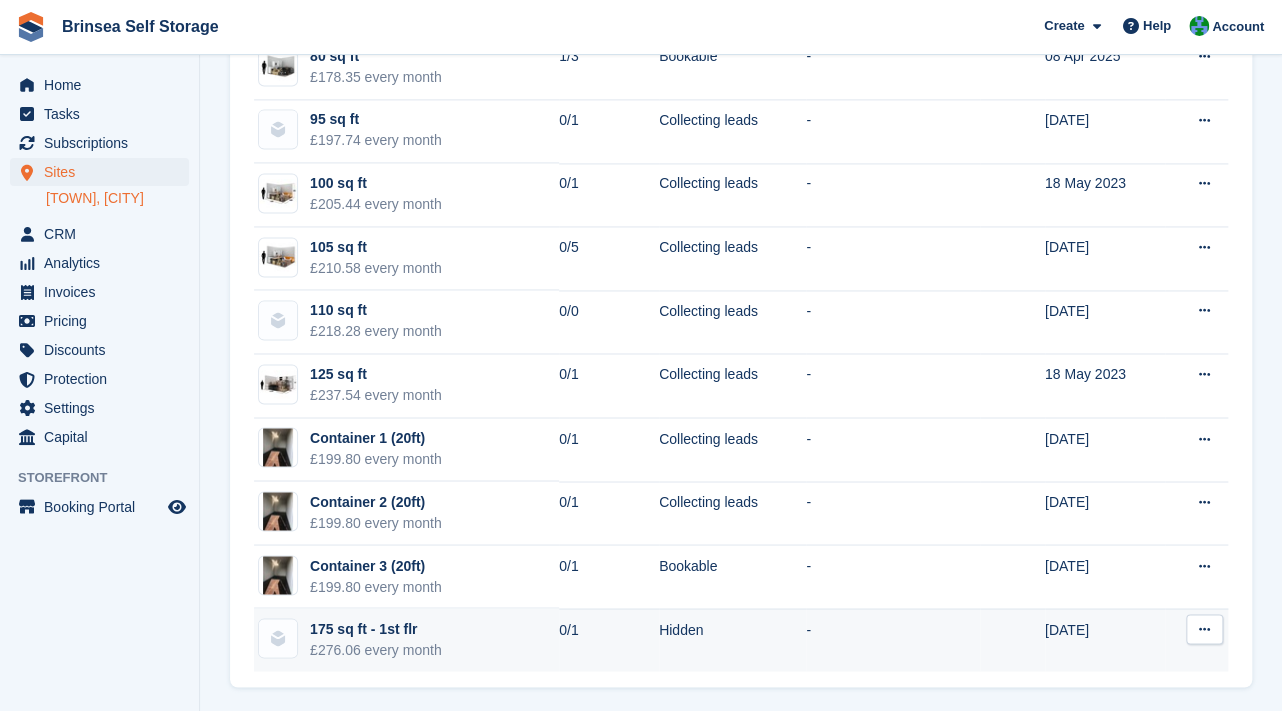 click on "0/1" at bounding box center [609, 639] 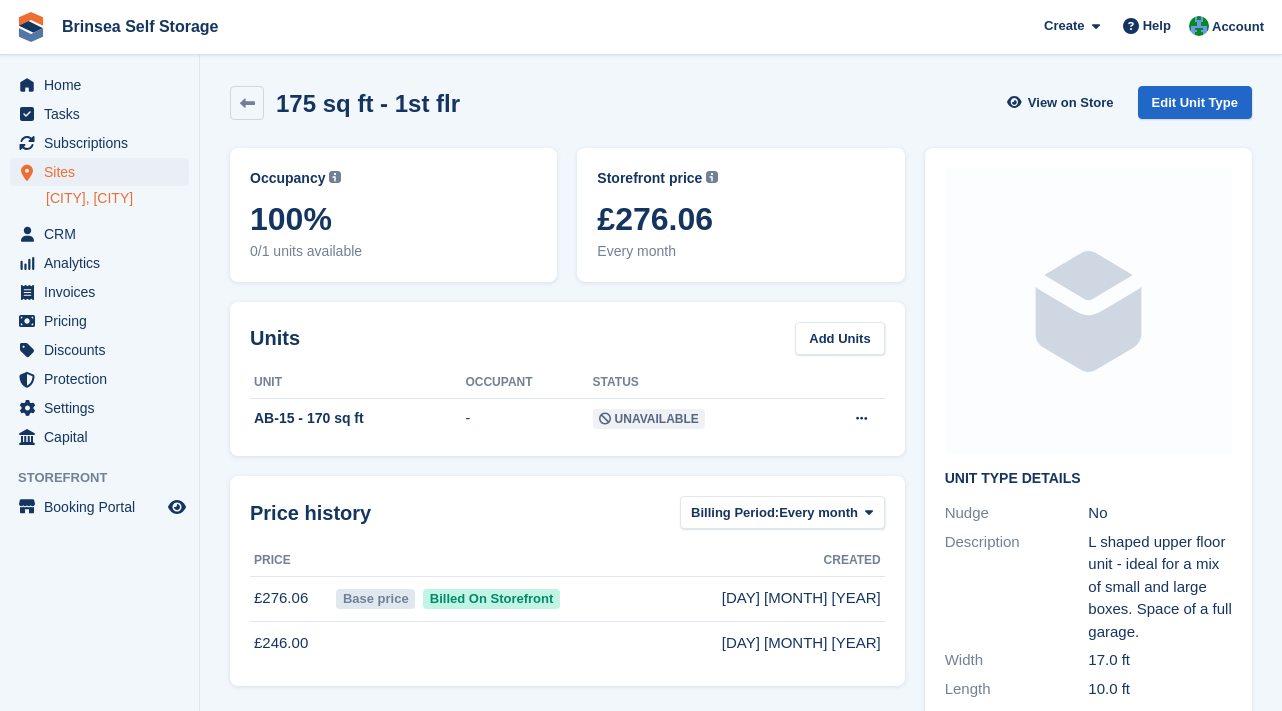 scroll, scrollTop: 0, scrollLeft: 0, axis: both 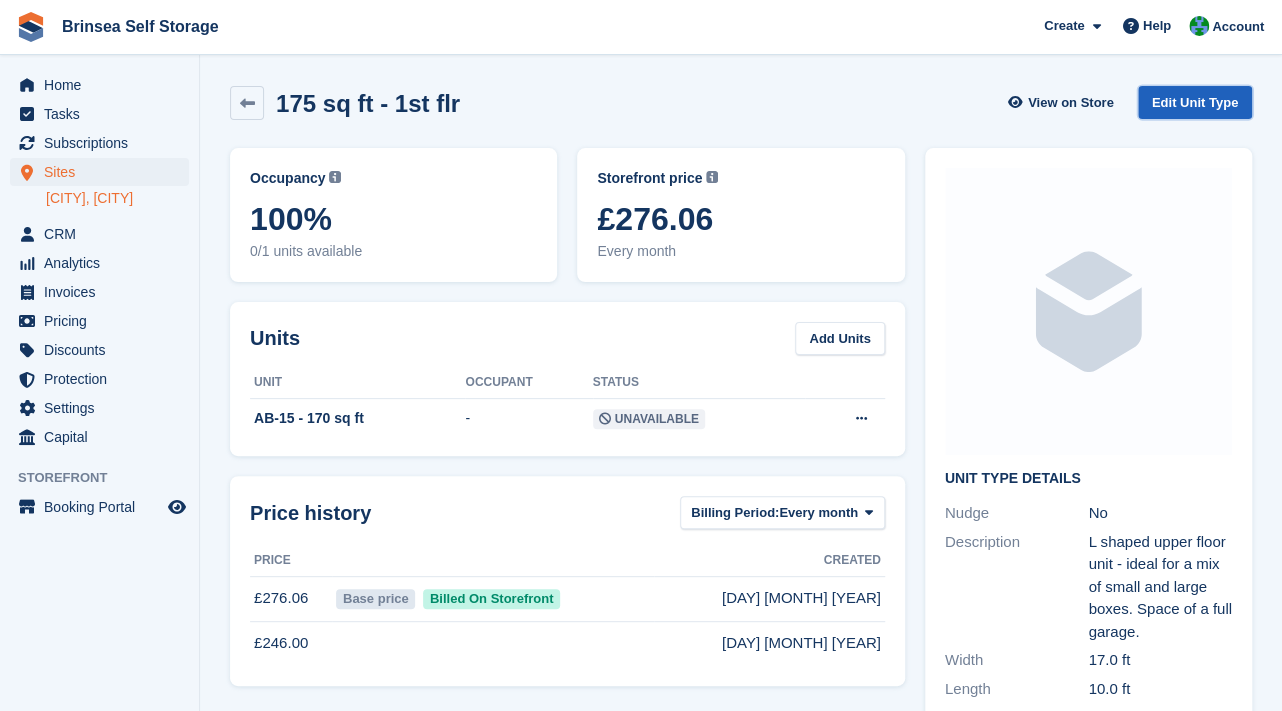 click on "Edit Unit Type" at bounding box center (1195, 102) 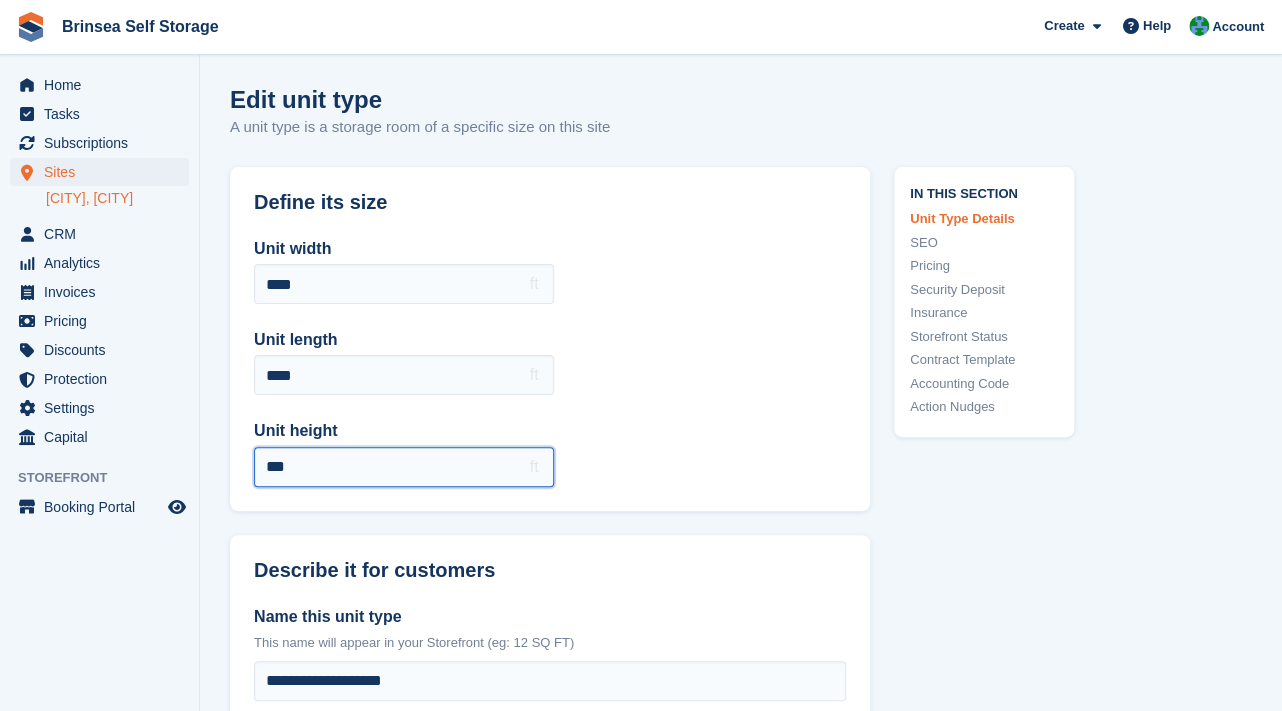 click on "***" at bounding box center [404, 467] 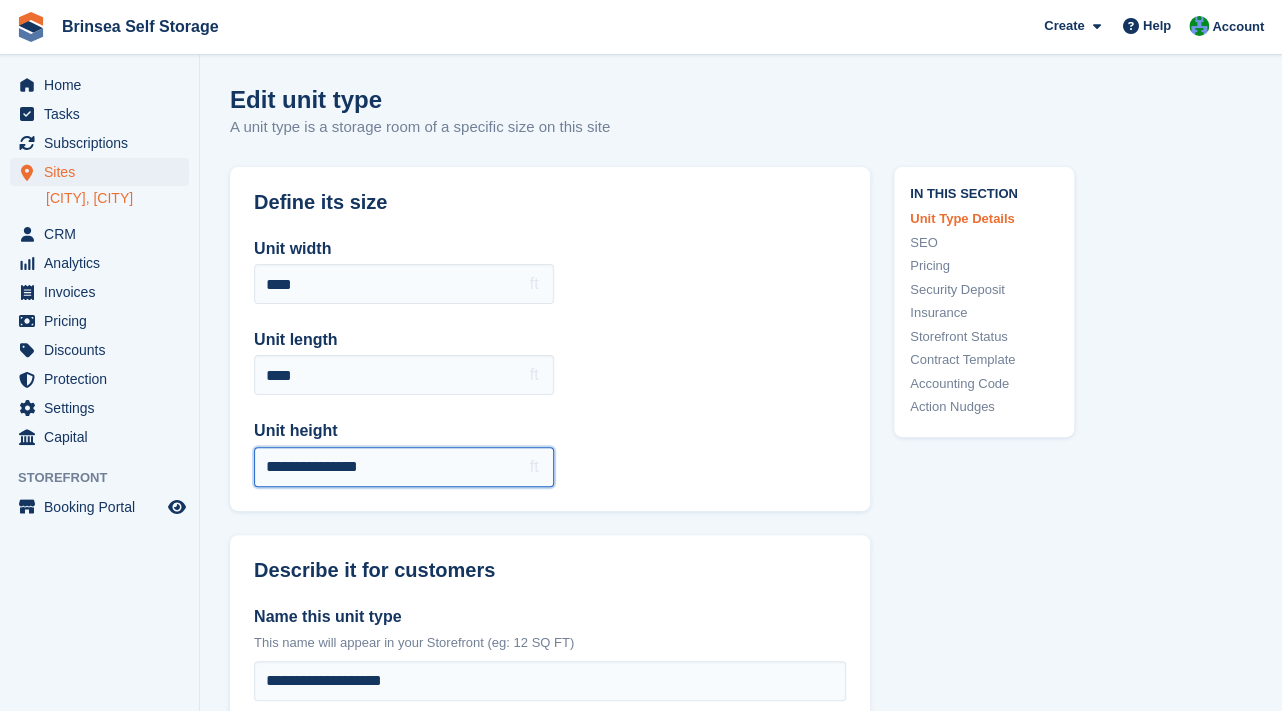 type on "**********" 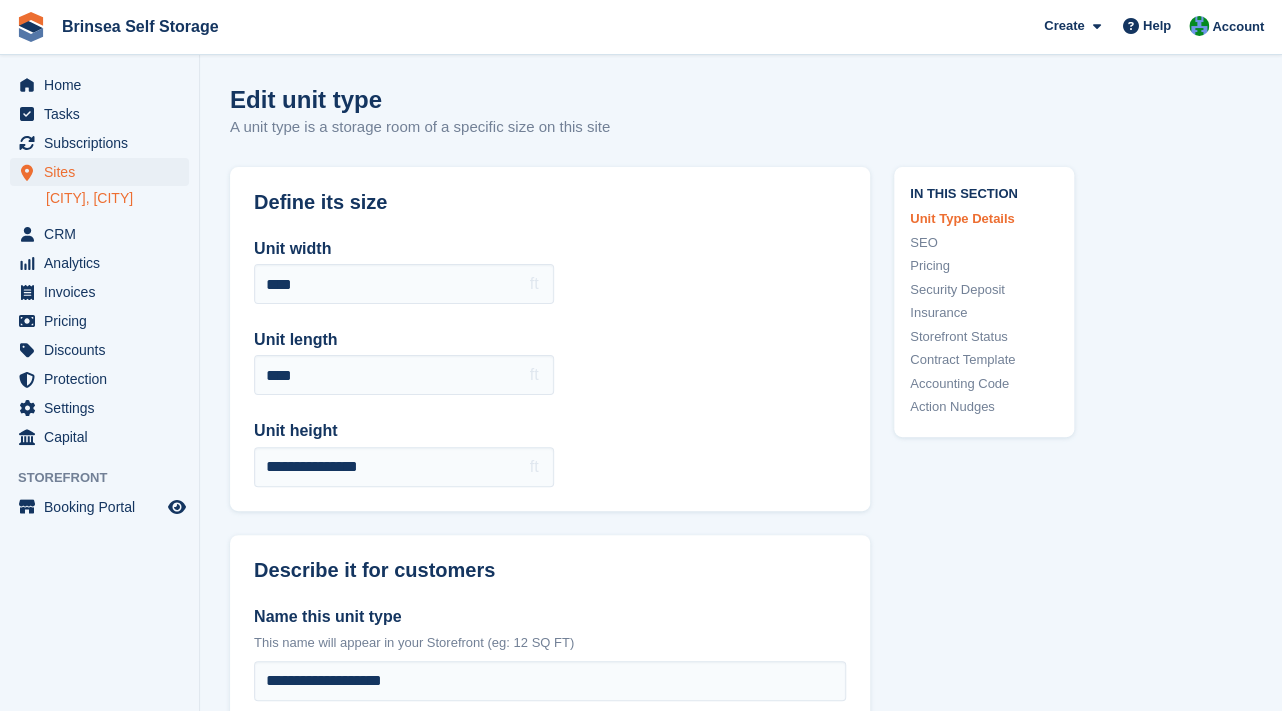 click on "**********" at bounding box center [550, 362] 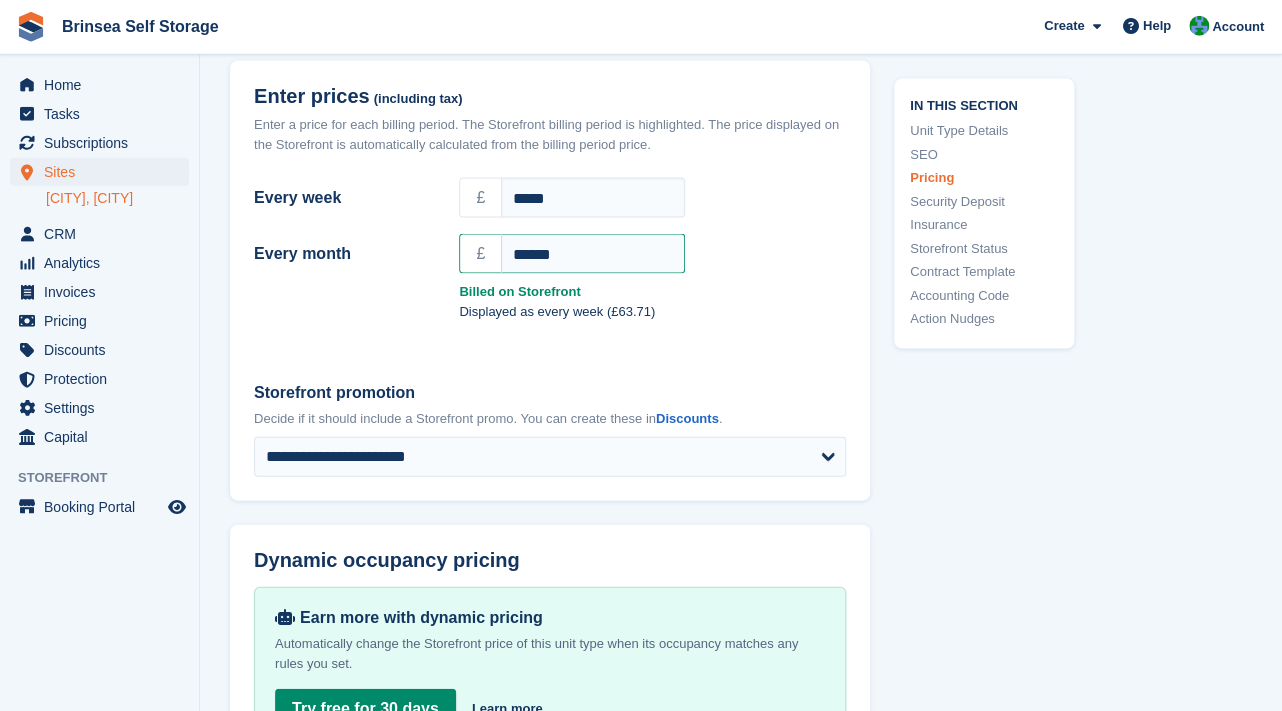 scroll, scrollTop: 1607, scrollLeft: 0, axis: vertical 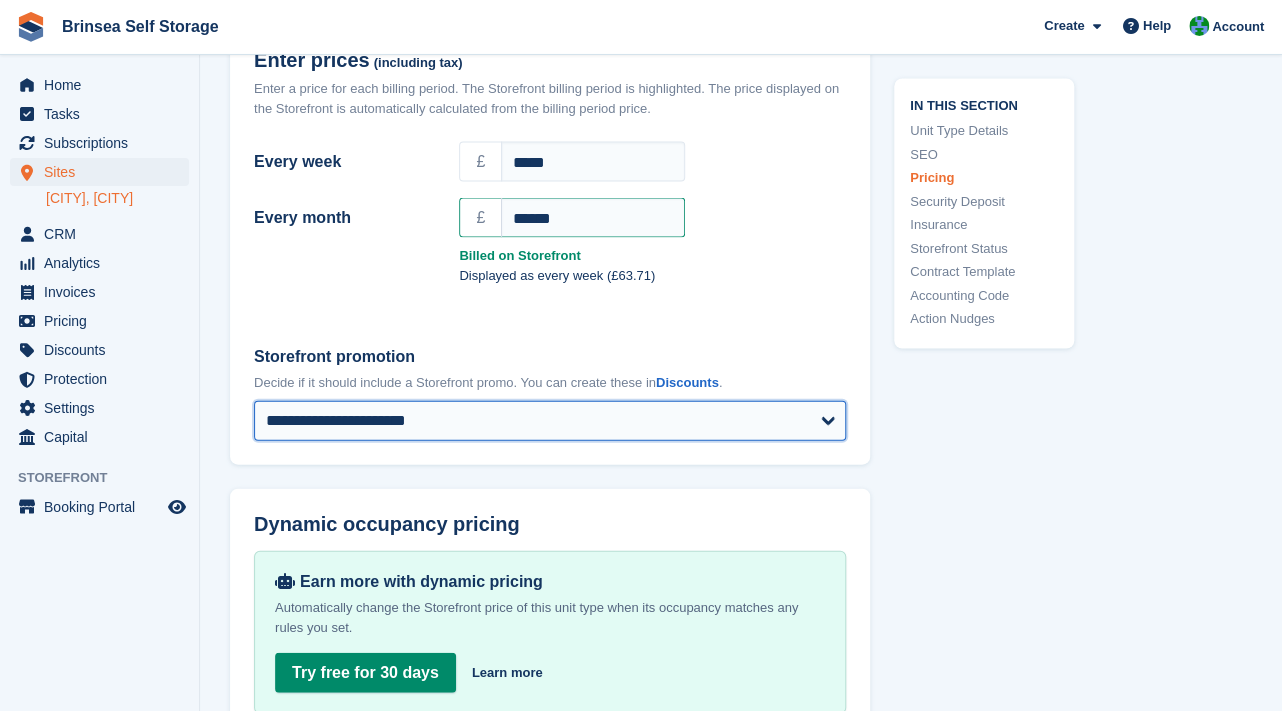 click on "**********" at bounding box center [550, 421] 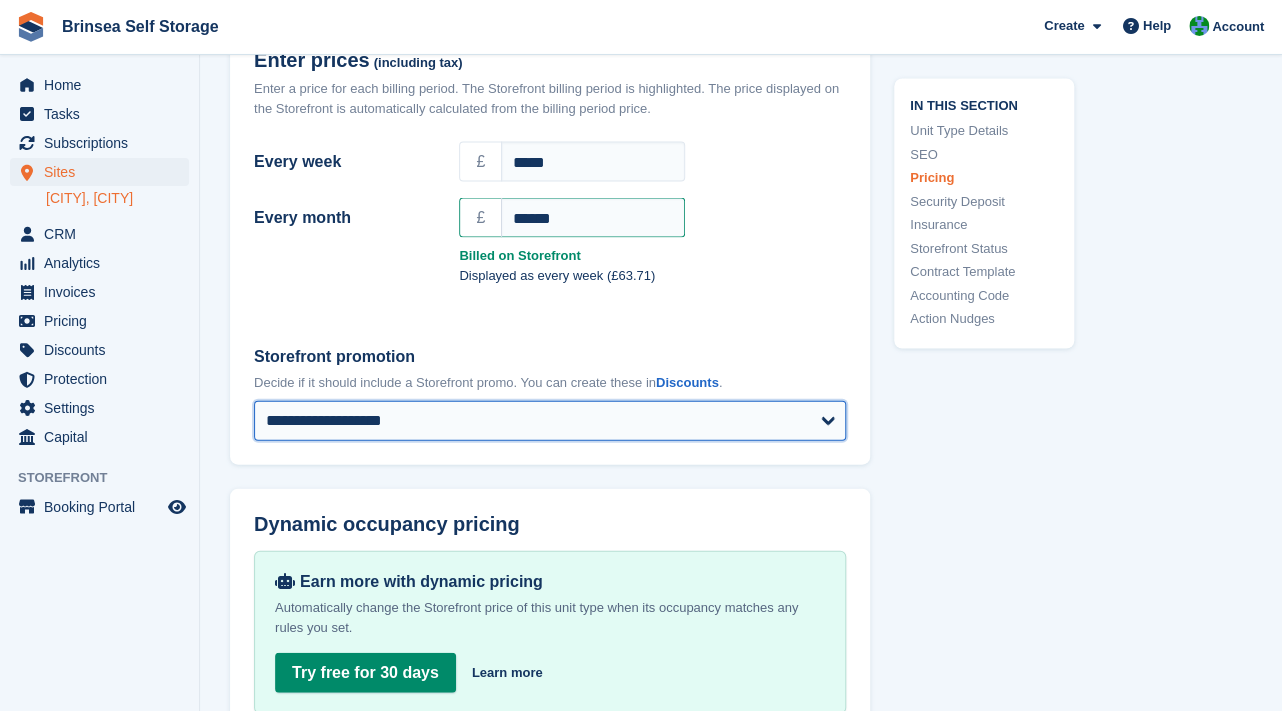 click on "**********" at bounding box center (0, 0) 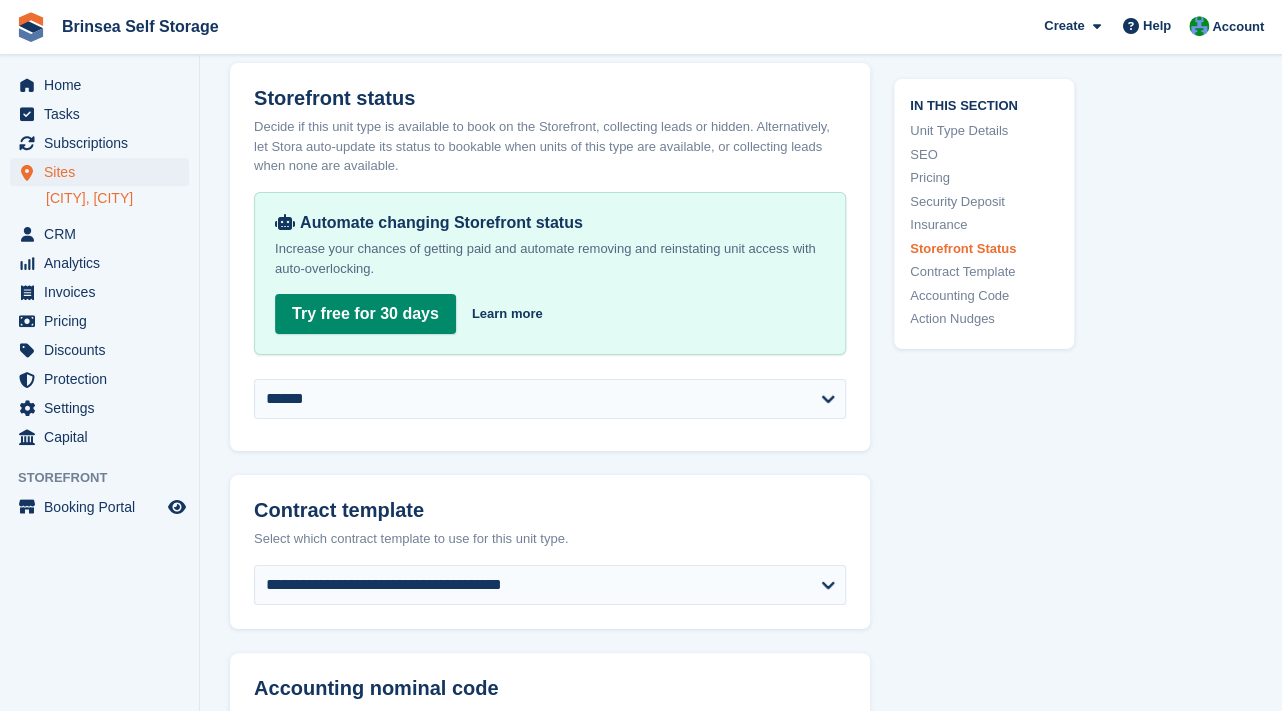 scroll, scrollTop: 2964, scrollLeft: 0, axis: vertical 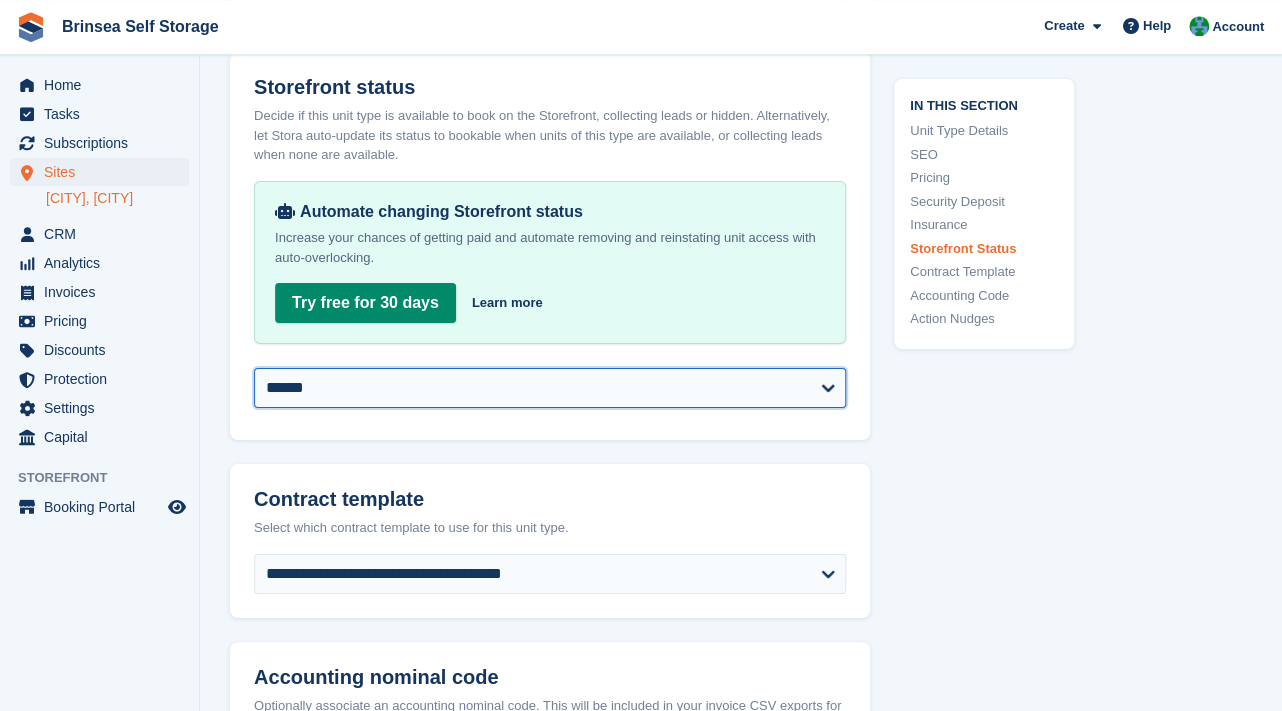 click on "**********" at bounding box center (550, 388) 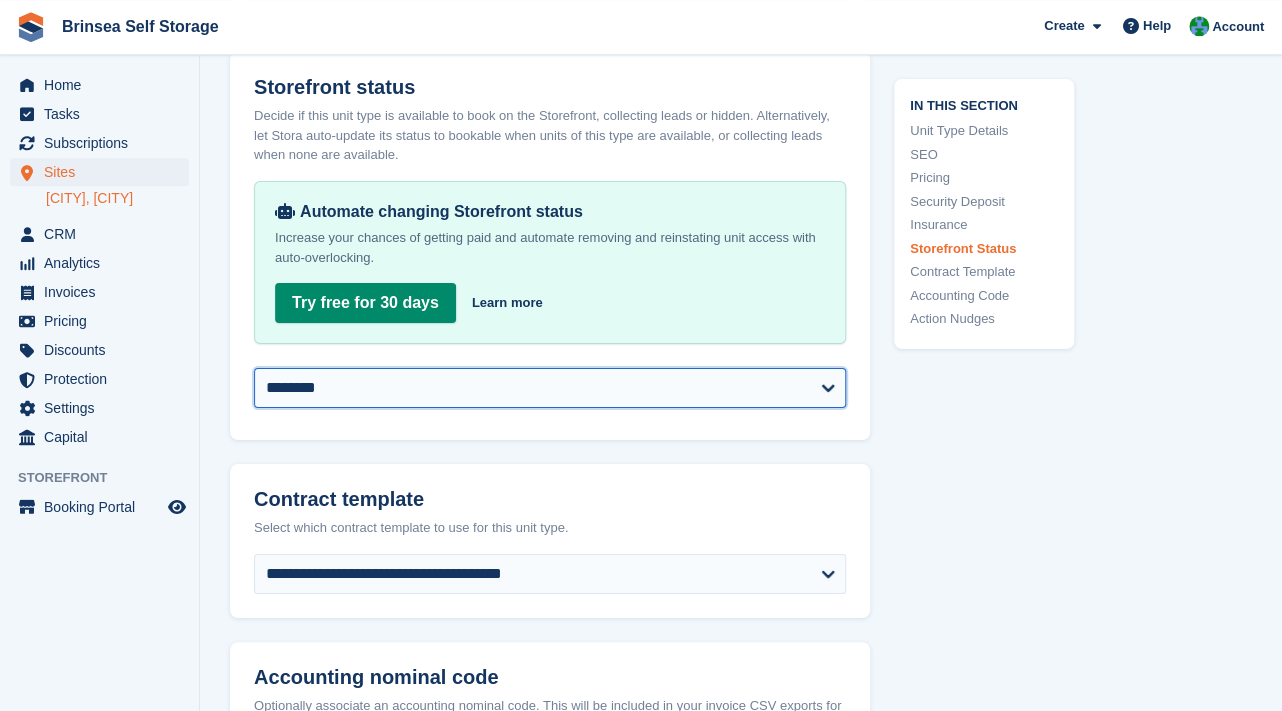 click on "********" at bounding box center (0, 0) 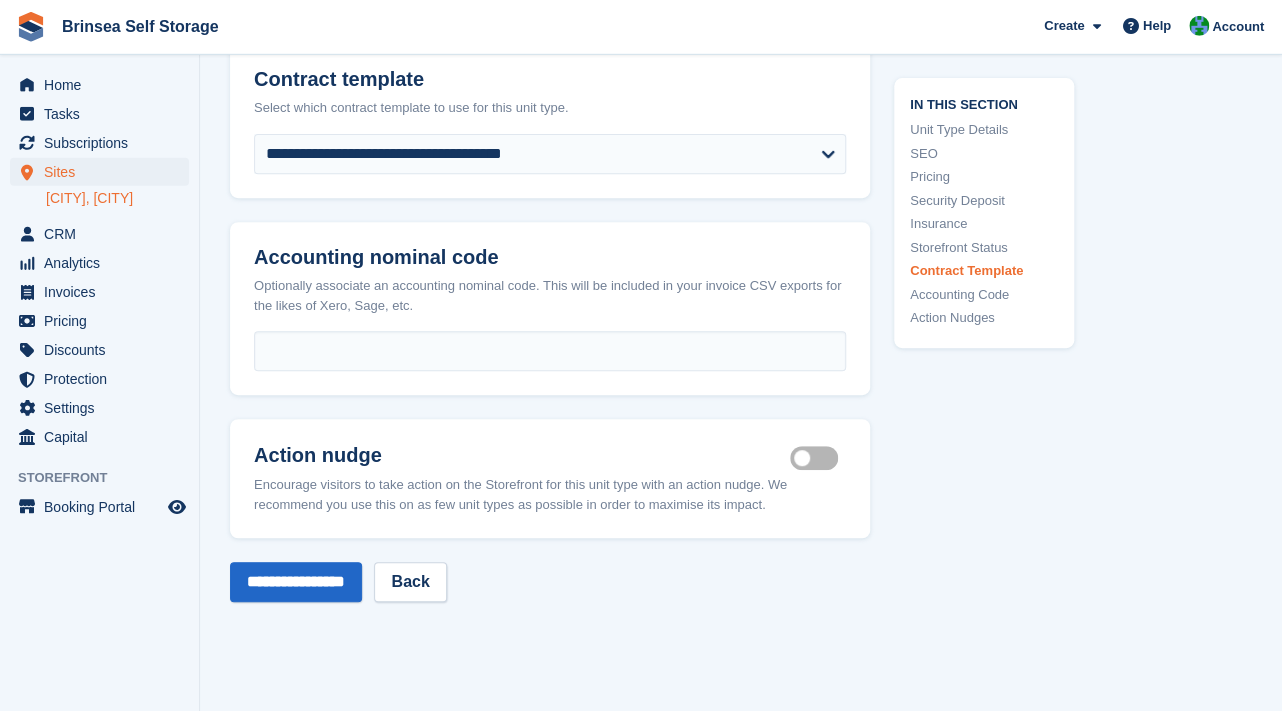 scroll, scrollTop: 3498, scrollLeft: 0, axis: vertical 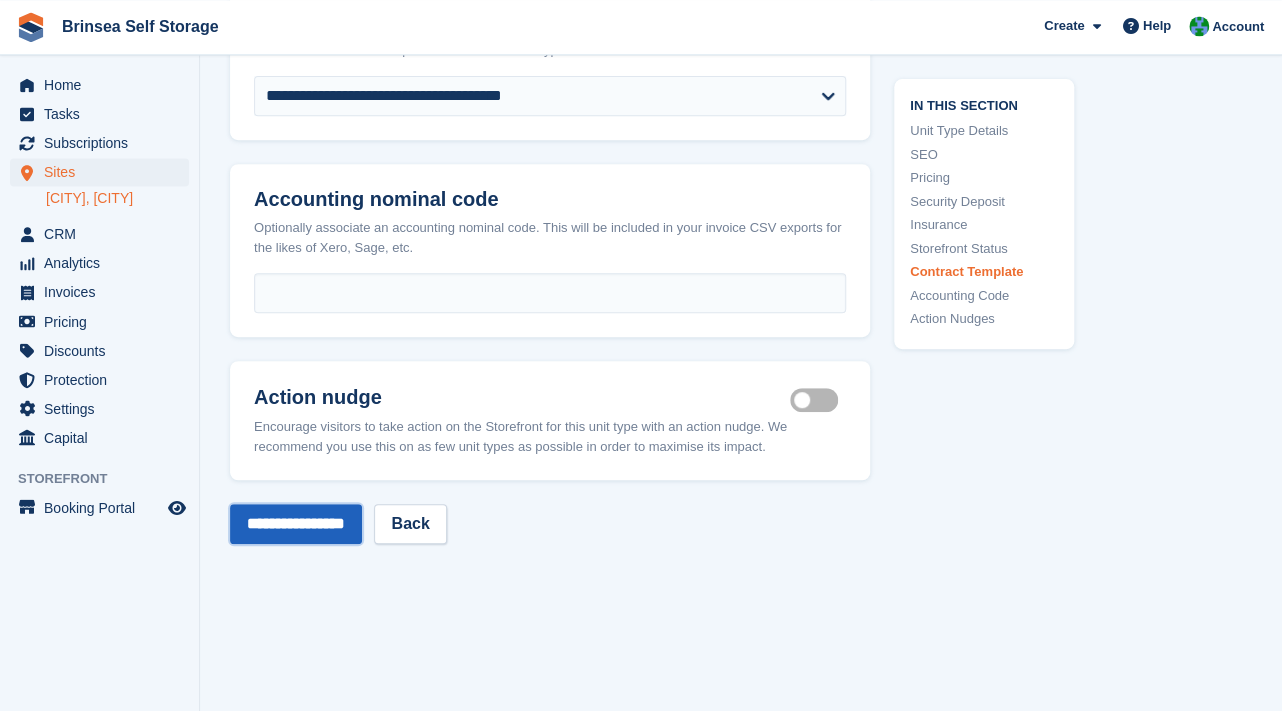 click on "**********" at bounding box center [296, 524] 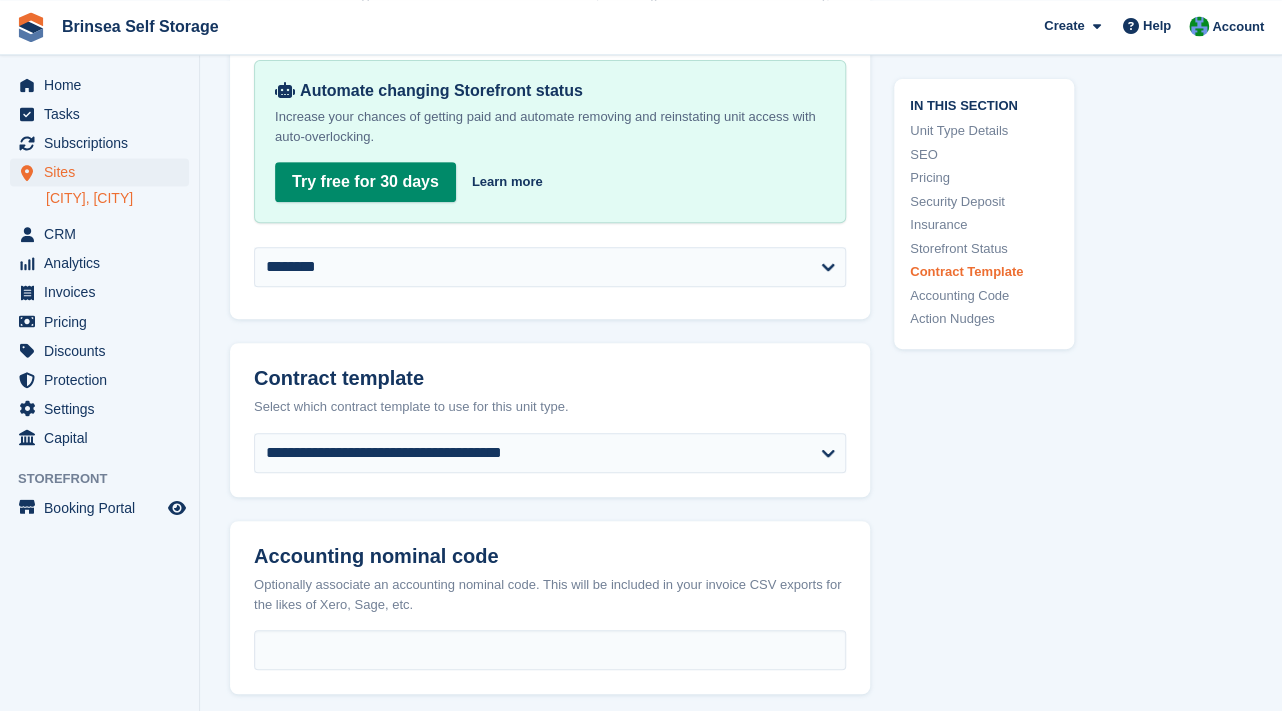 scroll, scrollTop: 3517, scrollLeft: 0, axis: vertical 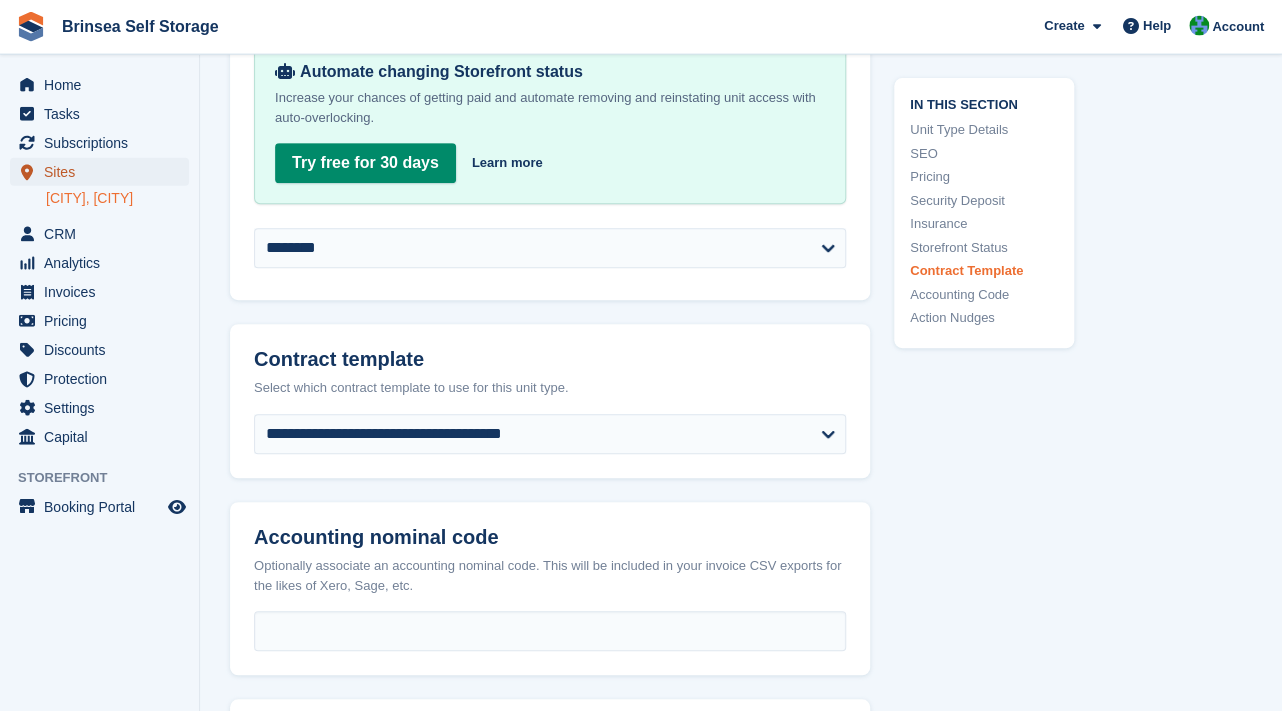 click on "Sites" at bounding box center (104, 172) 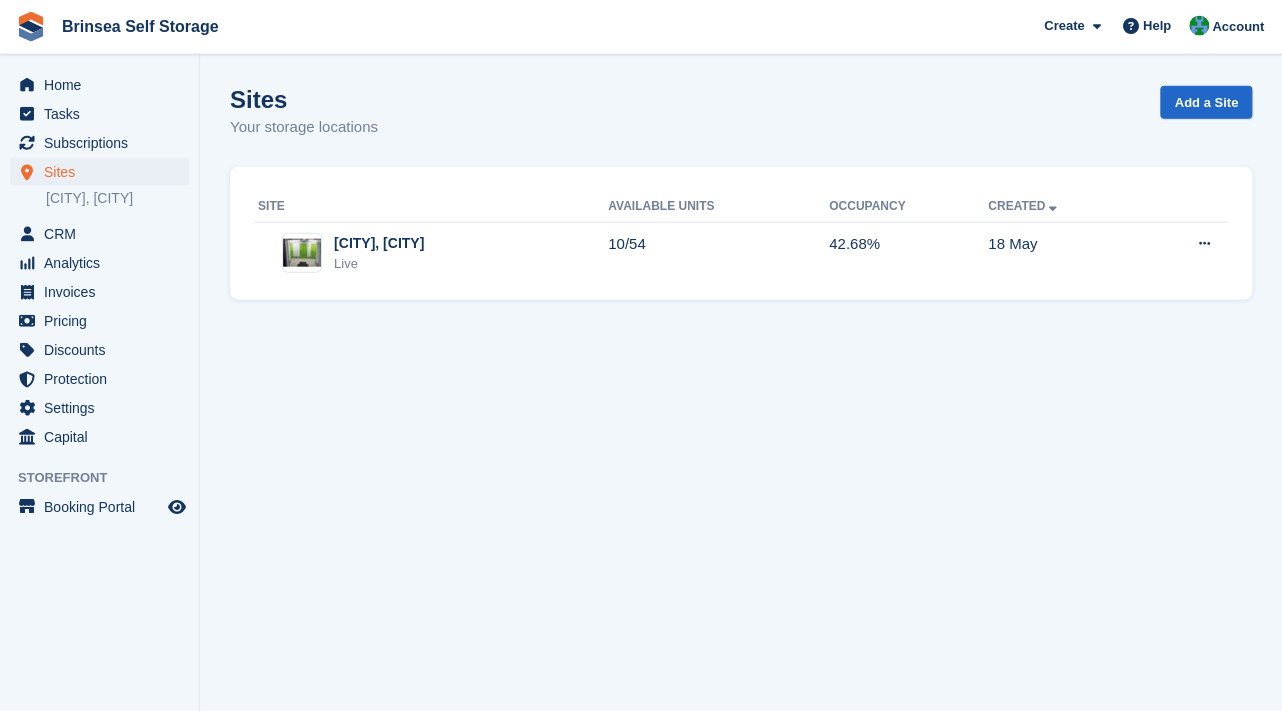 scroll, scrollTop: 0, scrollLeft: 0, axis: both 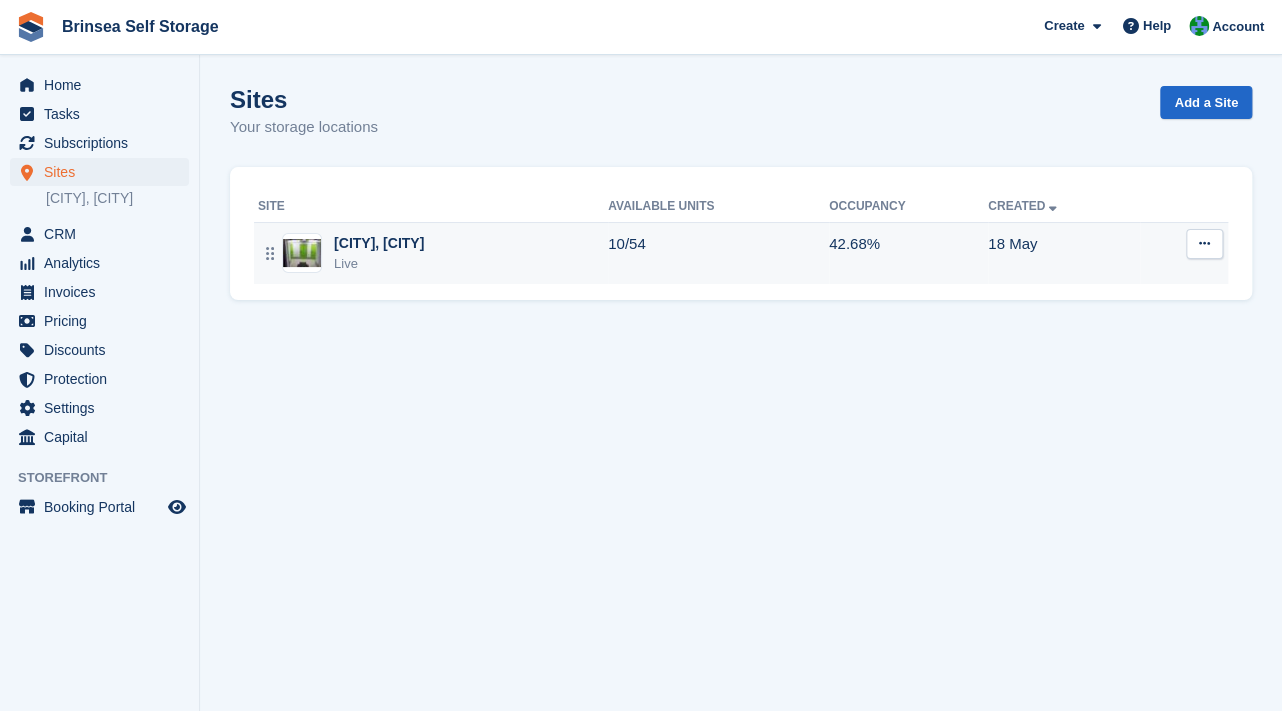 click on "[CITY], [CITY]" at bounding box center [379, 243] 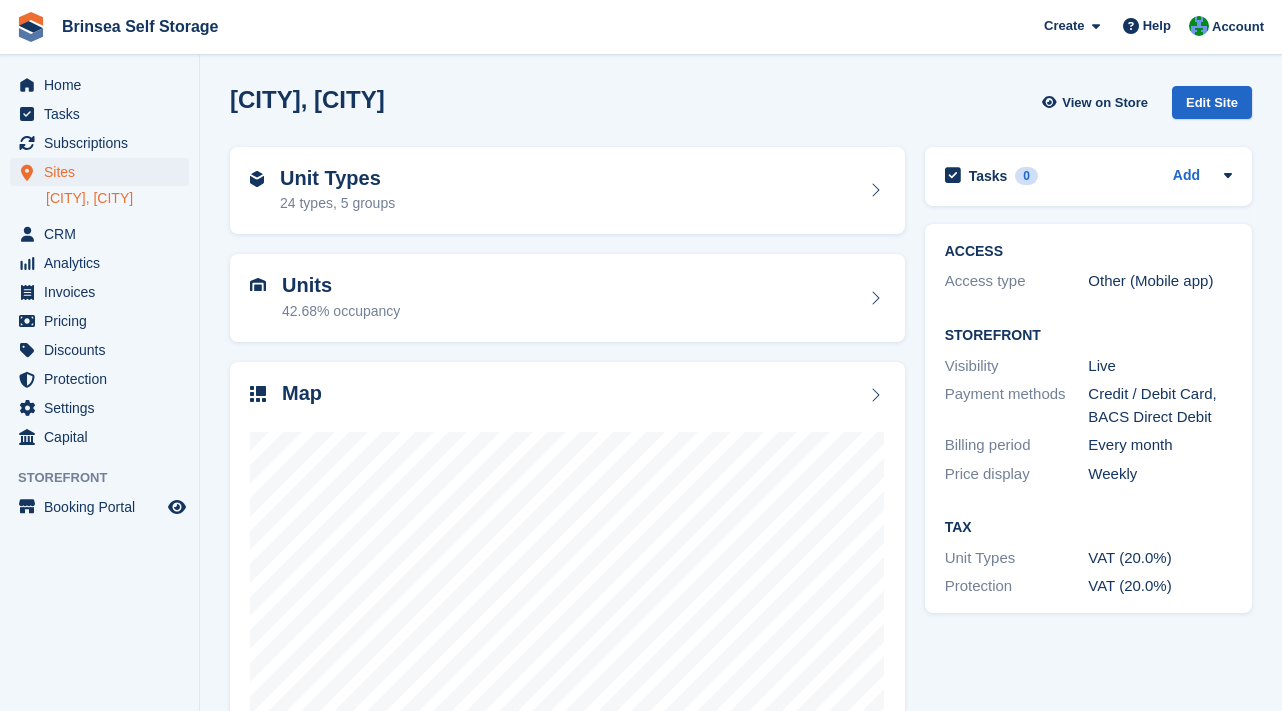 scroll, scrollTop: 0, scrollLeft: 0, axis: both 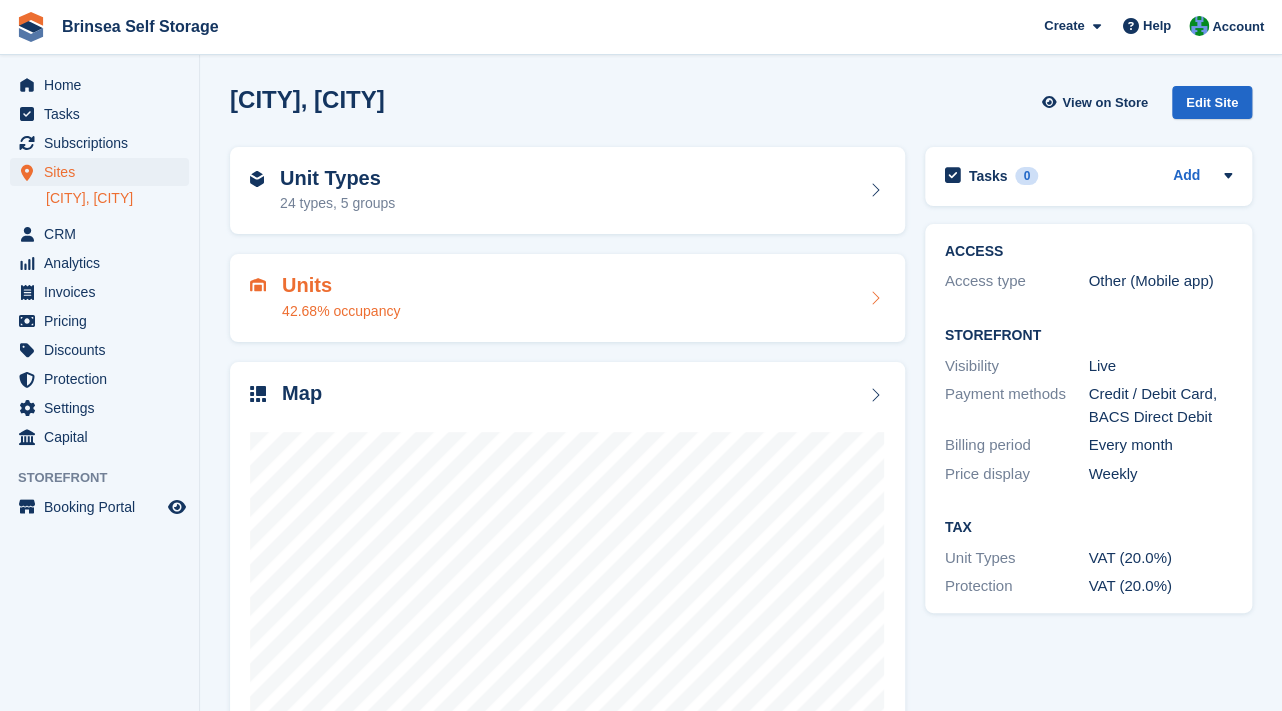 click on "Units" at bounding box center (341, 285) 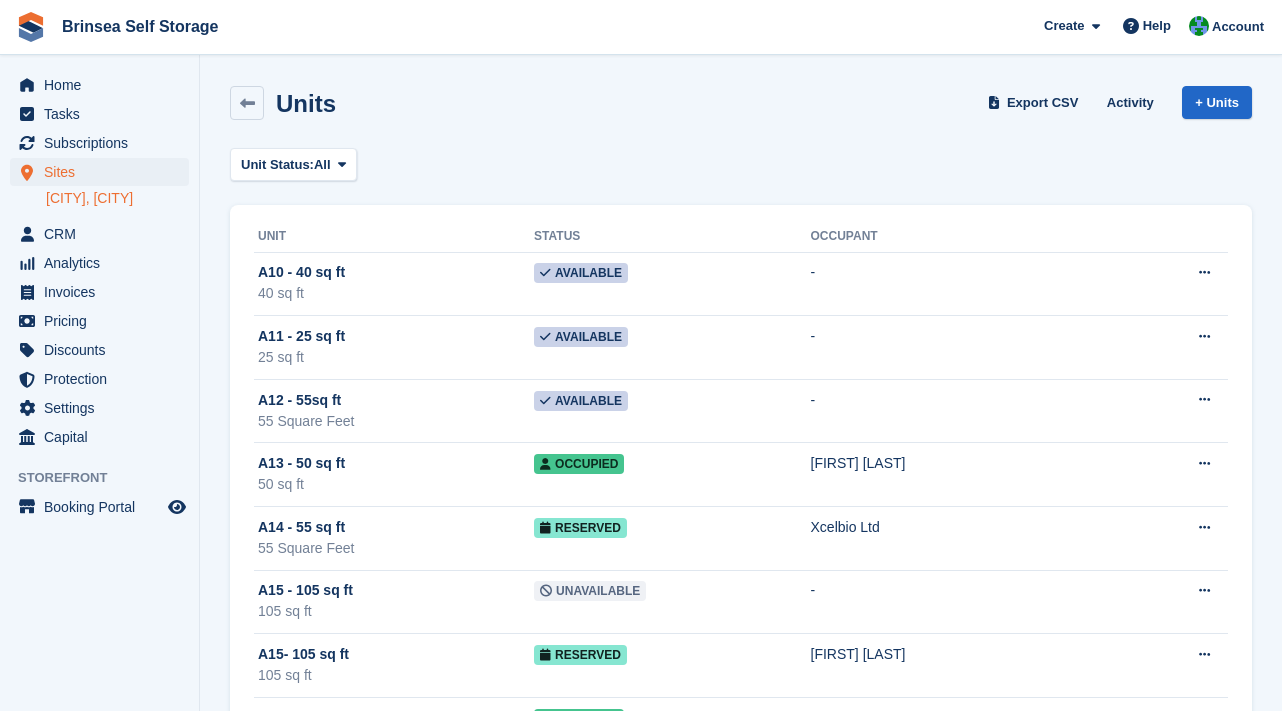 scroll, scrollTop: 0, scrollLeft: 0, axis: both 